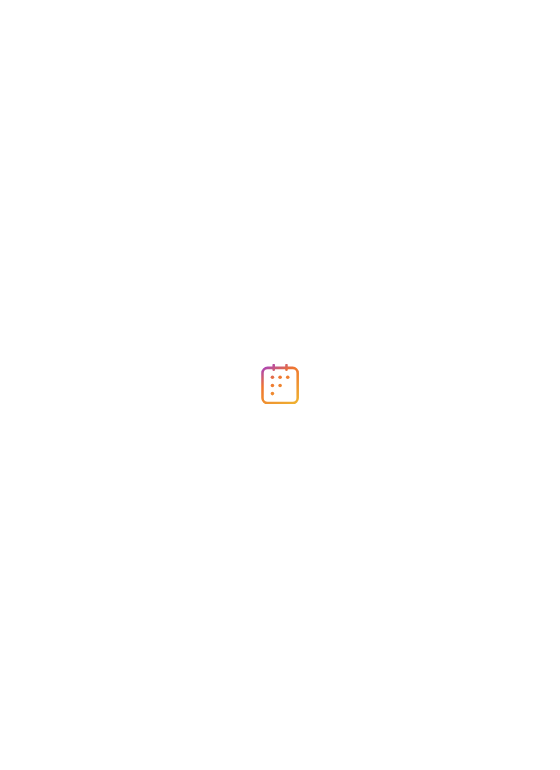 scroll, scrollTop: 0, scrollLeft: 0, axis: both 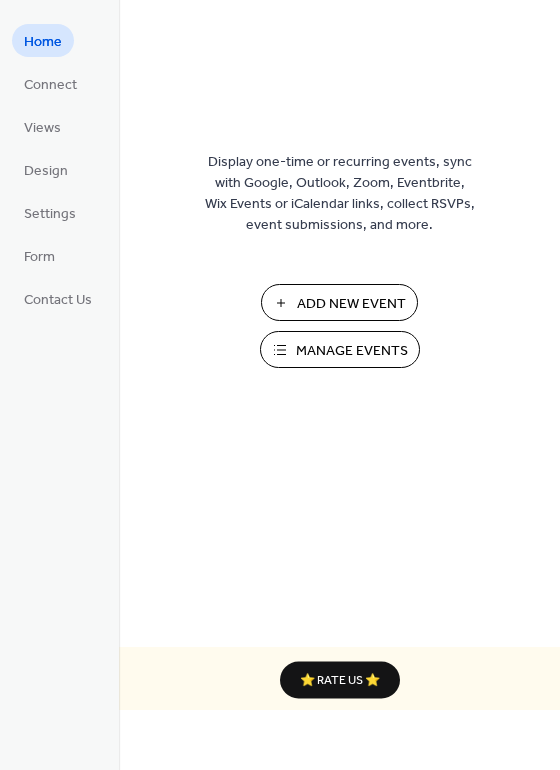 click on "Add New Event" at bounding box center [351, 304] 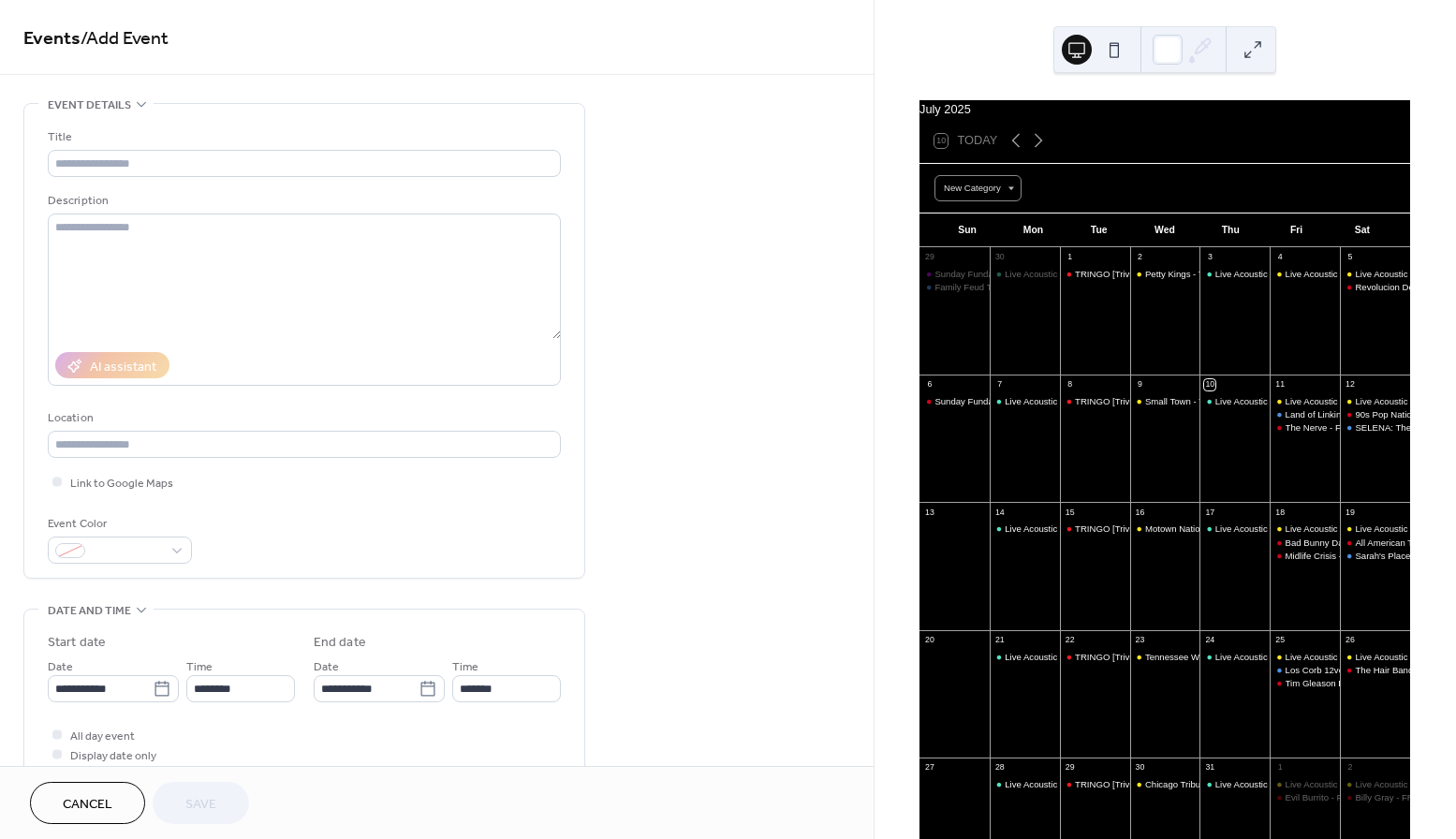 scroll, scrollTop: 0, scrollLeft: 0, axis: both 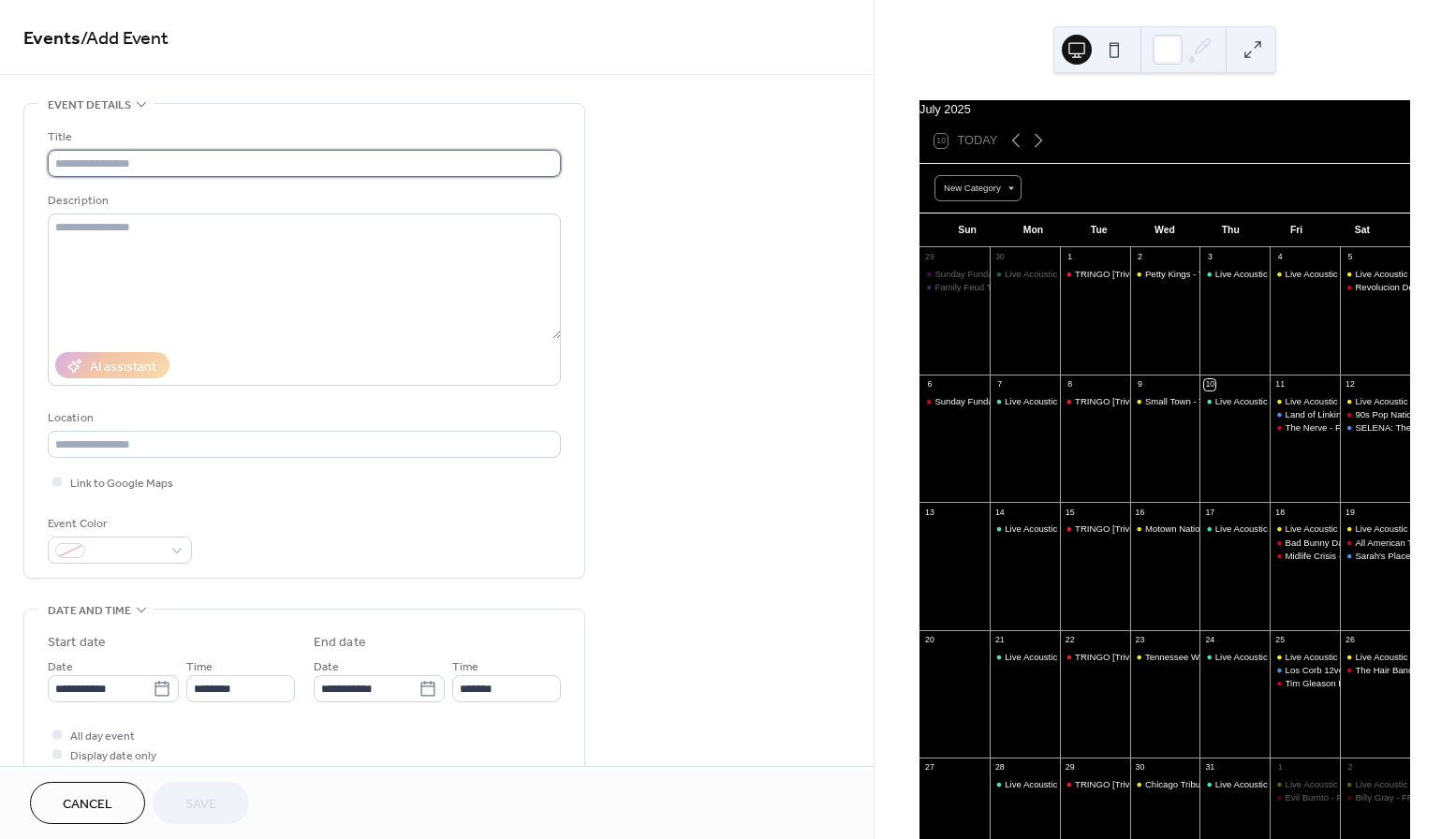 click at bounding box center [304, 163] 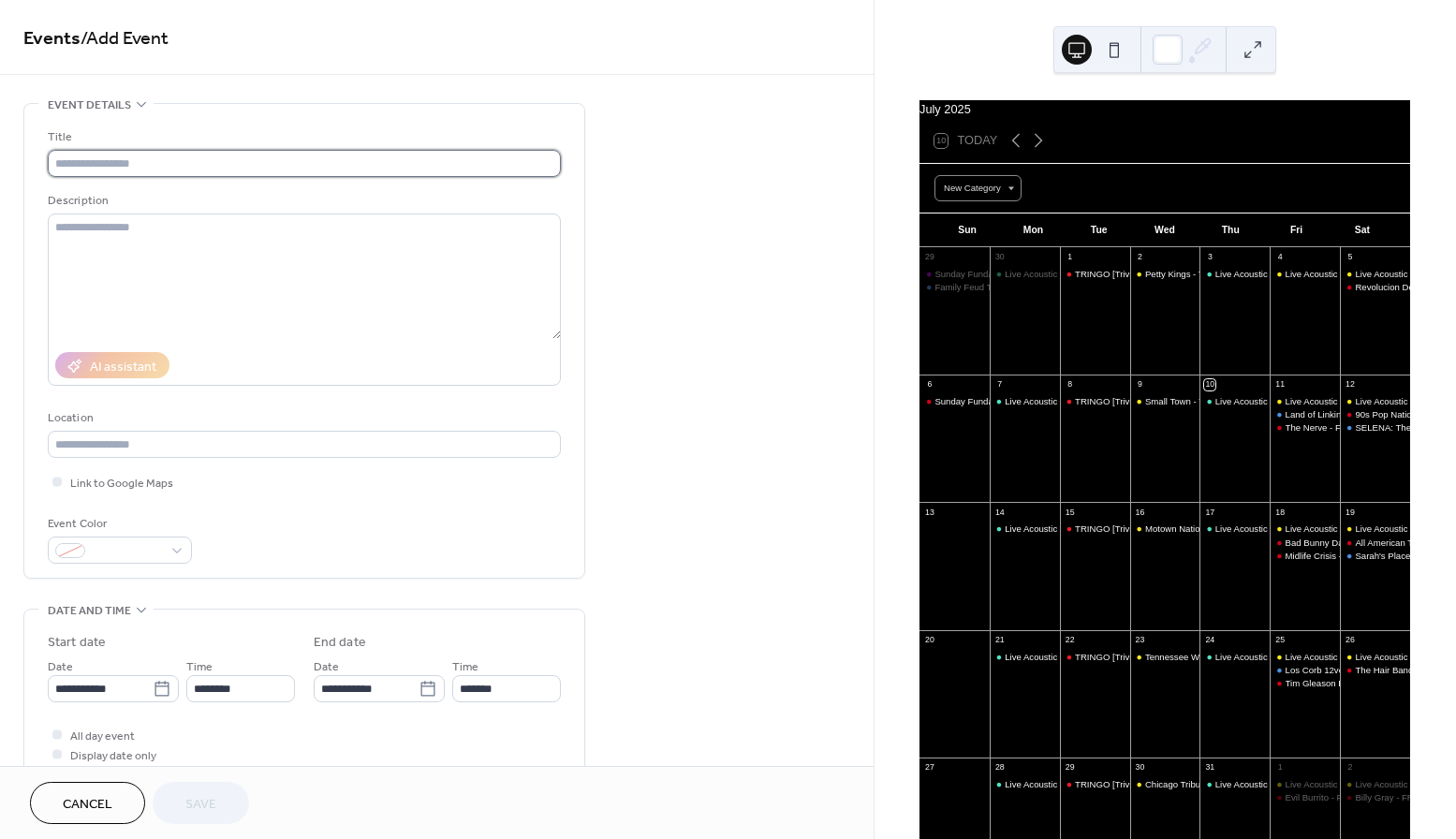 paste on "**********" 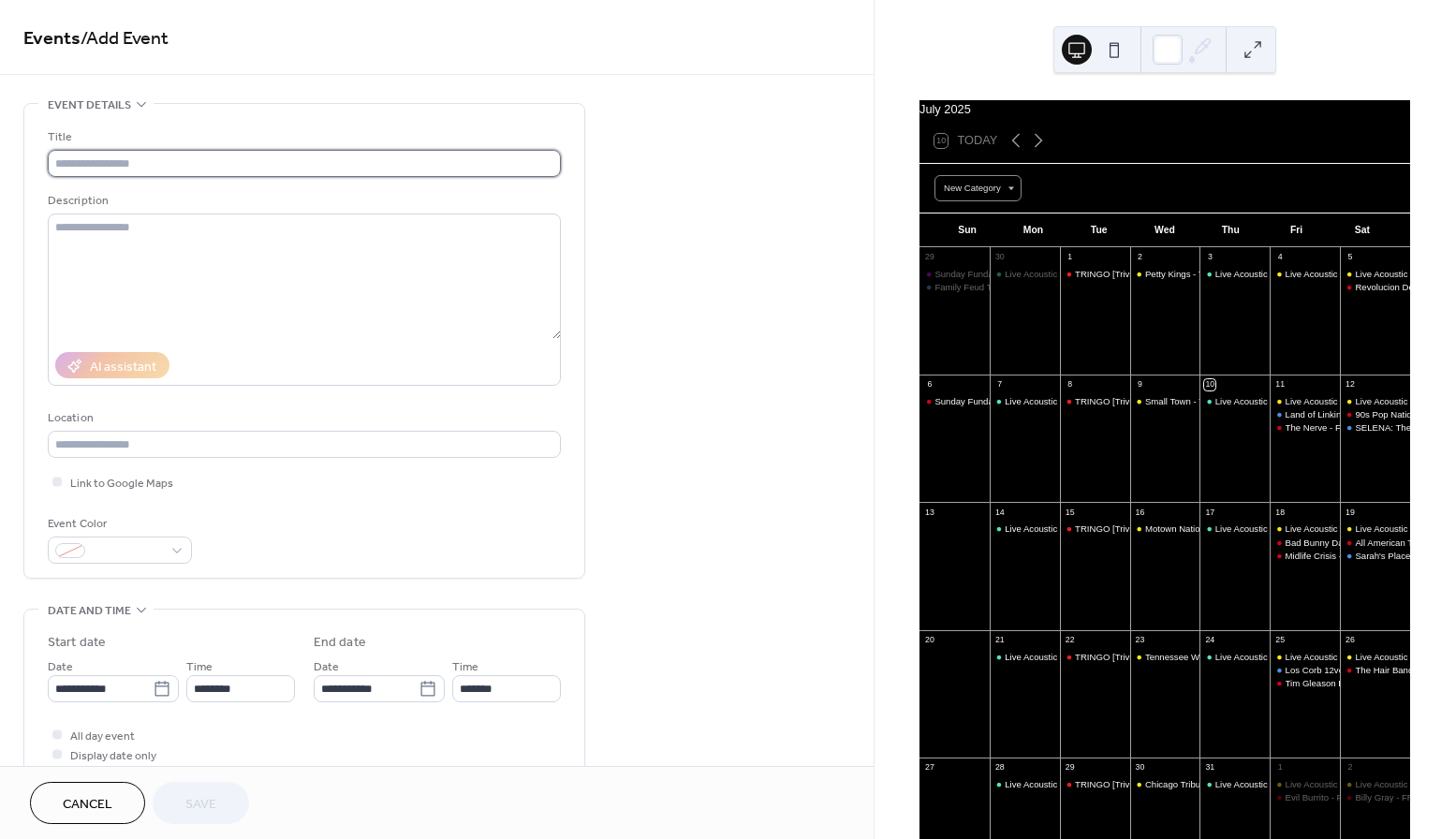 type on "**********" 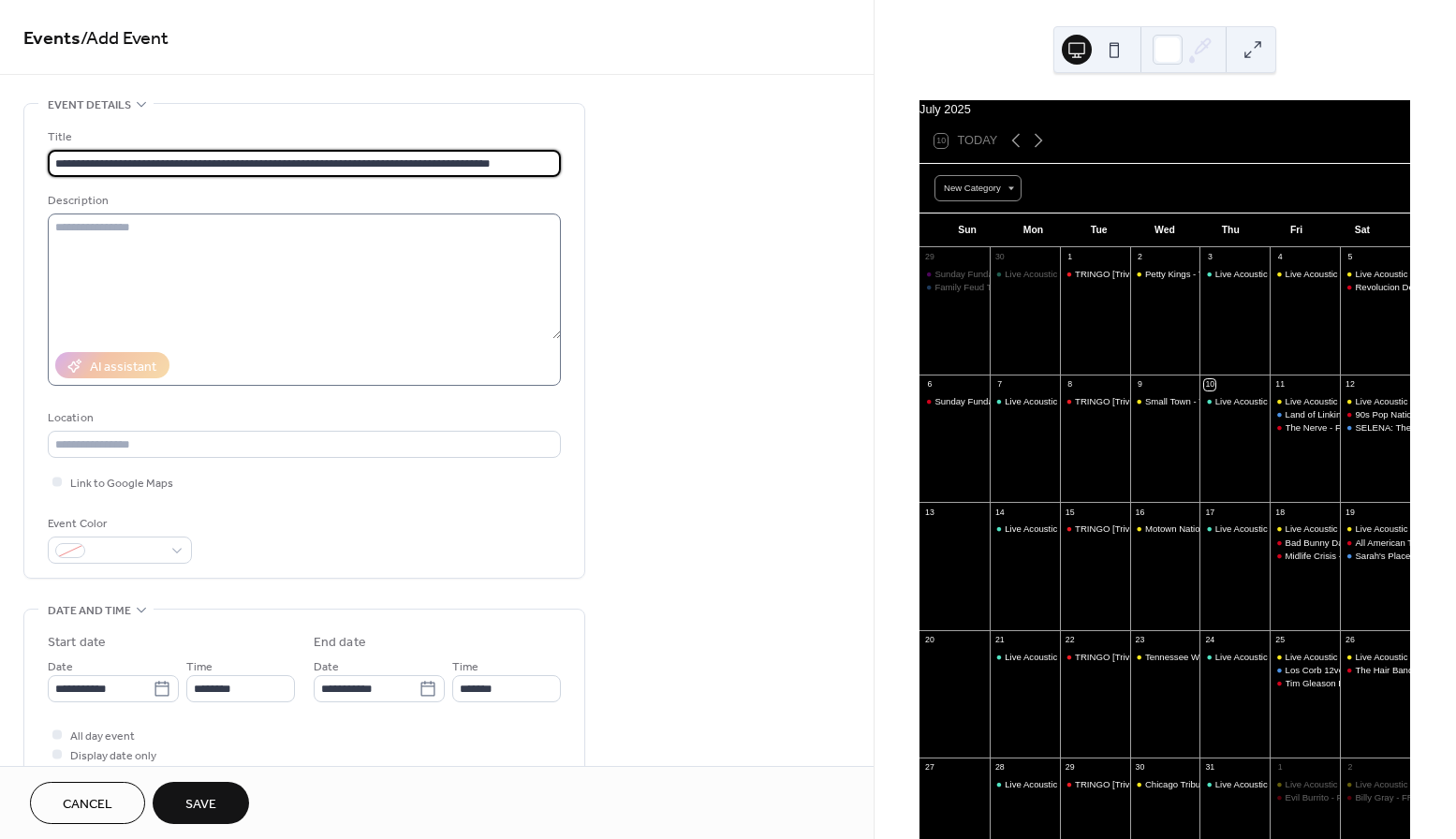 type 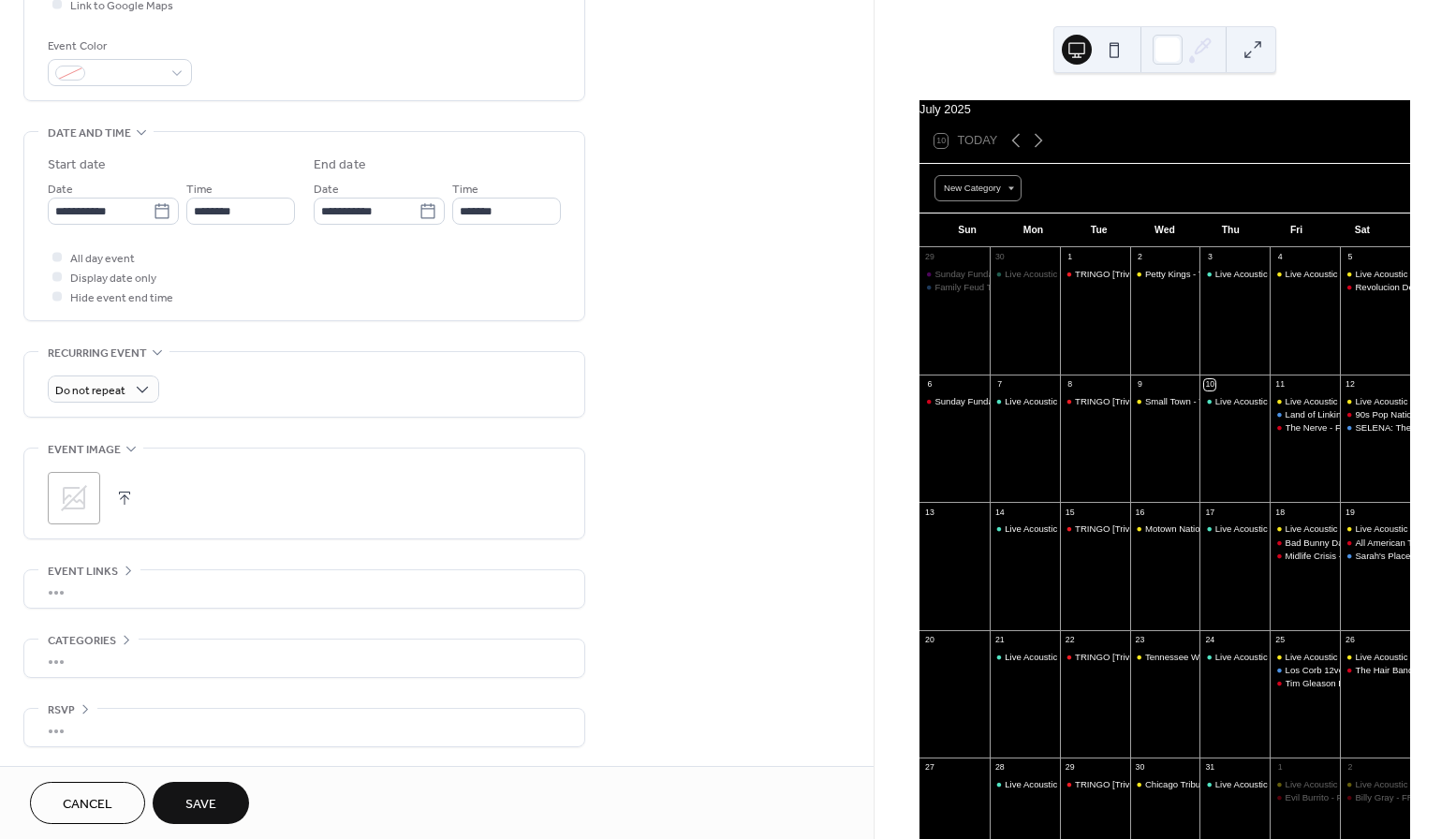click on "•••" at bounding box center [304, 589] 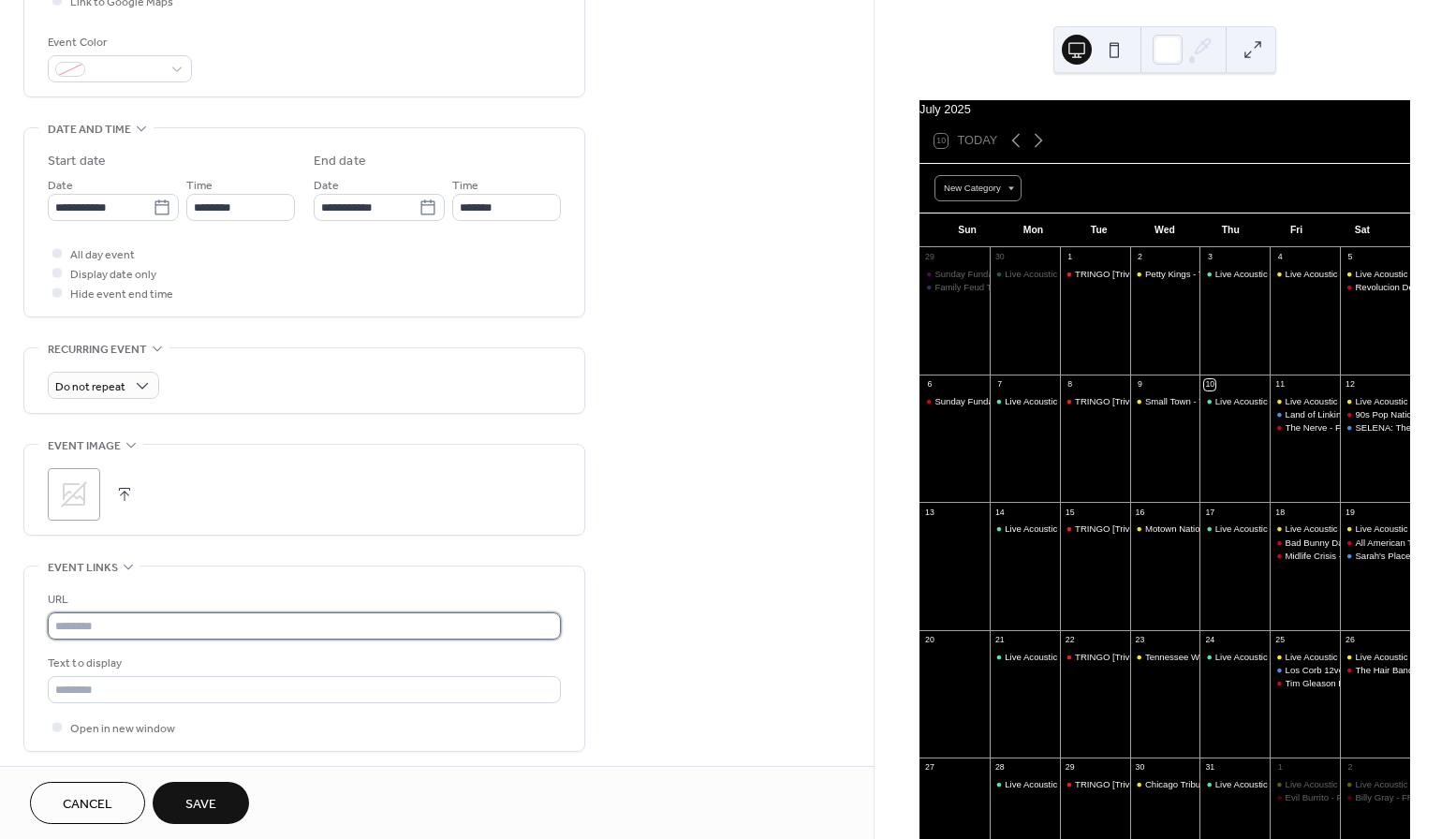 click at bounding box center [304, 626] 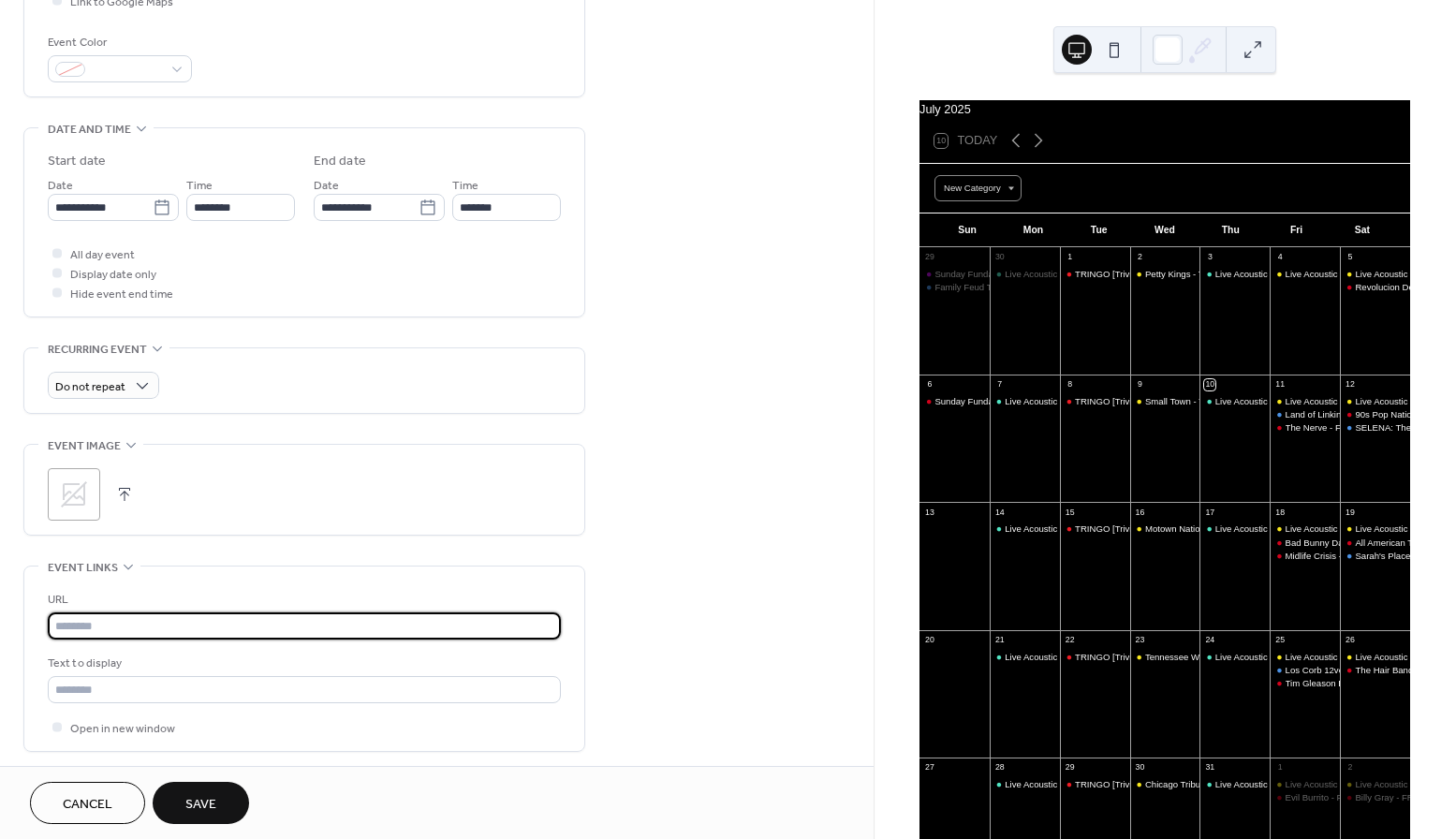 paste on "**********" 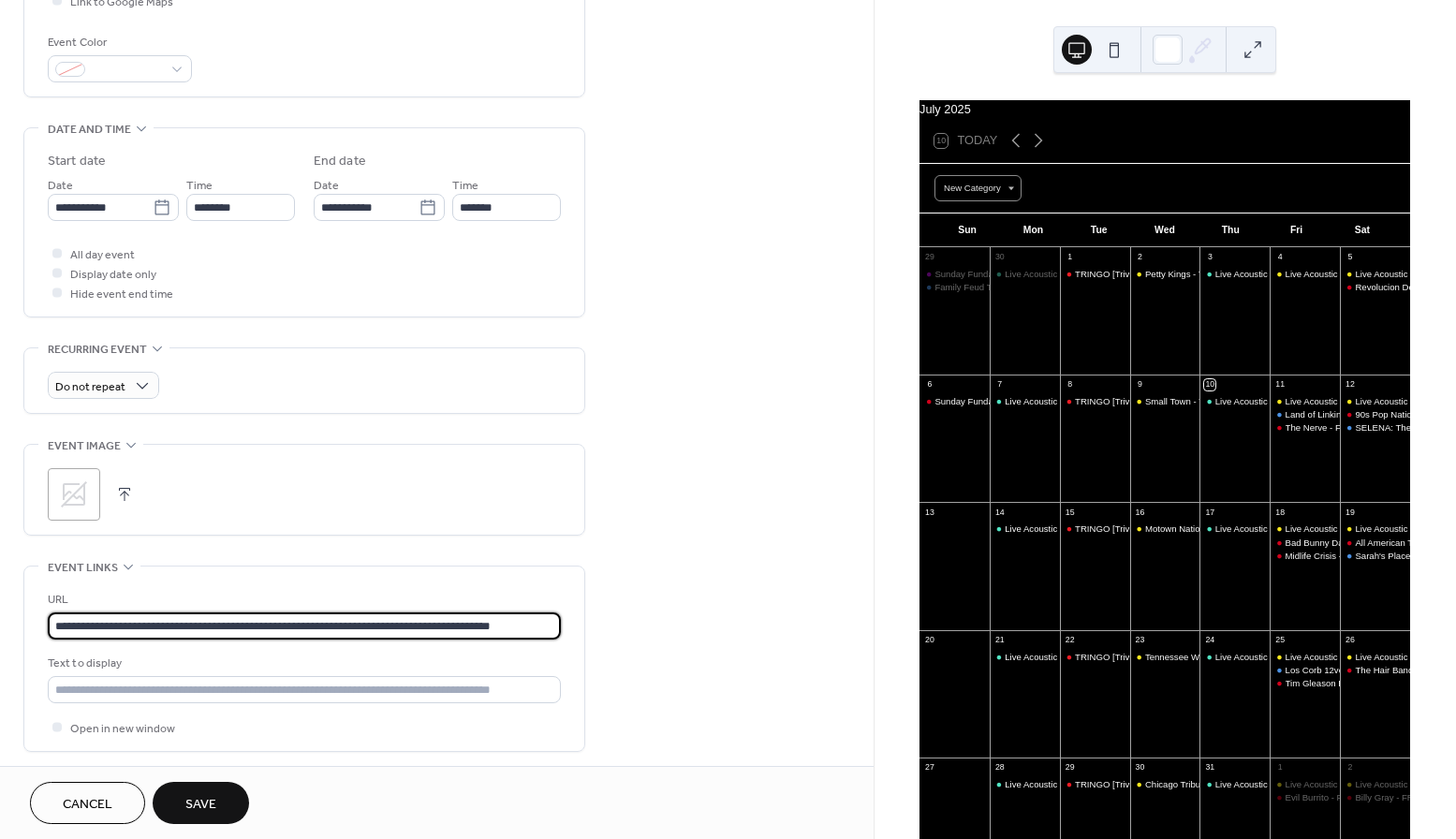 type on "**********" 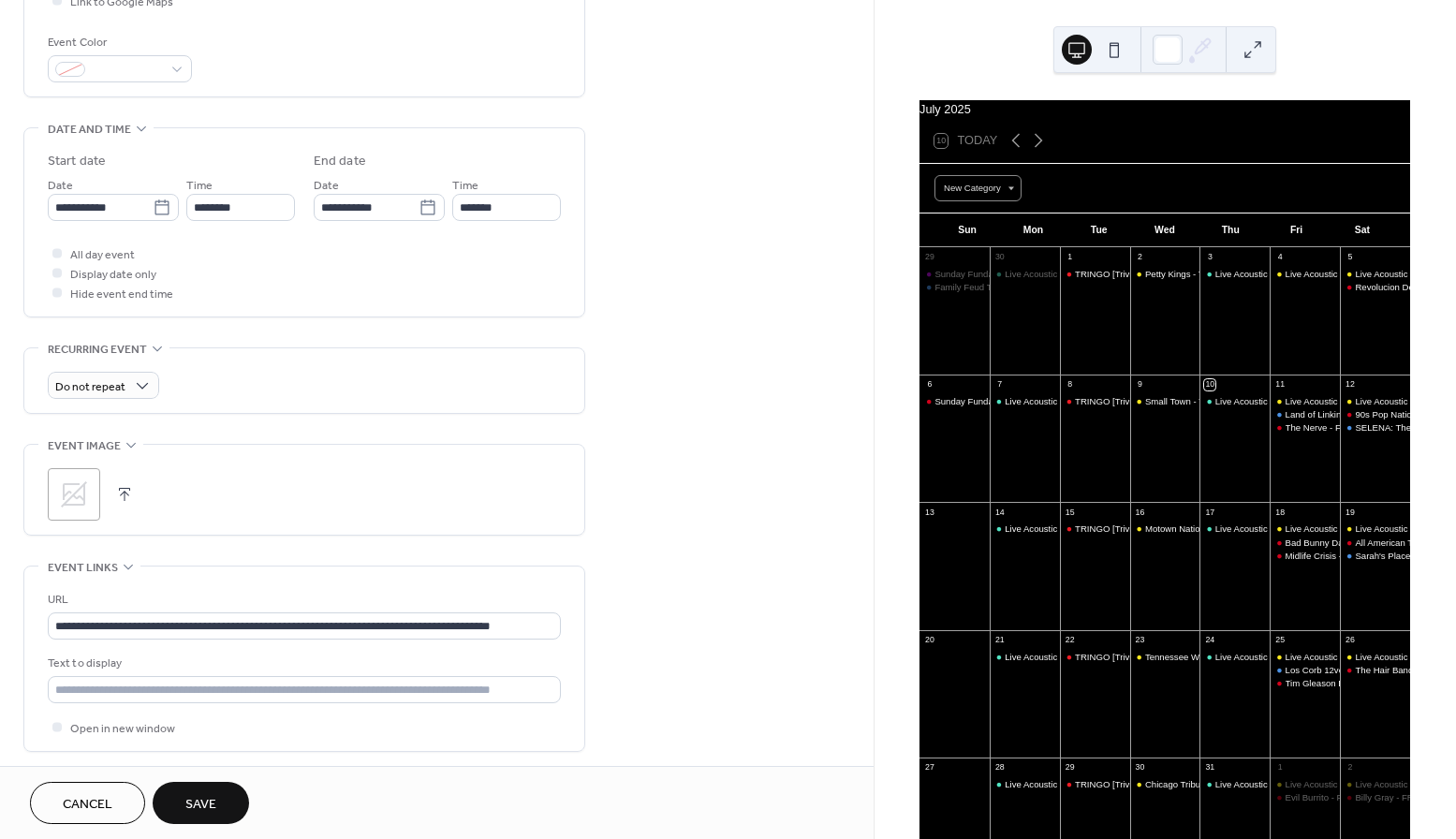 click at bounding box center (125, 494) 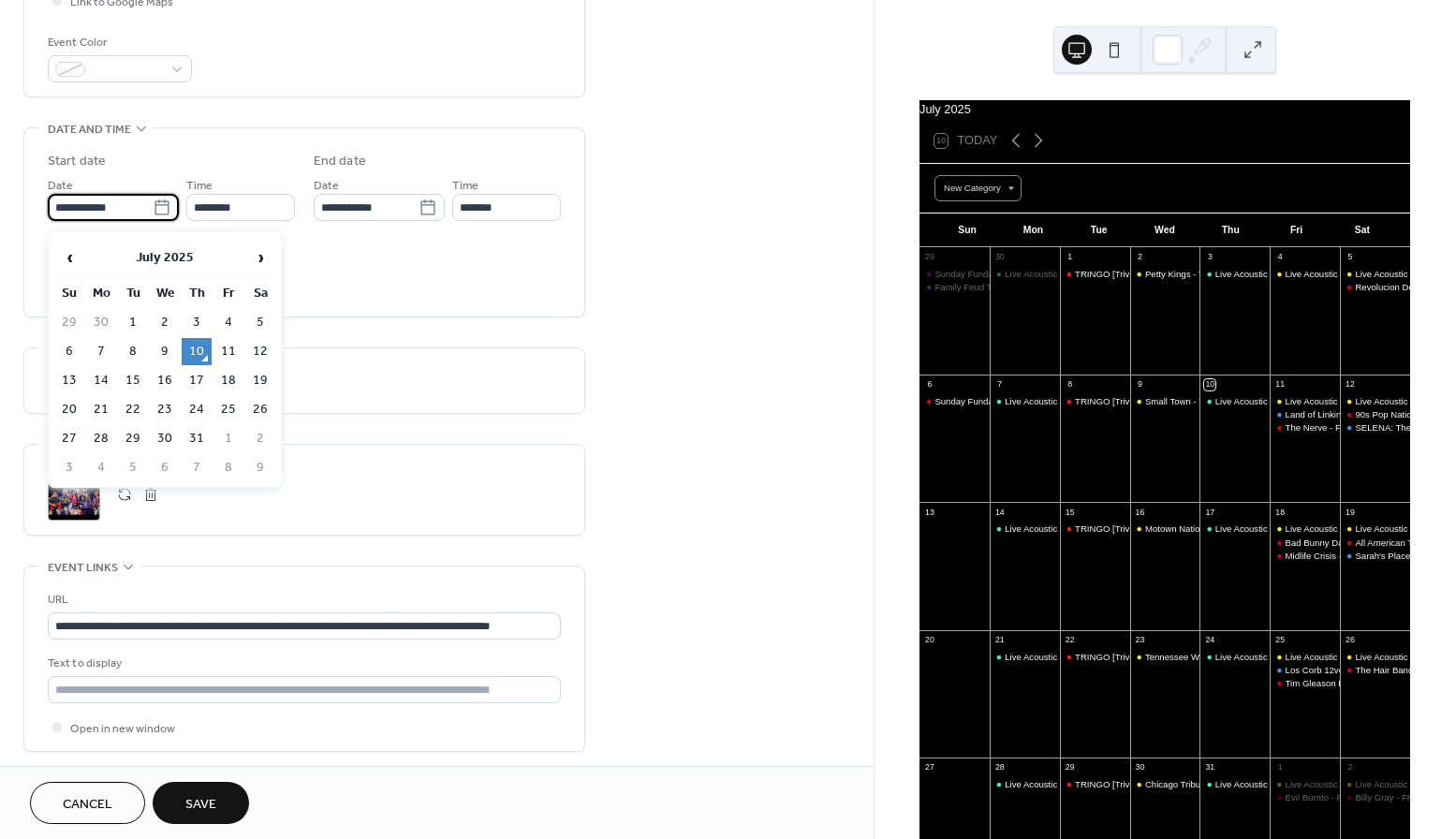 click on "**********" at bounding box center [100, 207] 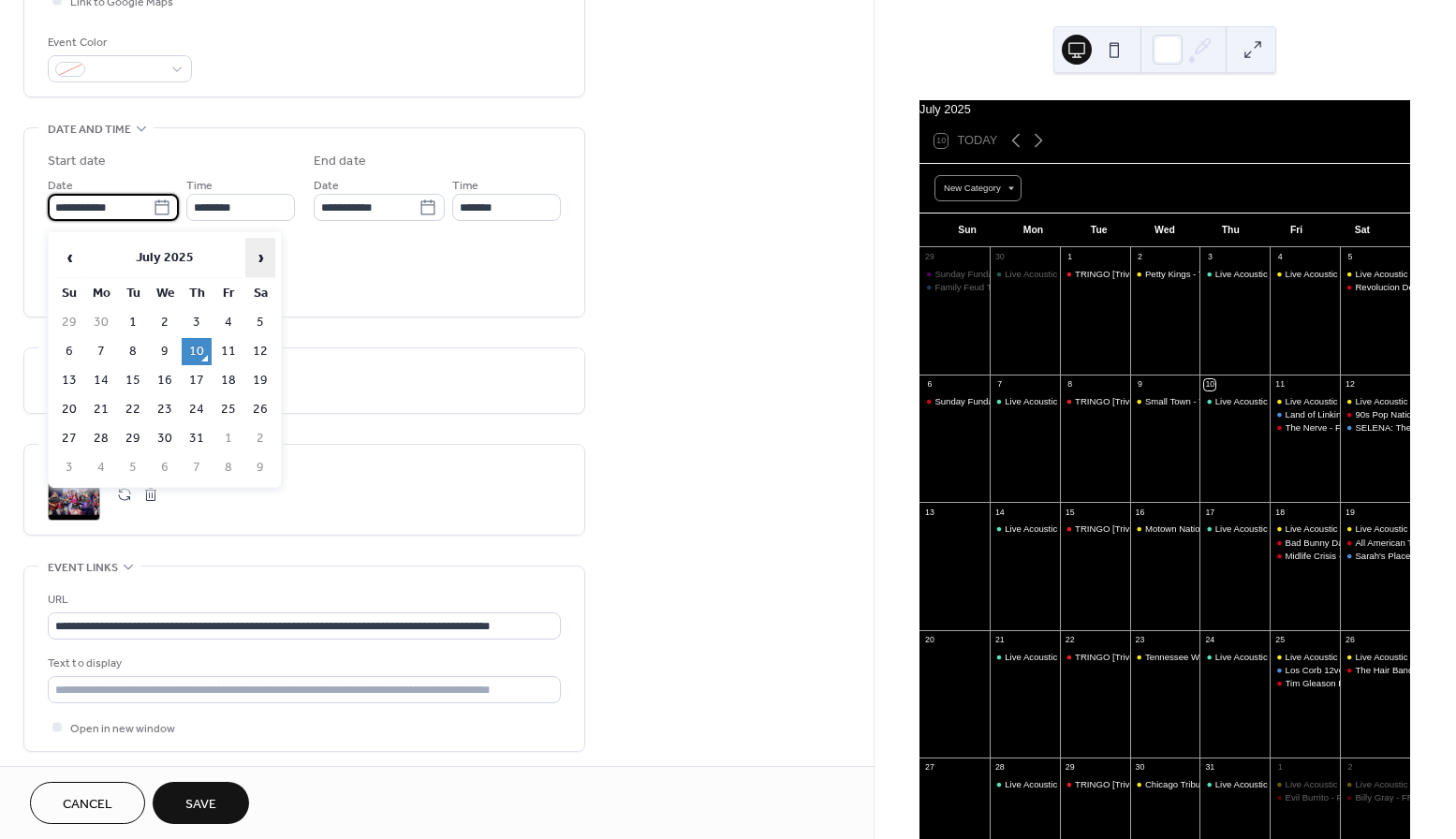 click on "›" at bounding box center (260, 258) 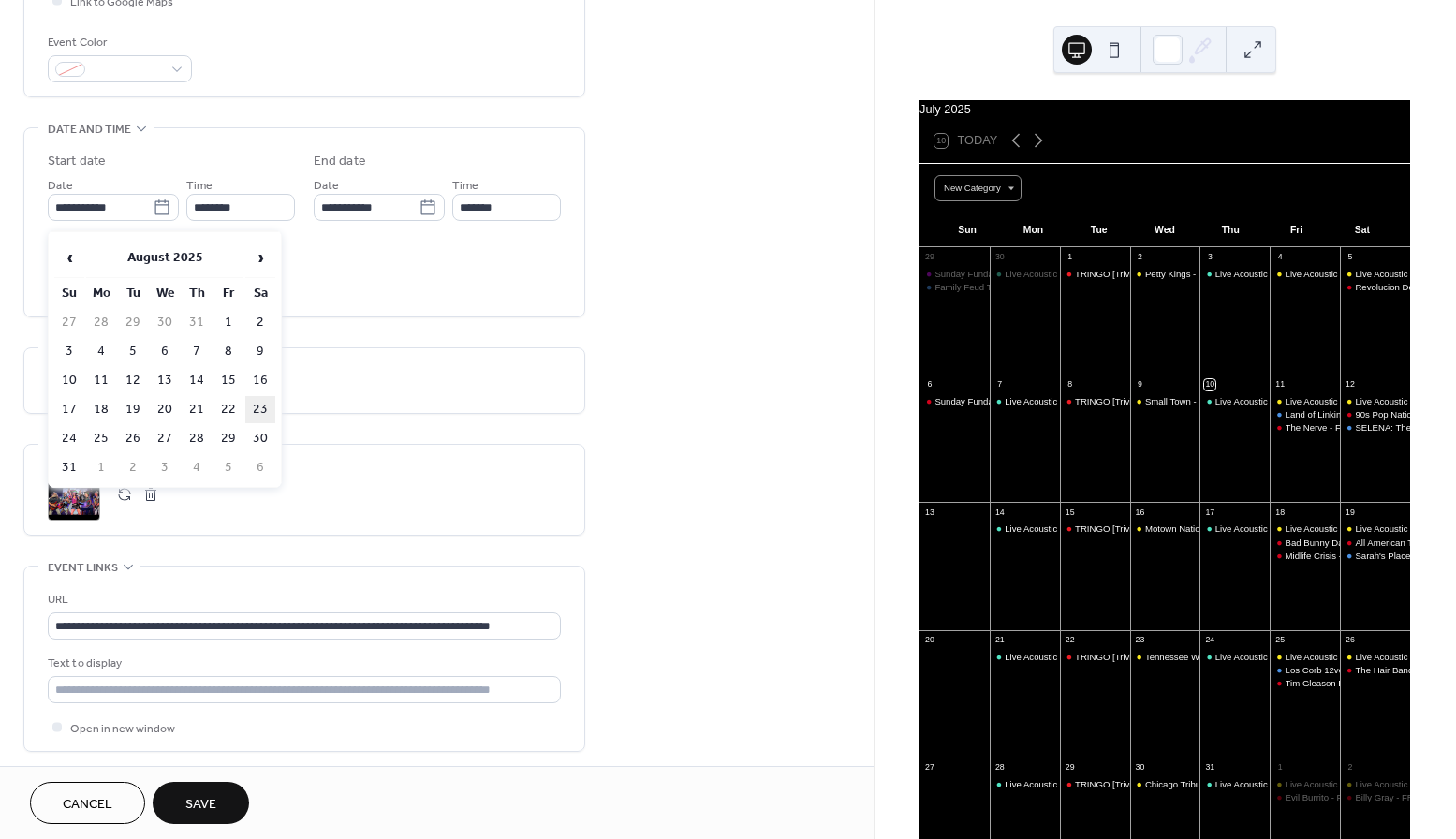 click on "23" at bounding box center (260, 409) 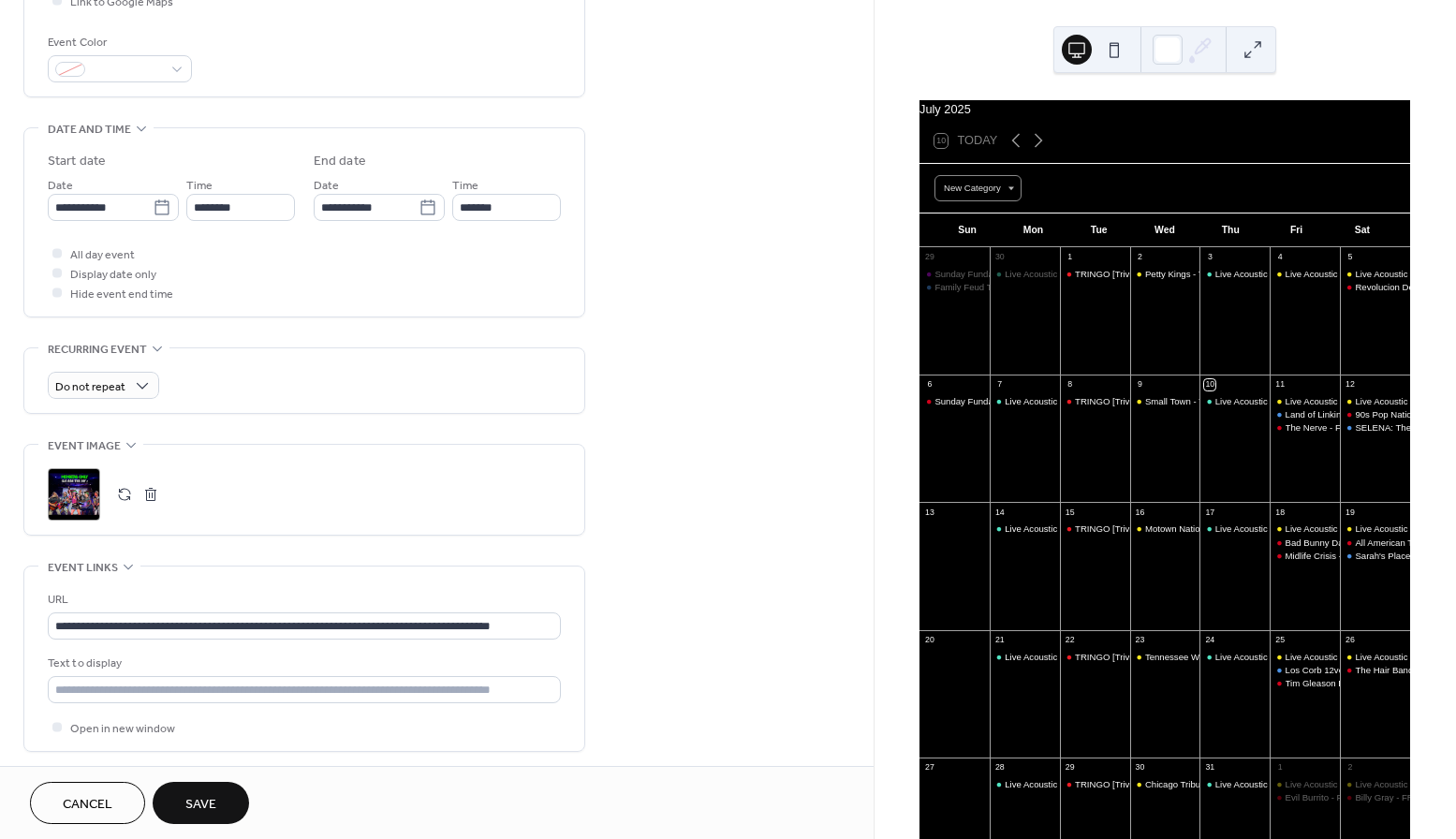 type on "**********" 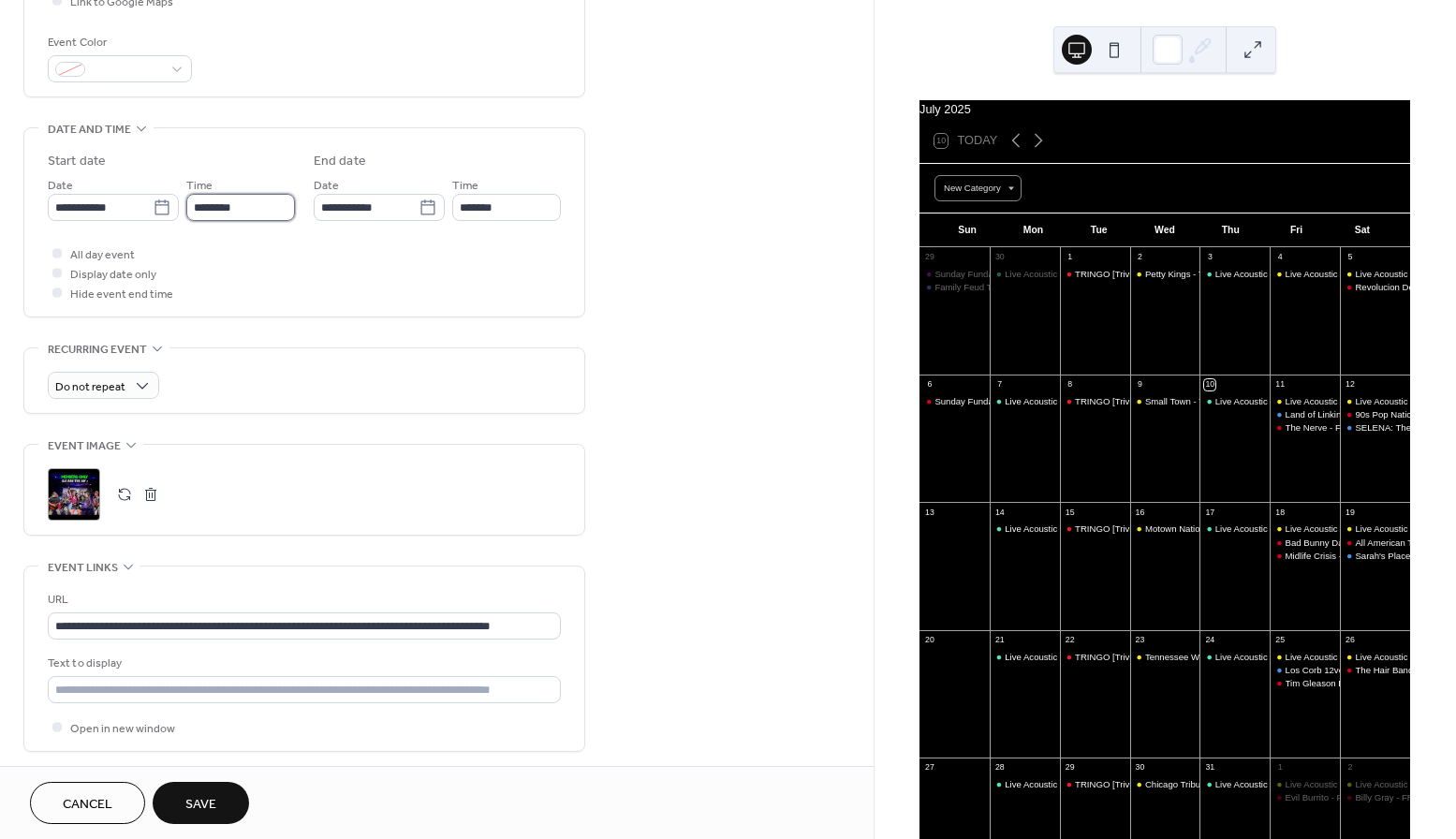 click on "********" at bounding box center [241, 207] 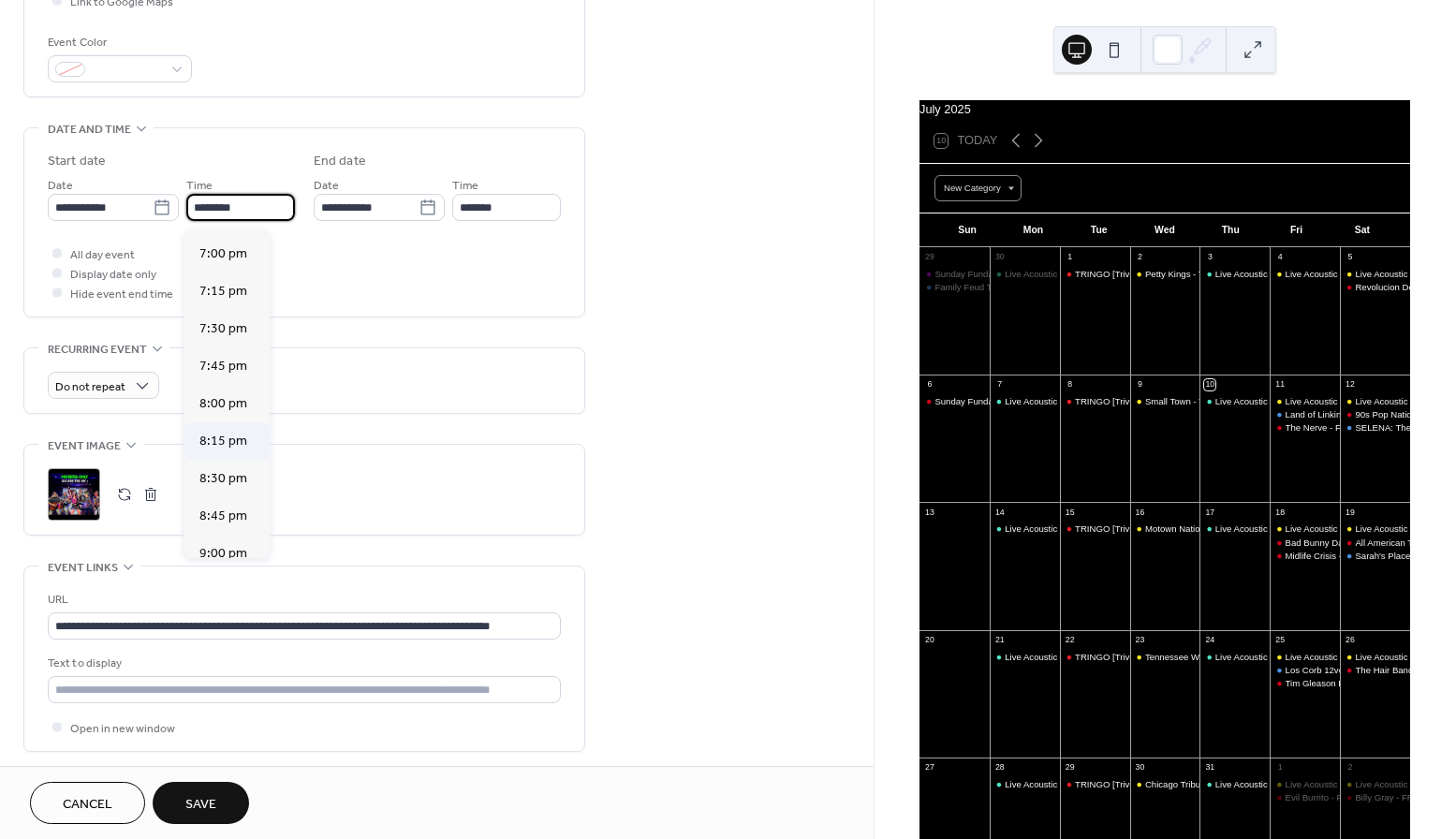 scroll, scrollTop: 3084, scrollLeft: 0, axis: vertical 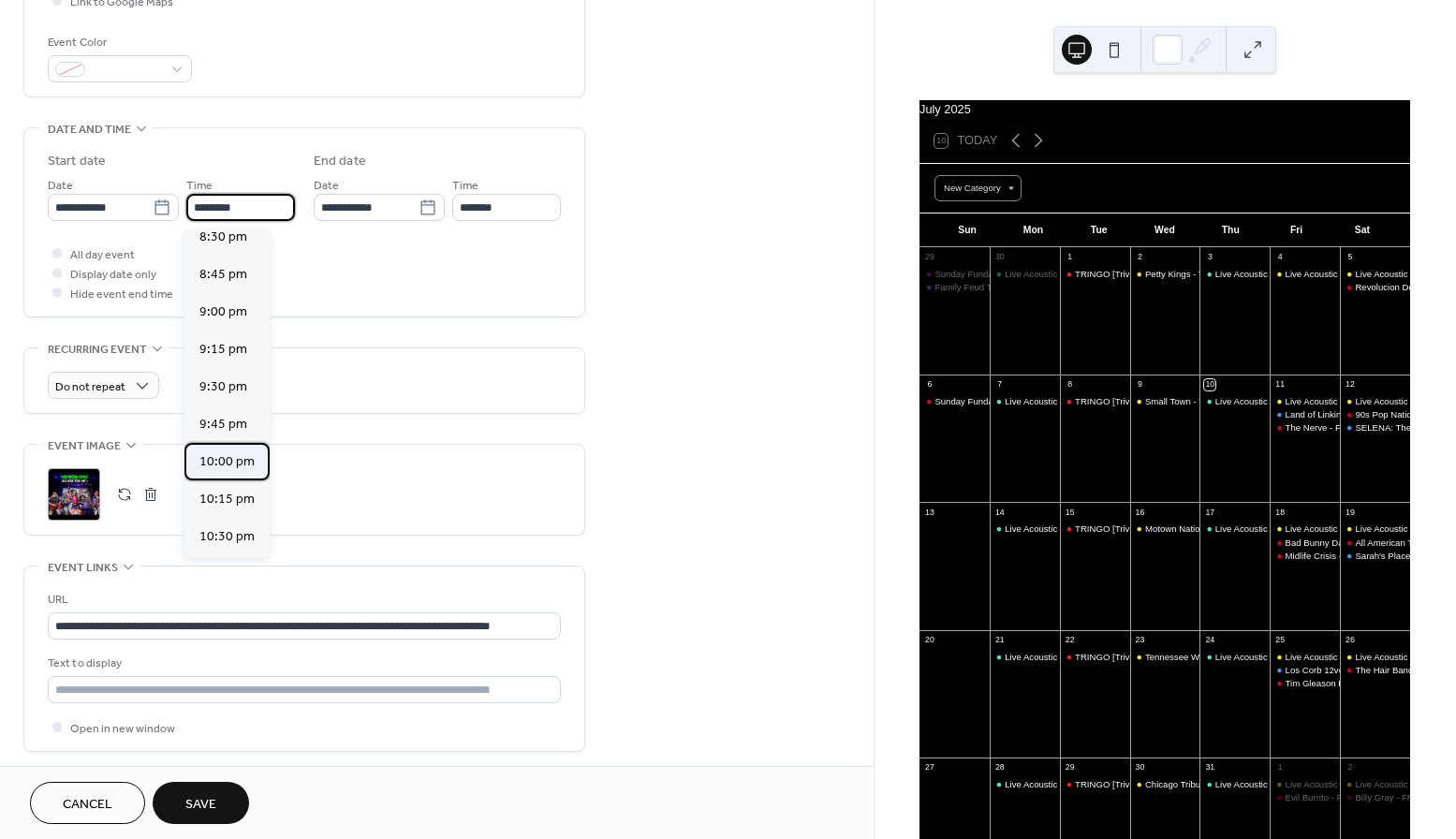 click on "10:00 pm" at bounding box center (227, 462) 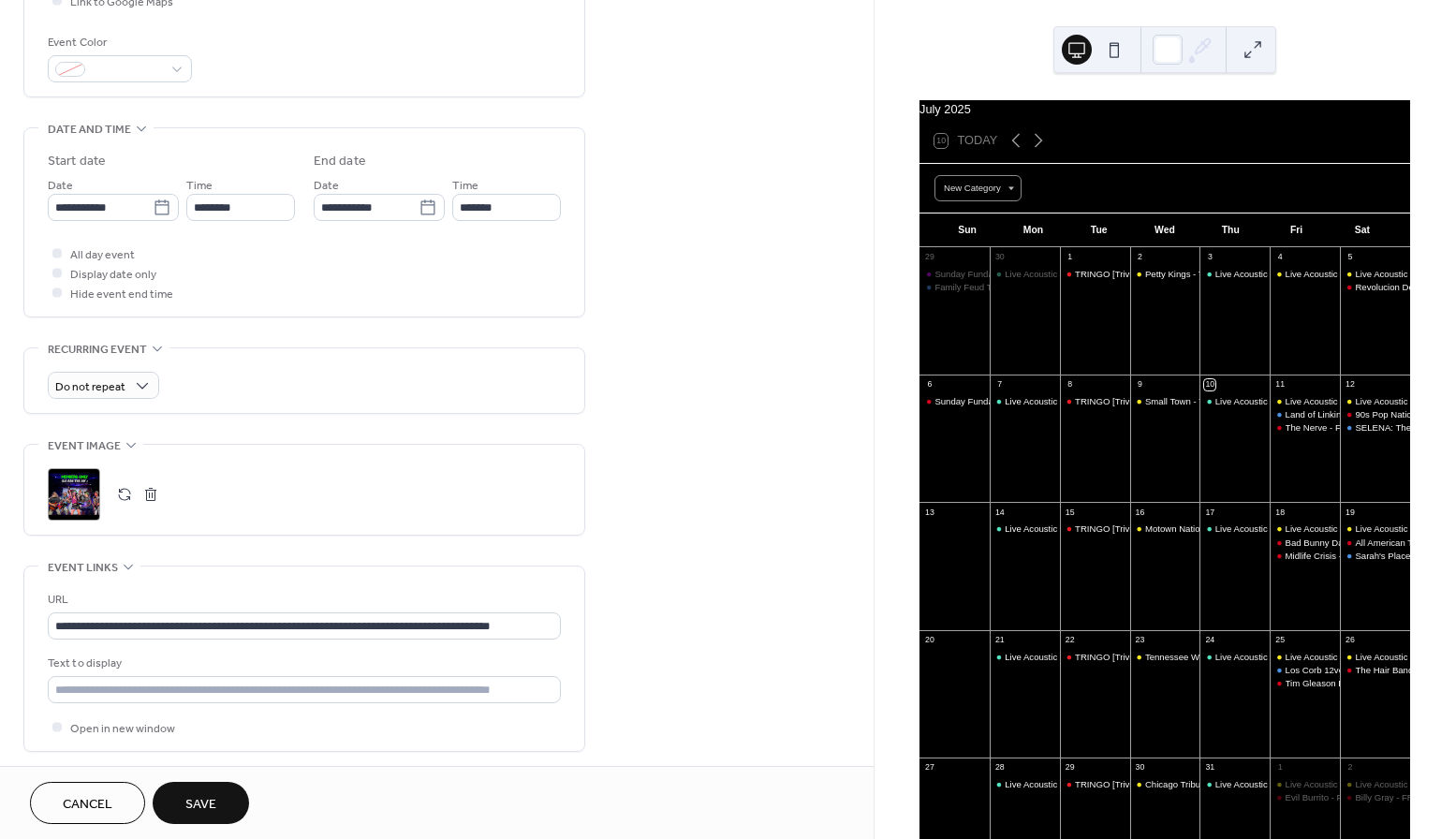type on "********" 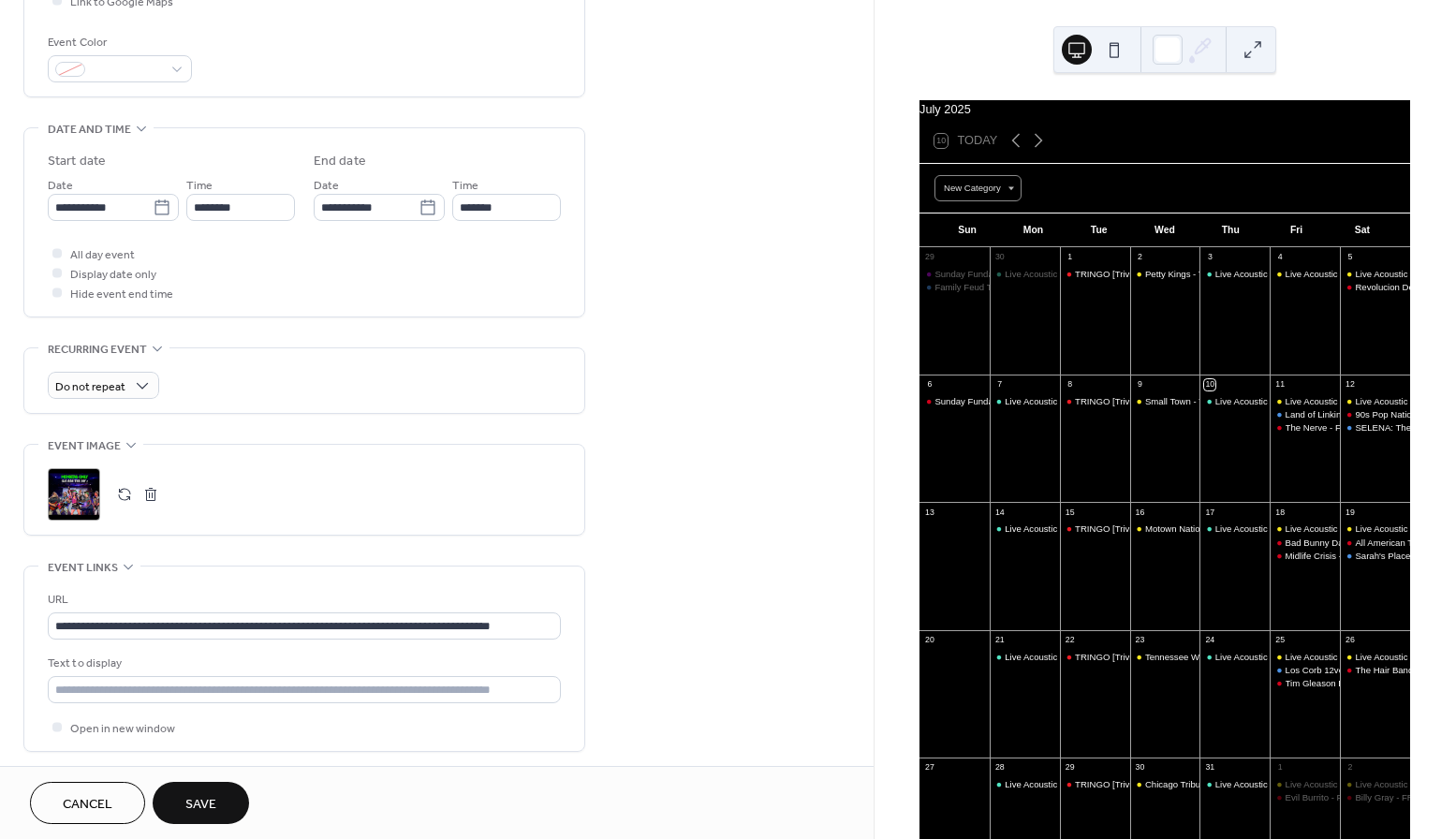 type on "********" 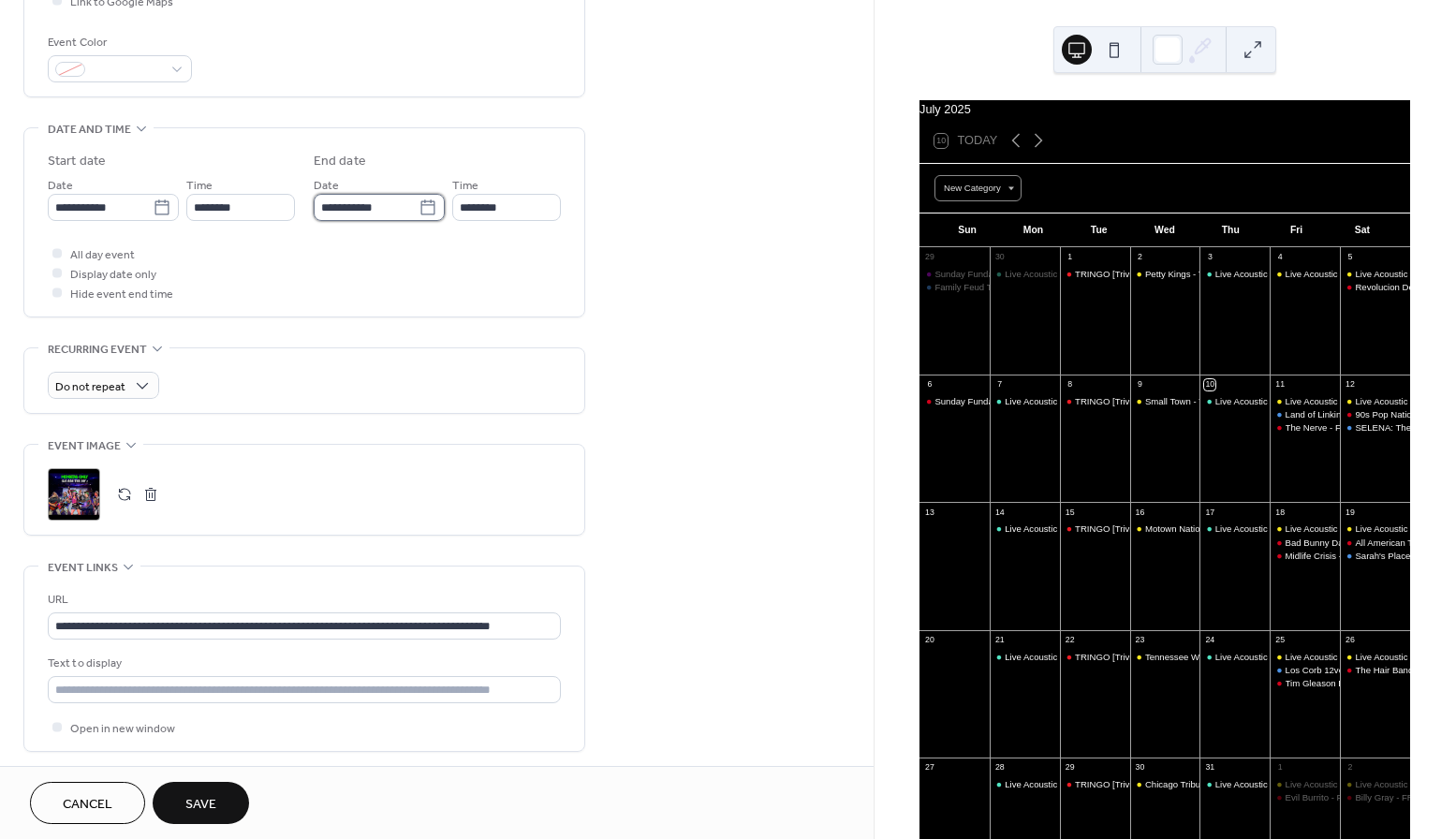 click on "**********" at bounding box center [366, 207] 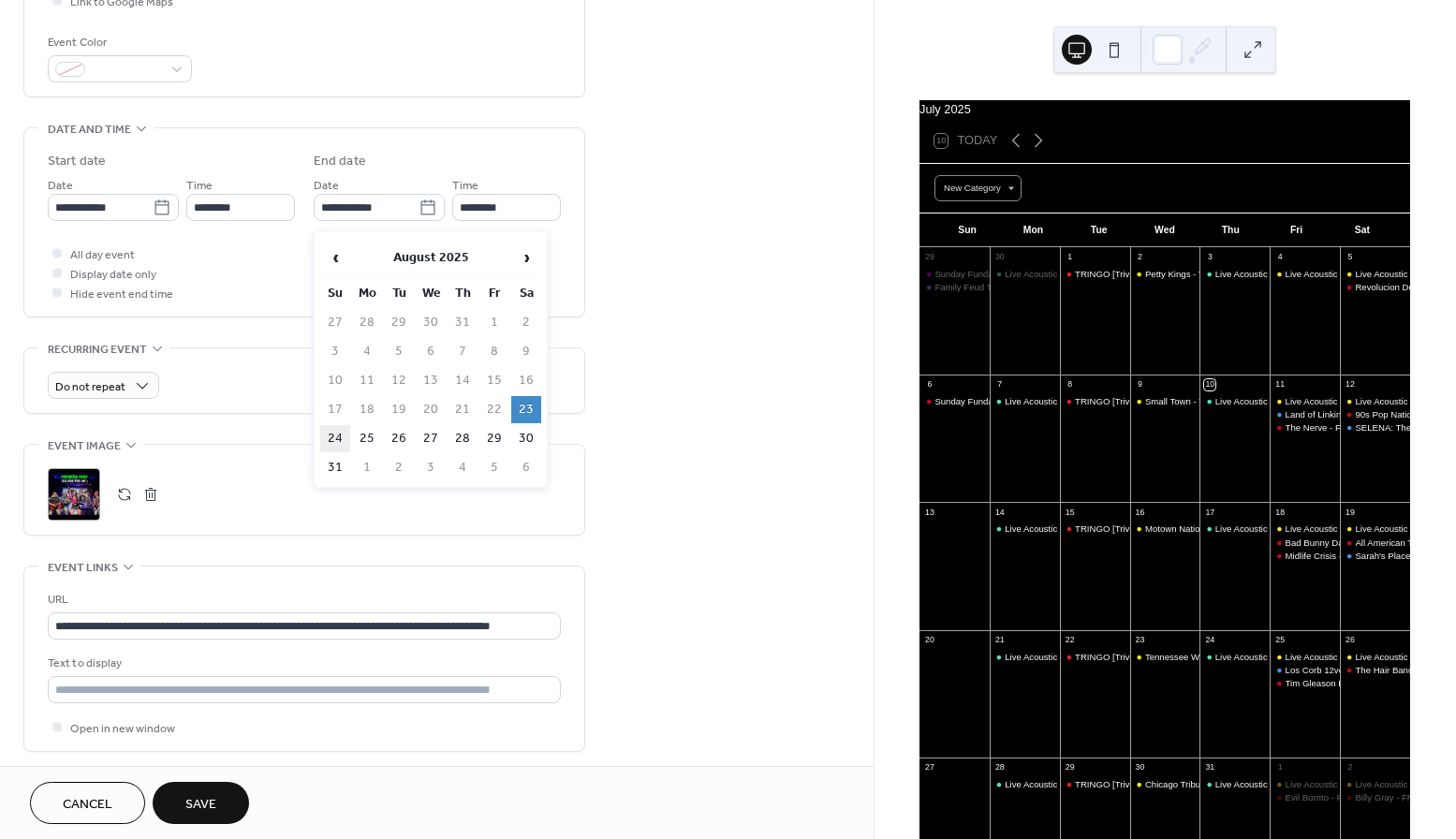 click on "24" at bounding box center [335, 438] 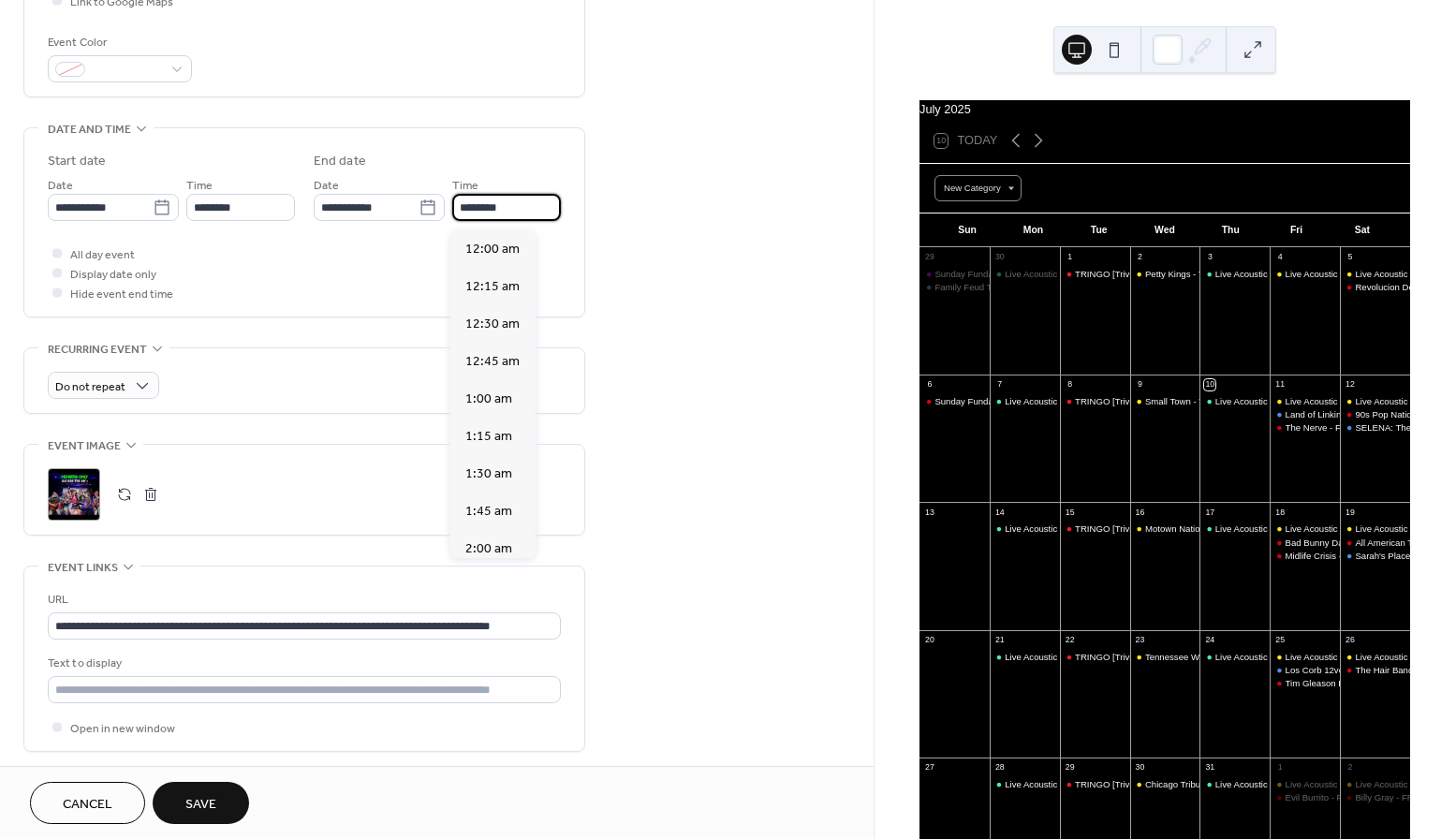 click on "********" at bounding box center (507, 207) 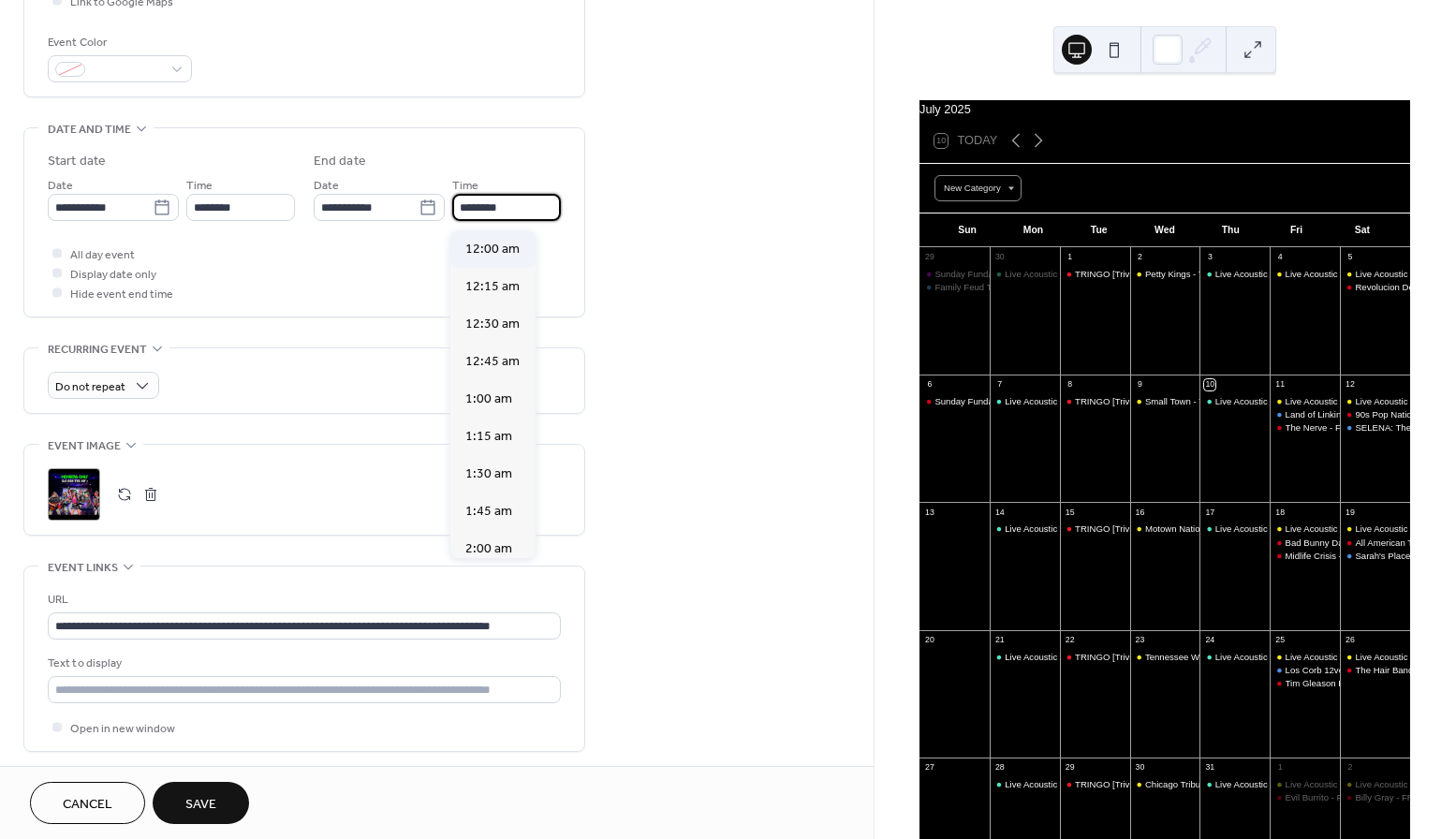 scroll, scrollTop: 0, scrollLeft: 0, axis: both 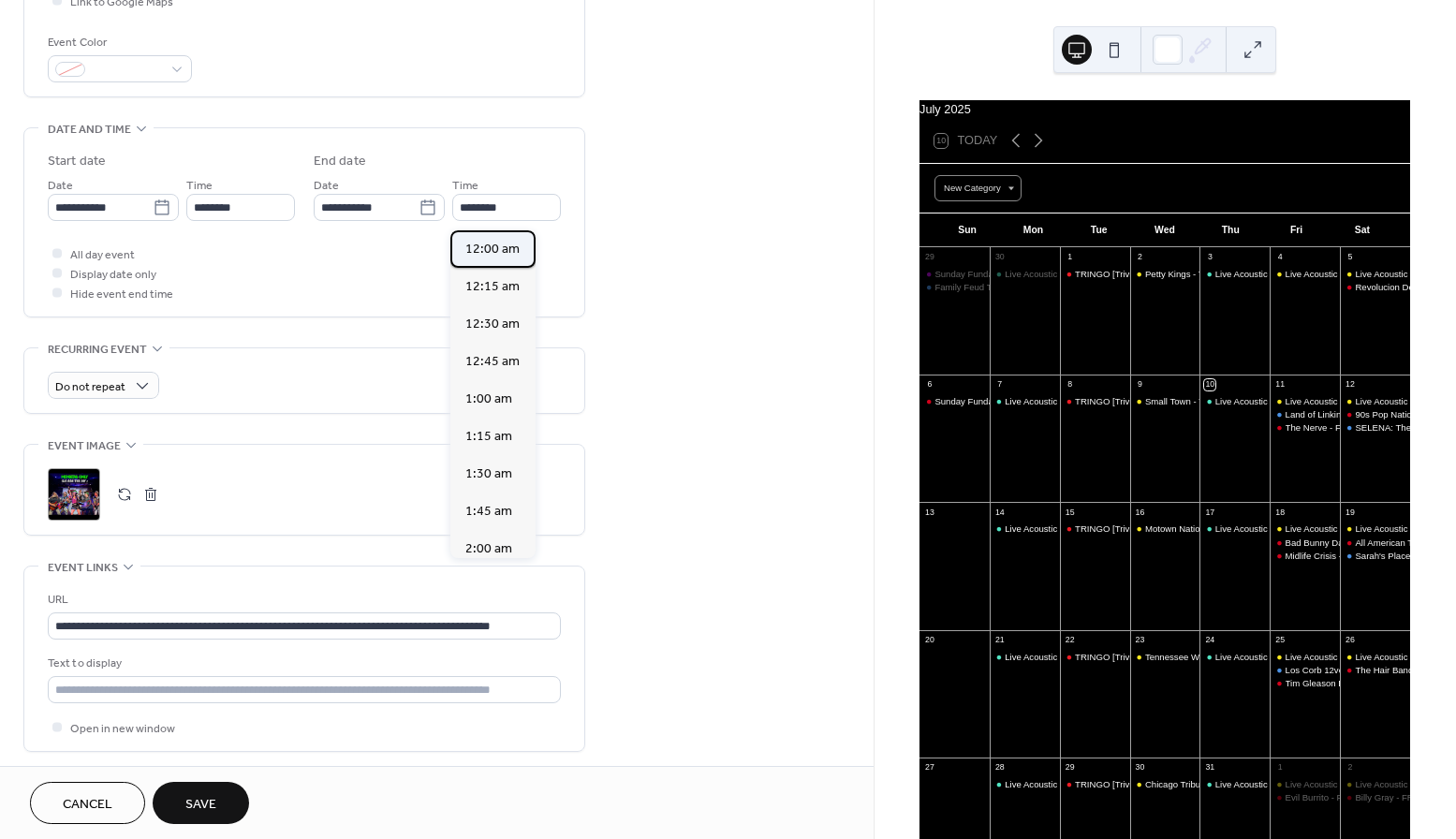 click on "12:00 am" at bounding box center [493, 249] 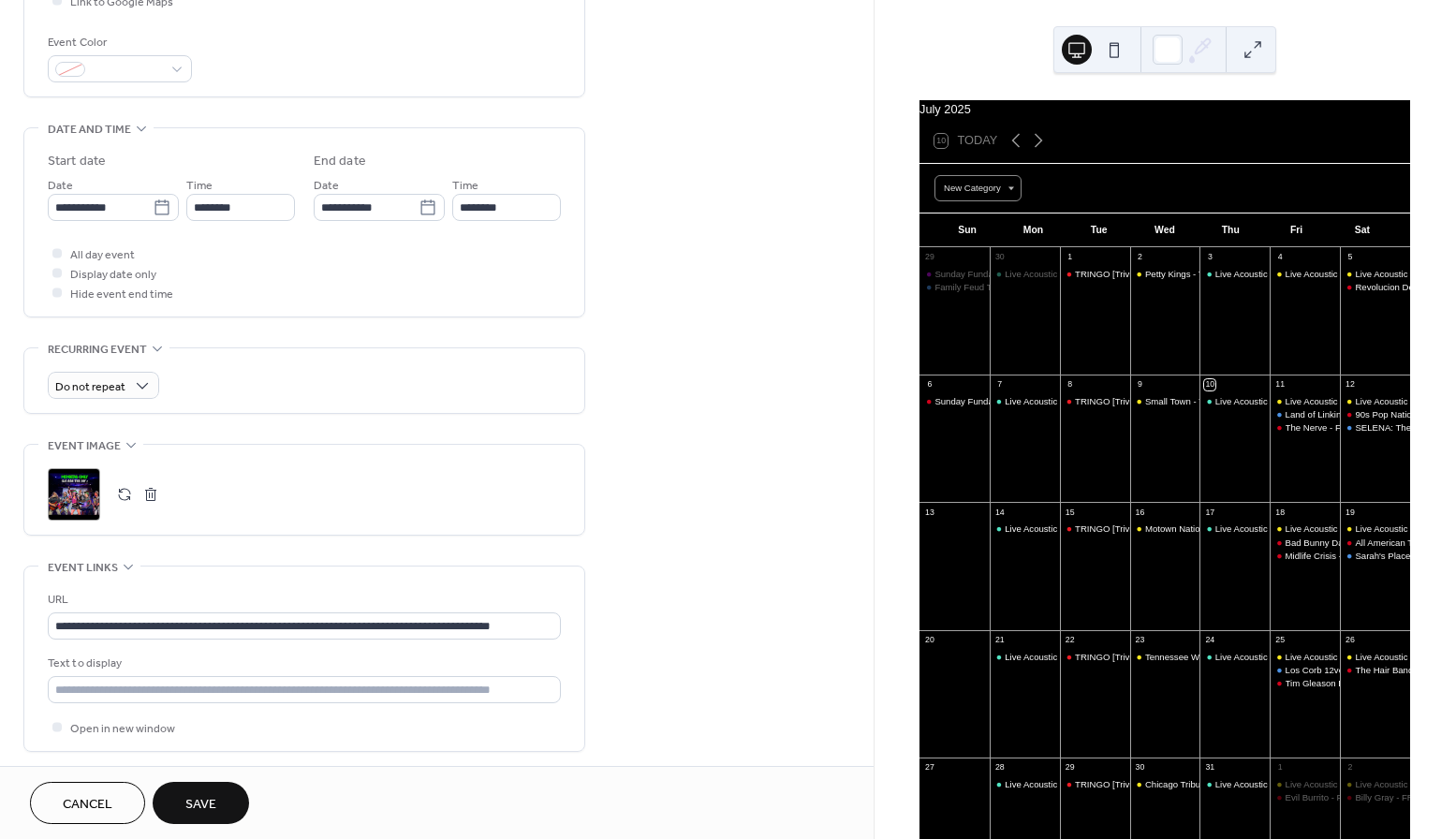 type on "********" 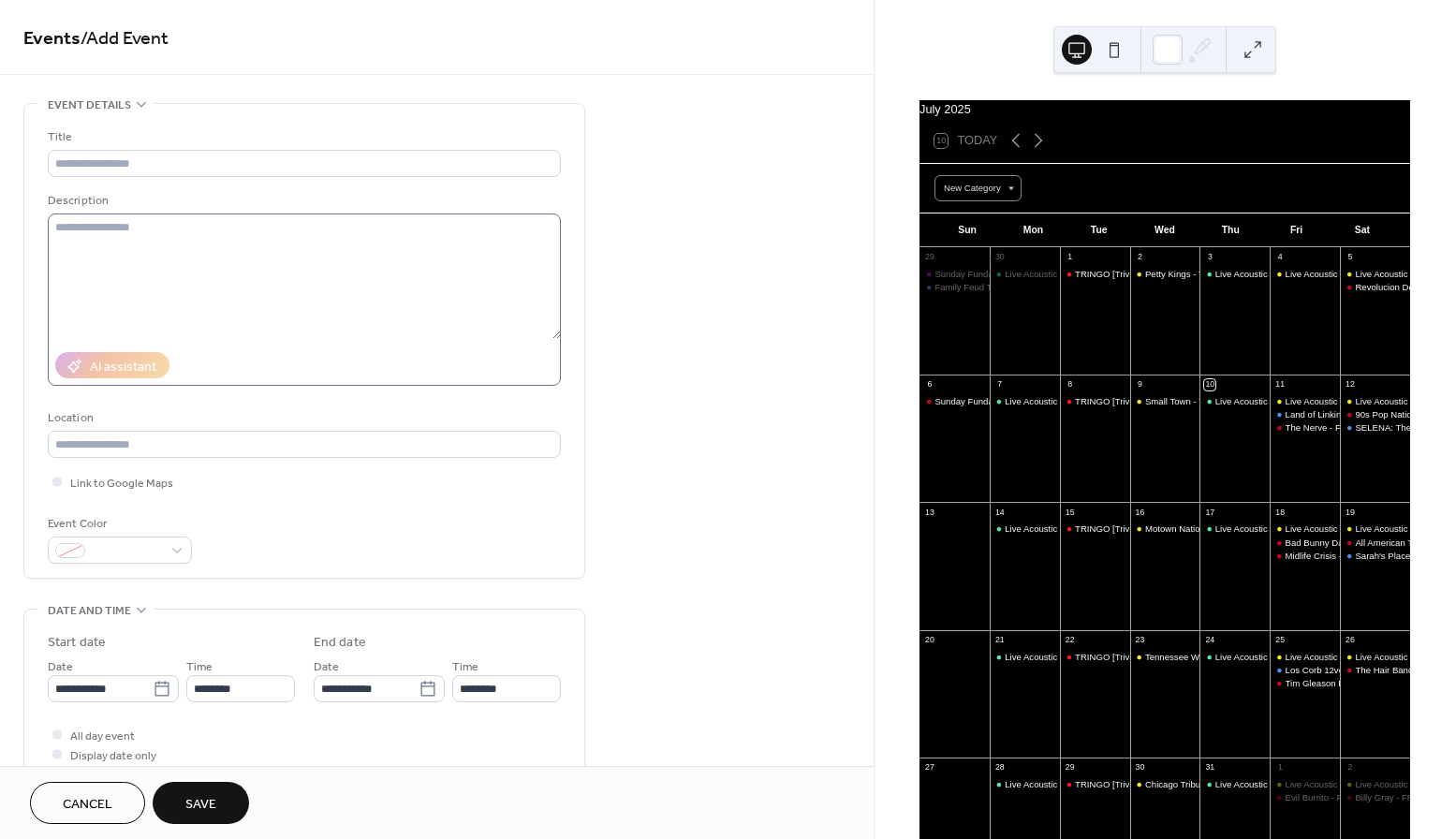 scroll, scrollTop: 0, scrollLeft: 0, axis: both 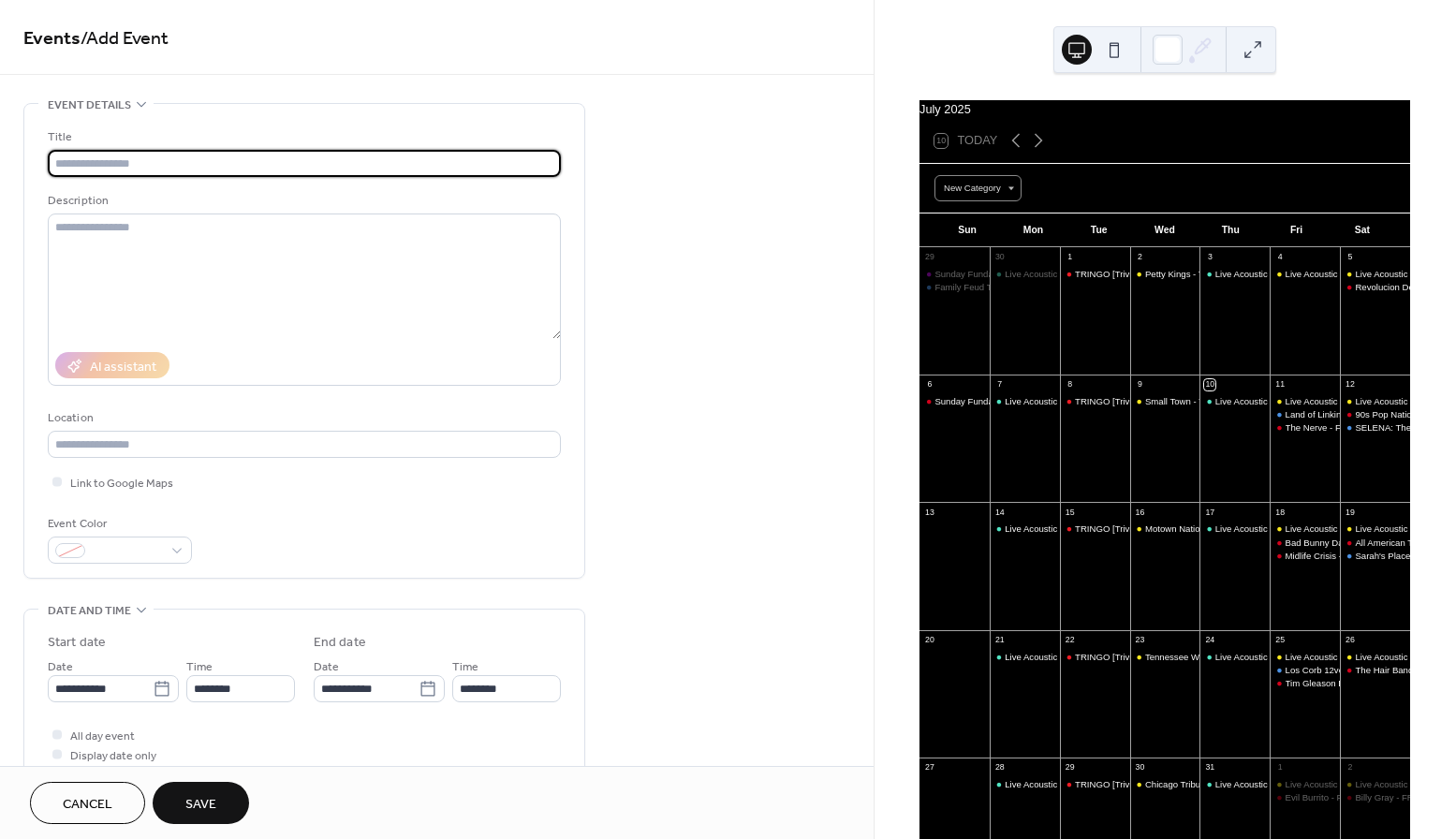 click at bounding box center [304, 163] 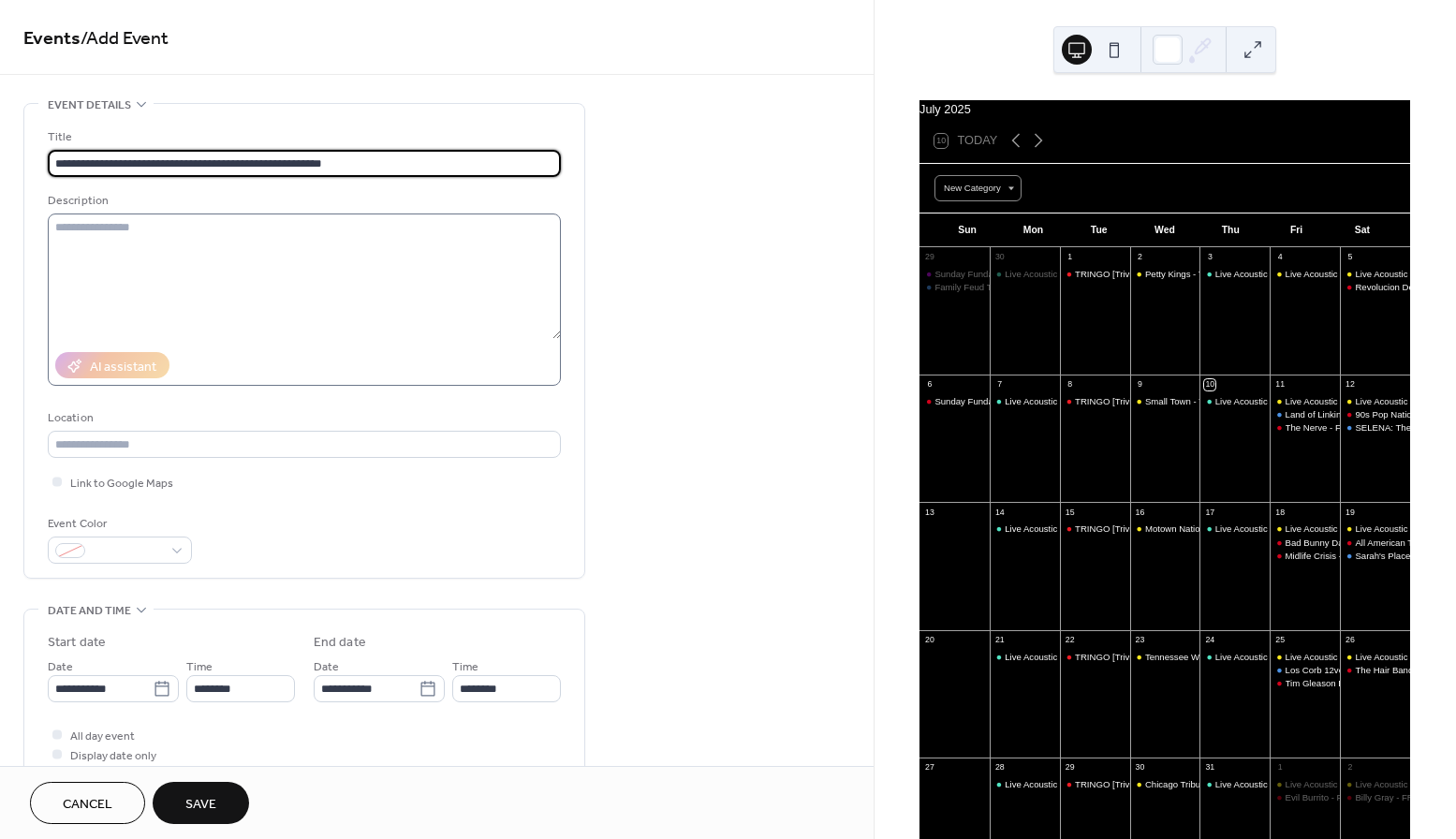 type on "**********" 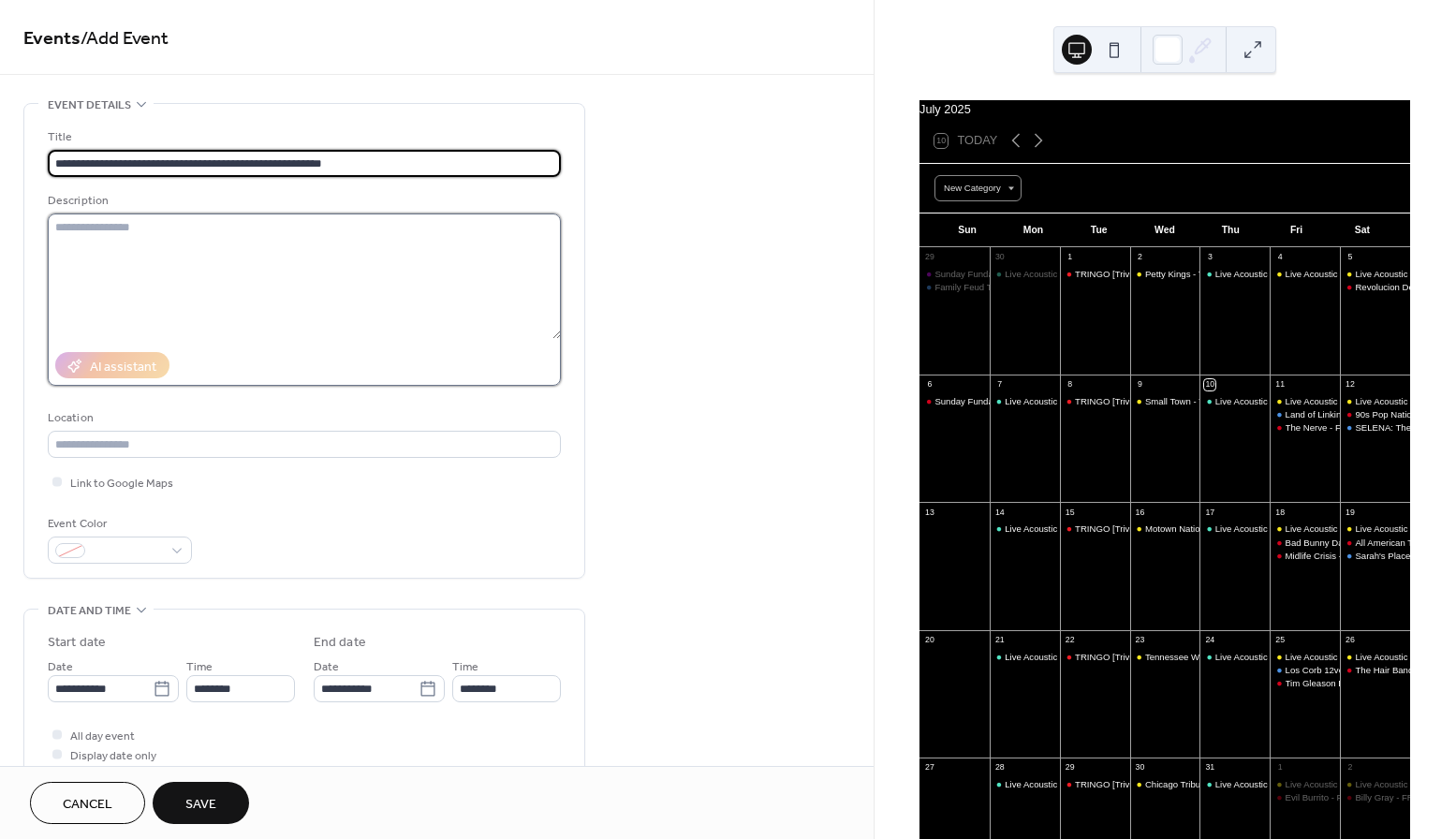 click at bounding box center (304, 276) 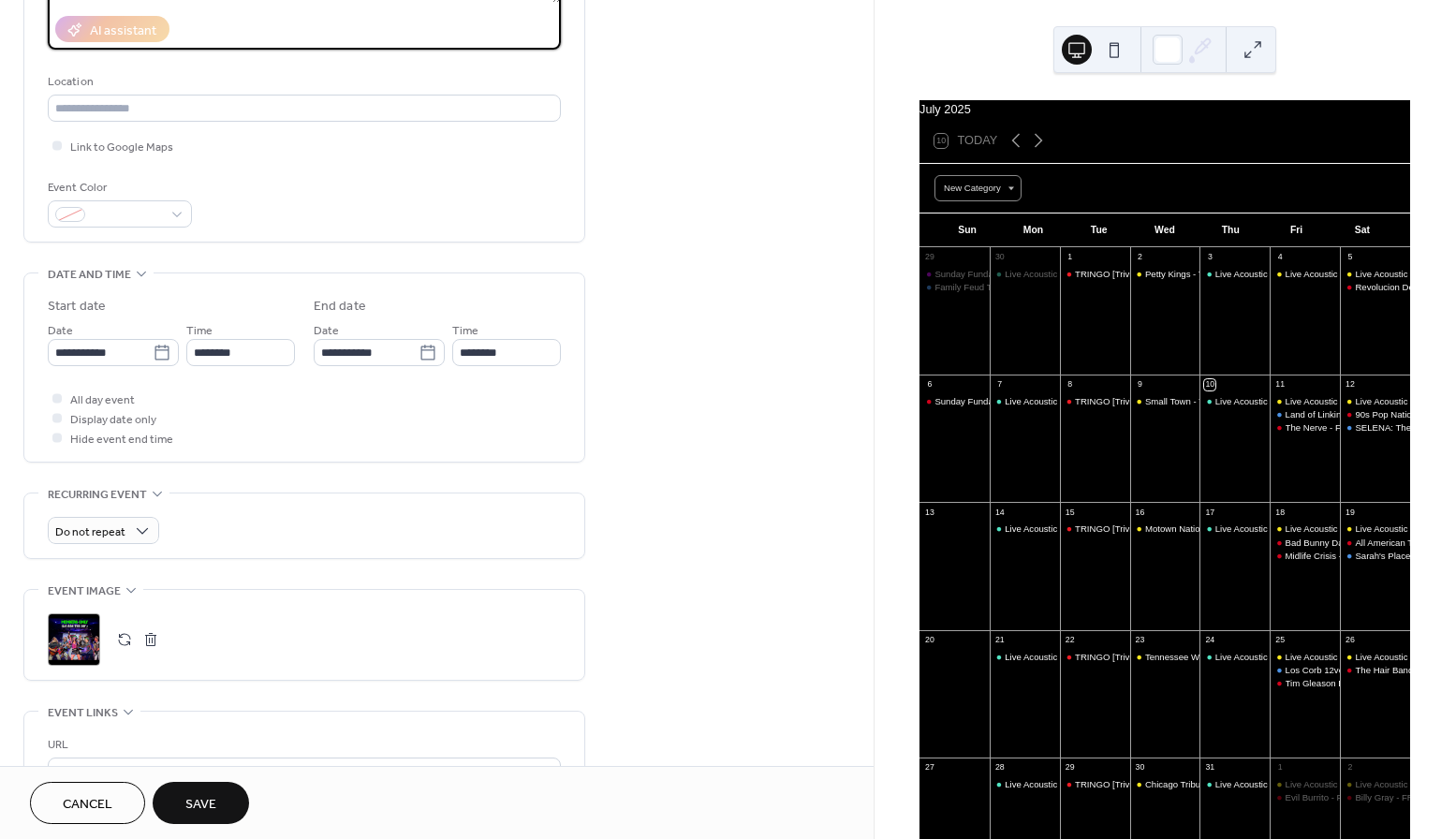 scroll, scrollTop: 349, scrollLeft: 0, axis: vertical 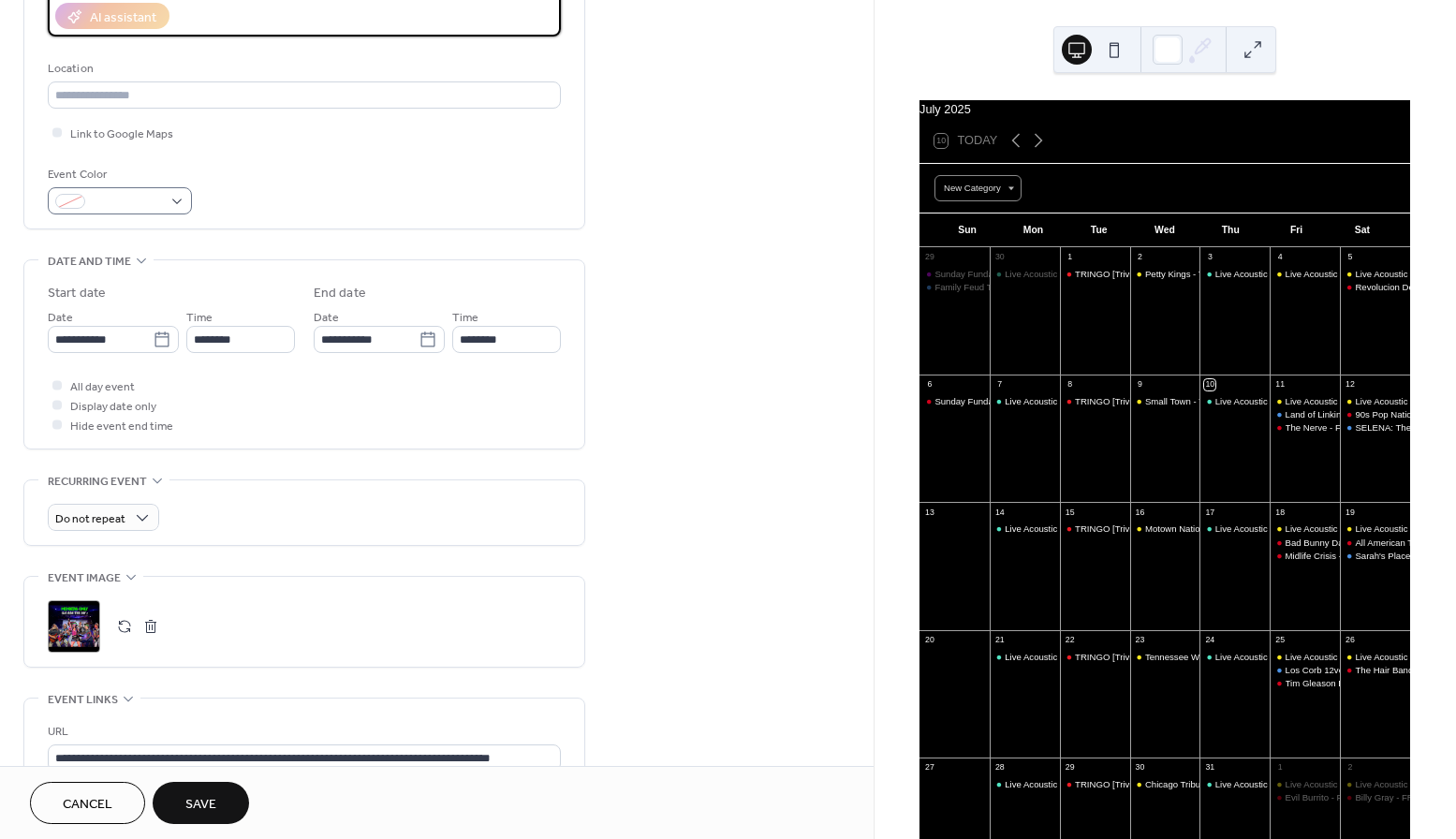 type on "**********" 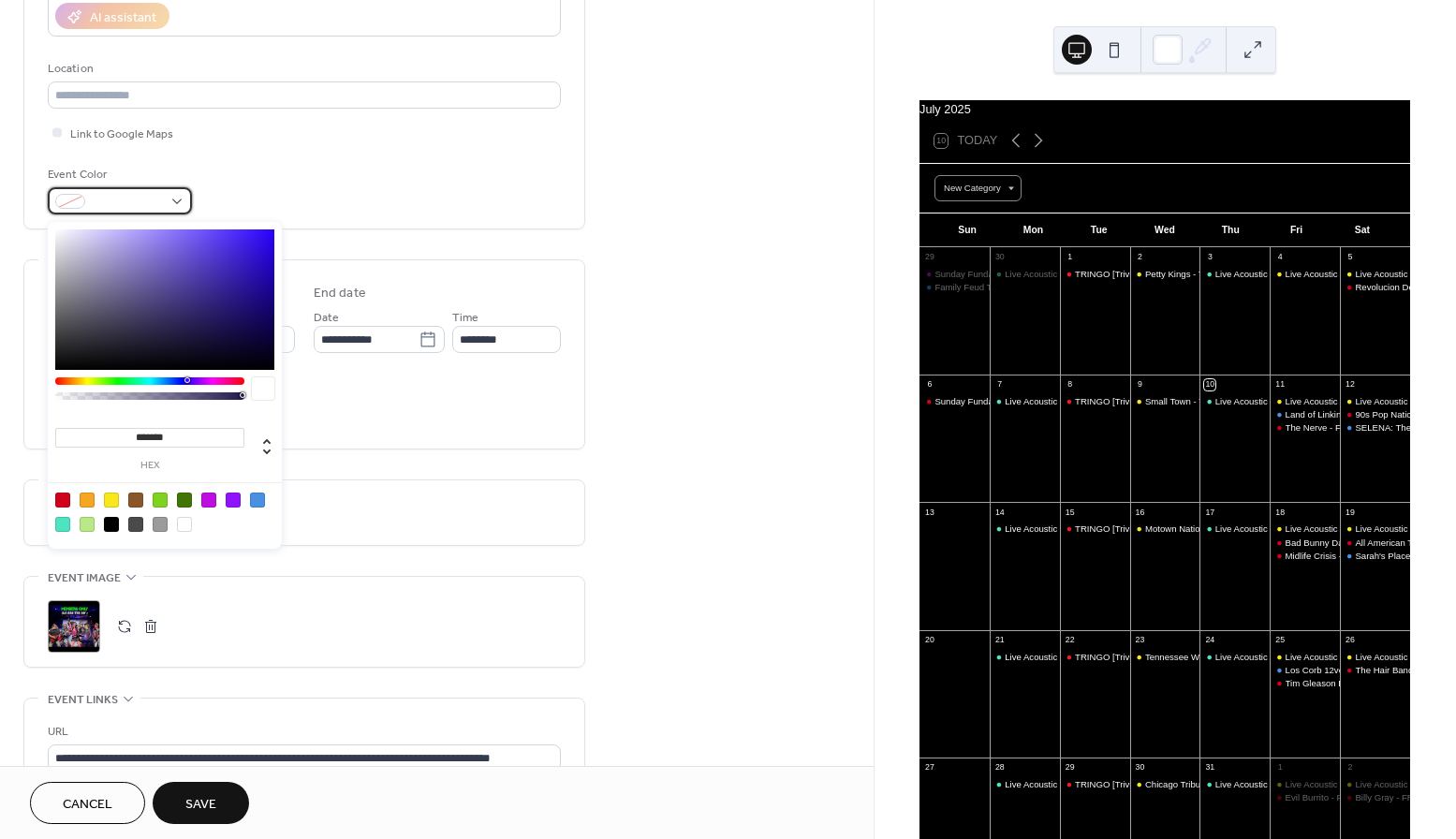 click at bounding box center [127, 202] 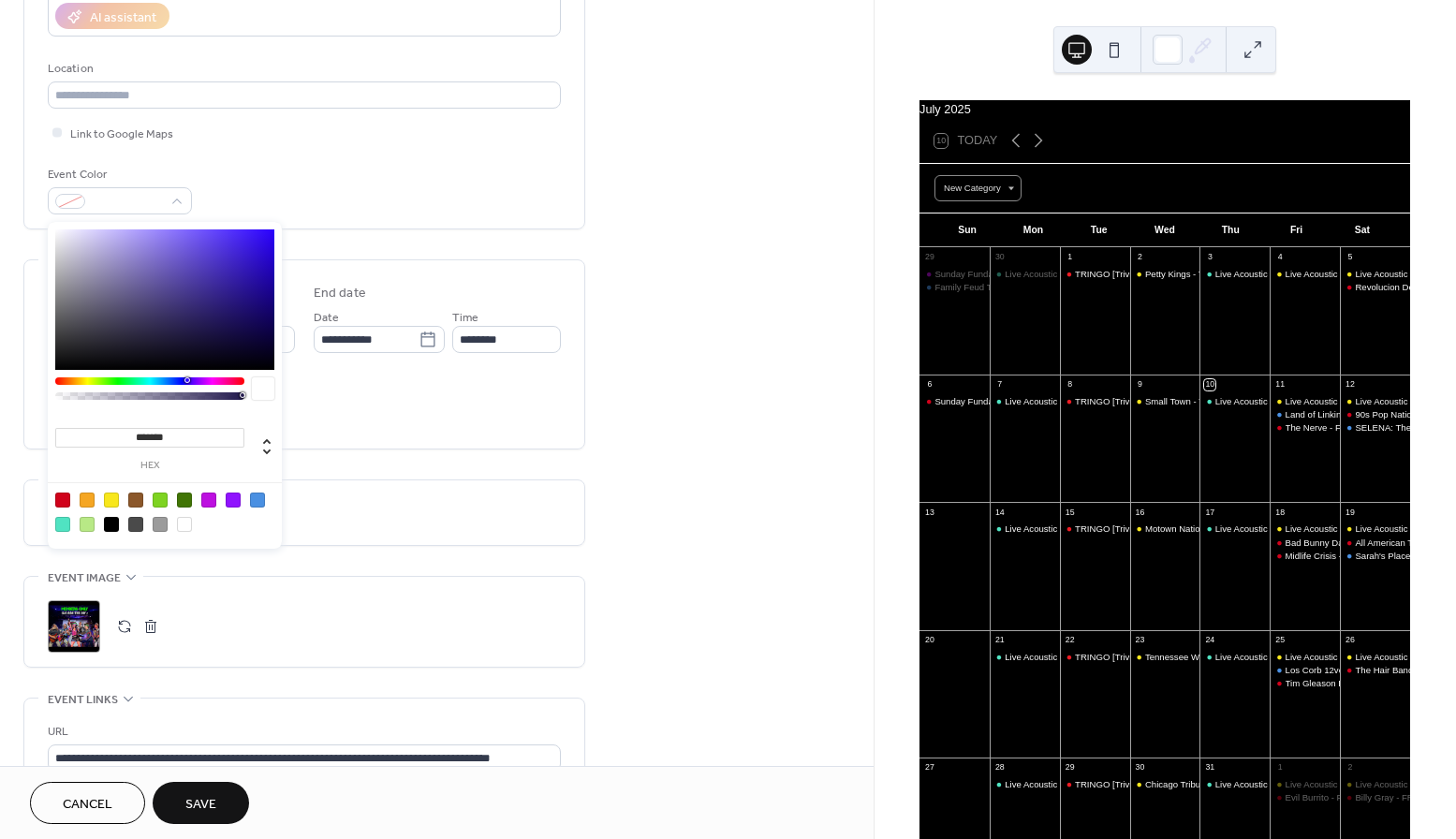 click at bounding box center [63, 500] 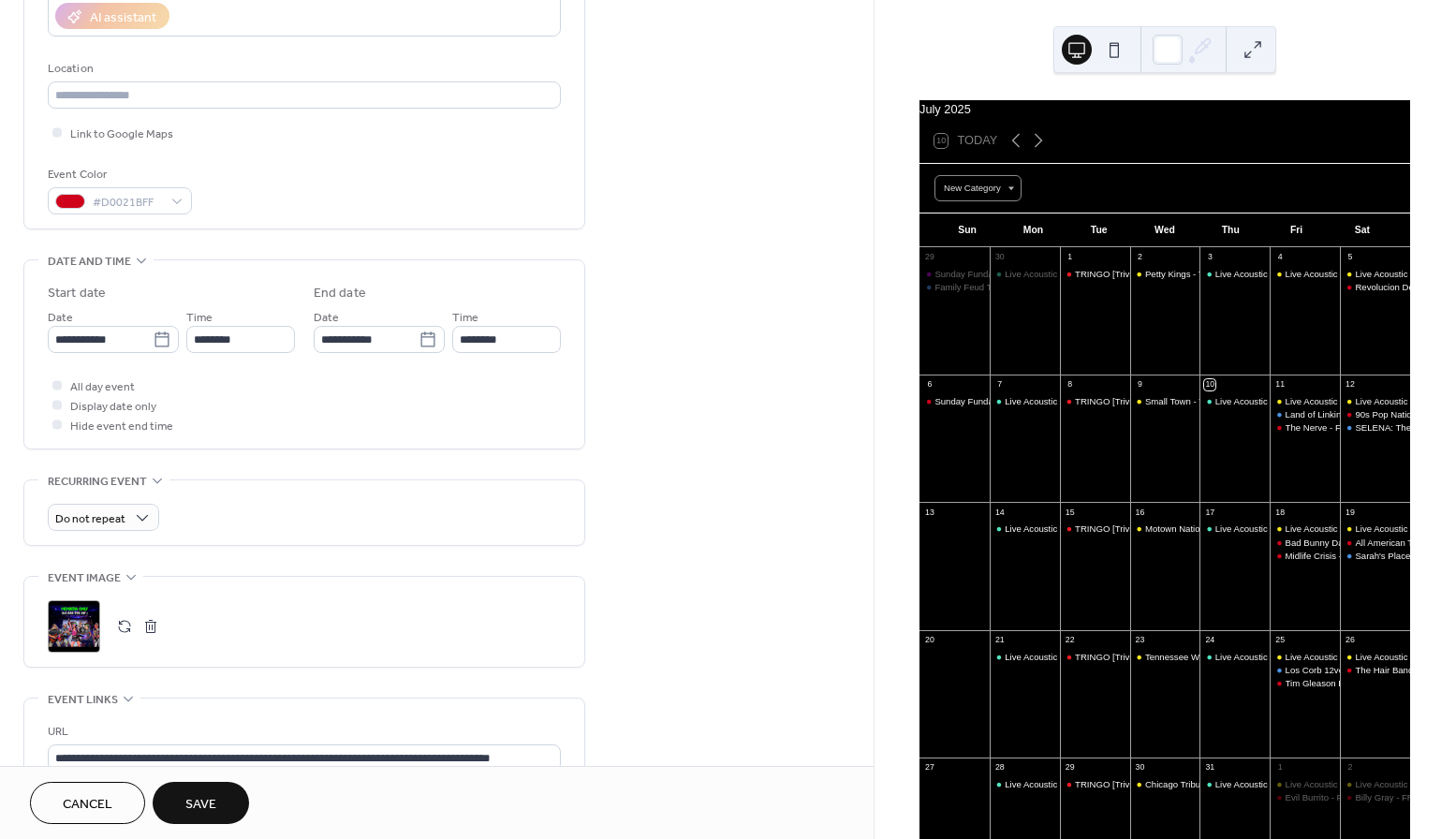 click on "**********" at bounding box center (304, 388) 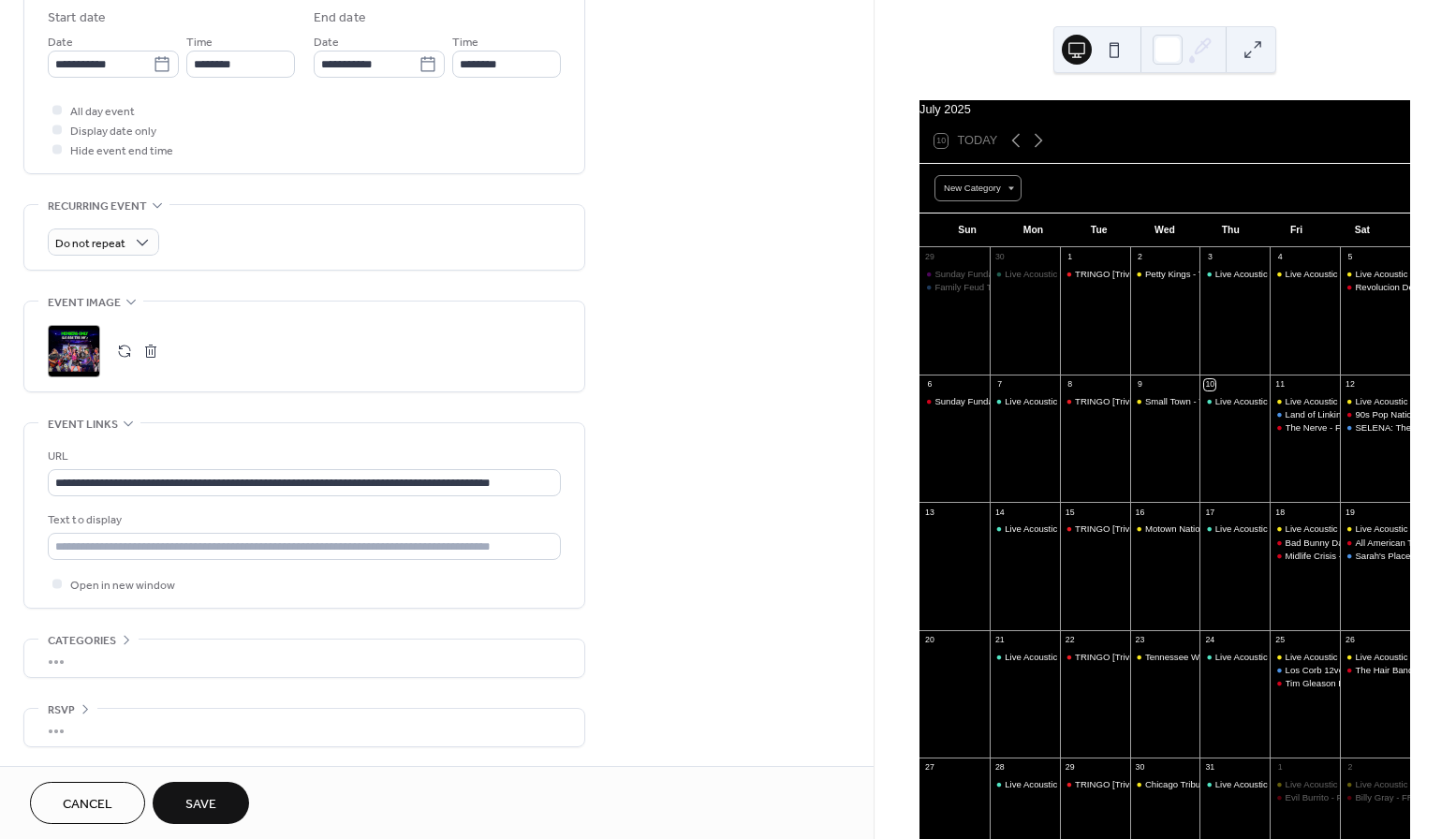 scroll, scrollTop: 634, scrollLeft: 0, axis: vertical 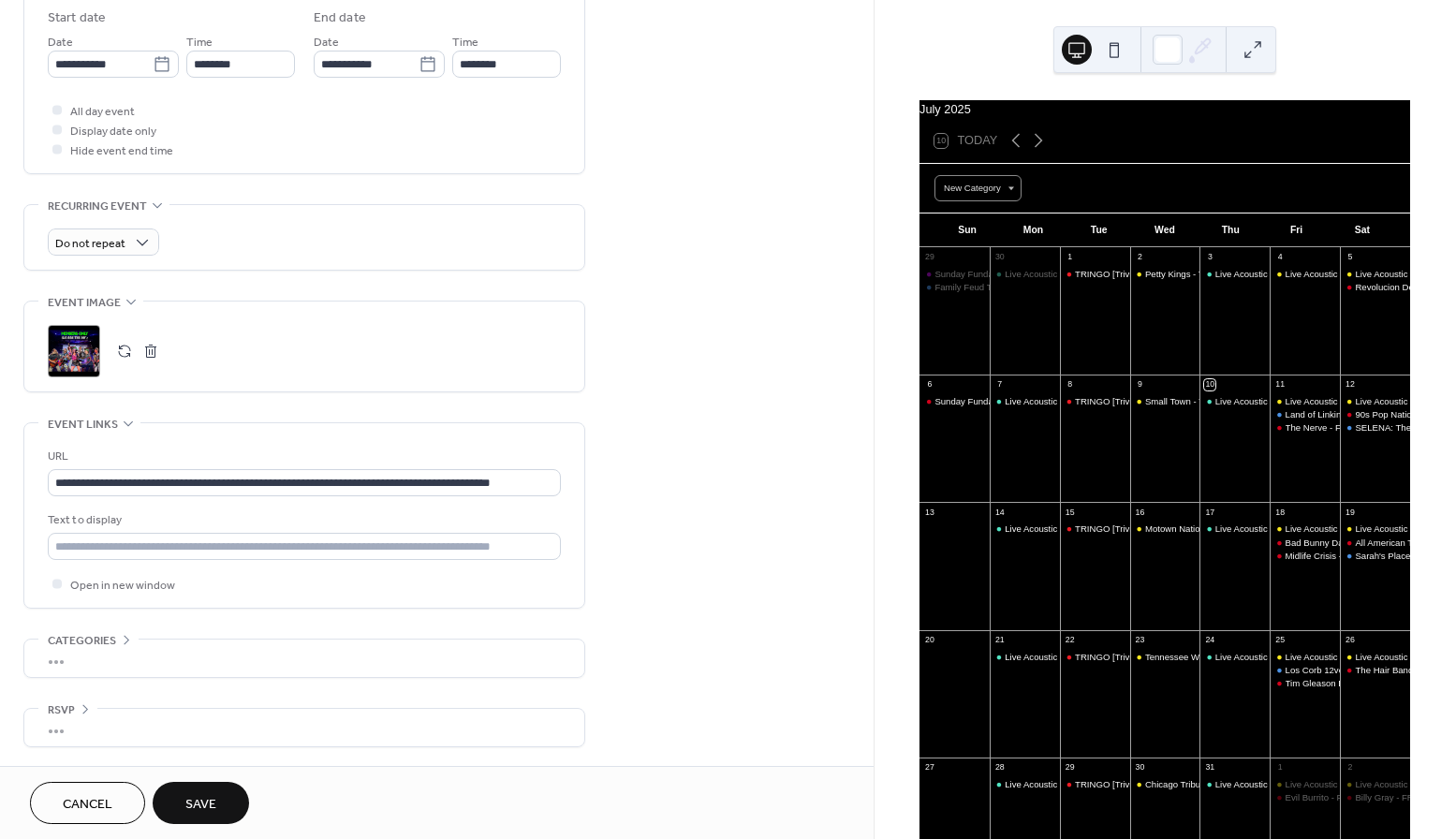 click on "Save" at bounding box center [200, 802] 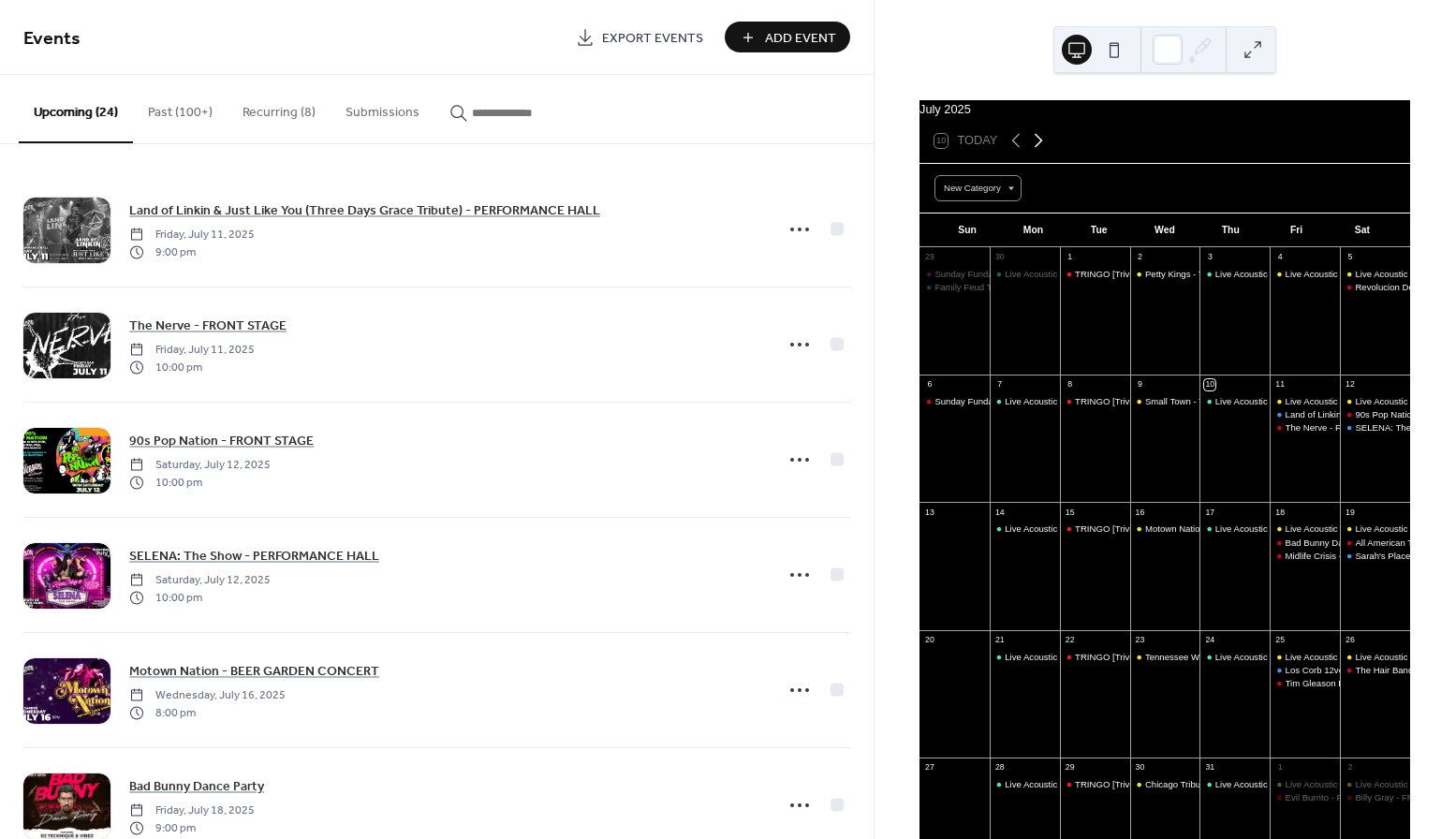 click 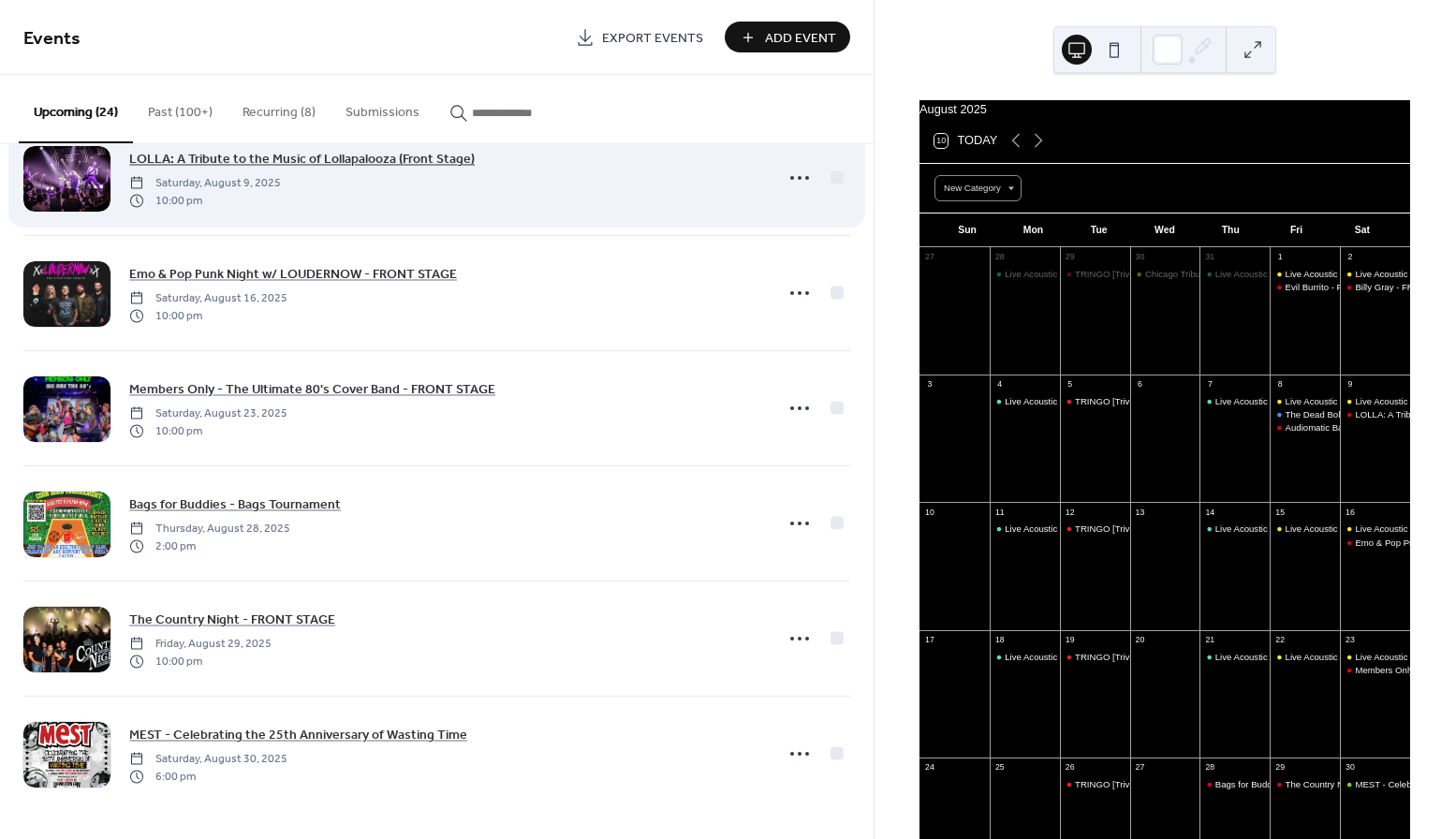 scroll, scrollTop: 2125, scrollLeft: 0, axis: vertical 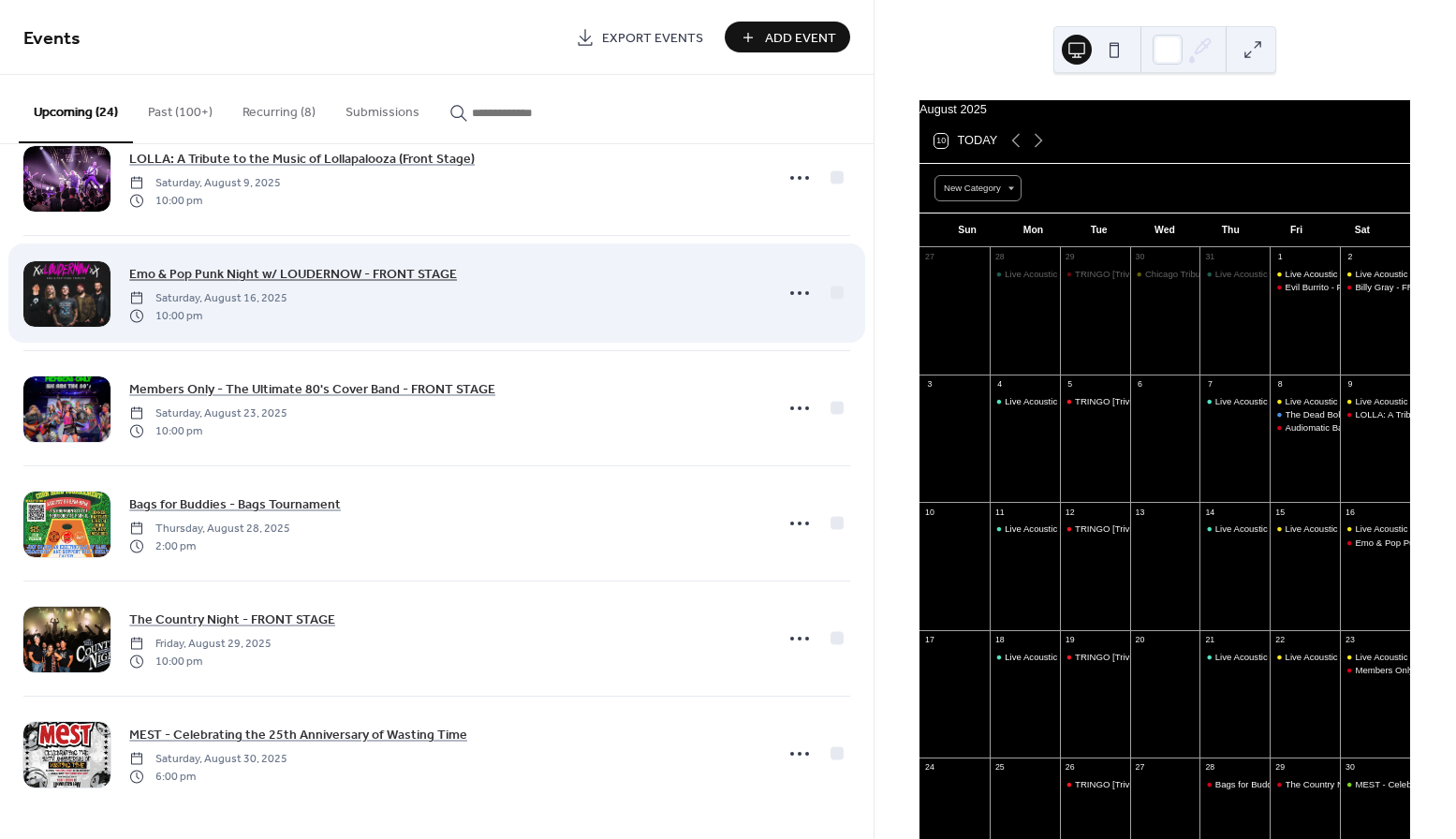 click on "Emo & Pop Punk Night w/ LOUDERNOW - FRONT STAGE" at bounding box center (293, 274) 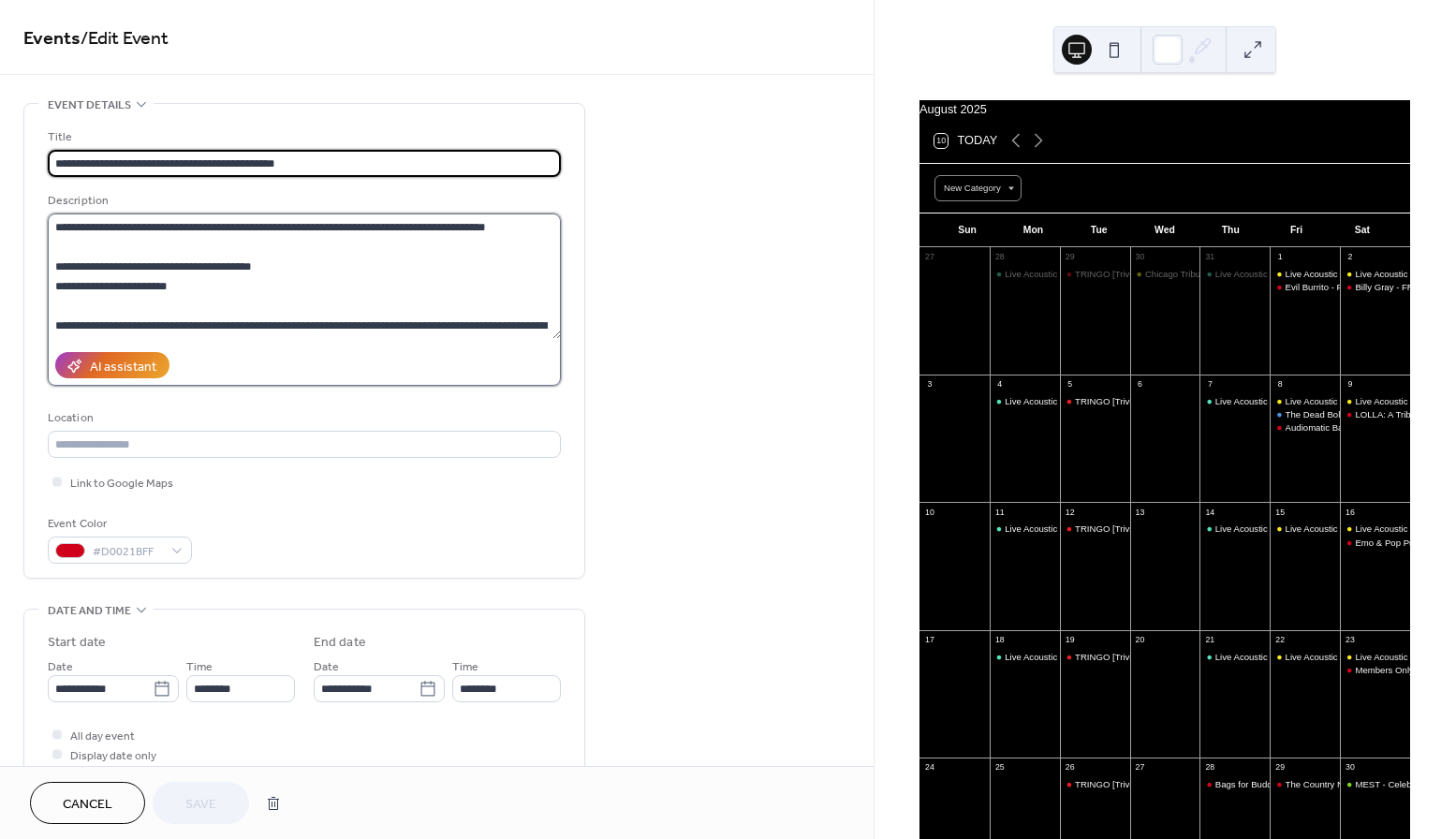 click at bounding box center (304, 276) 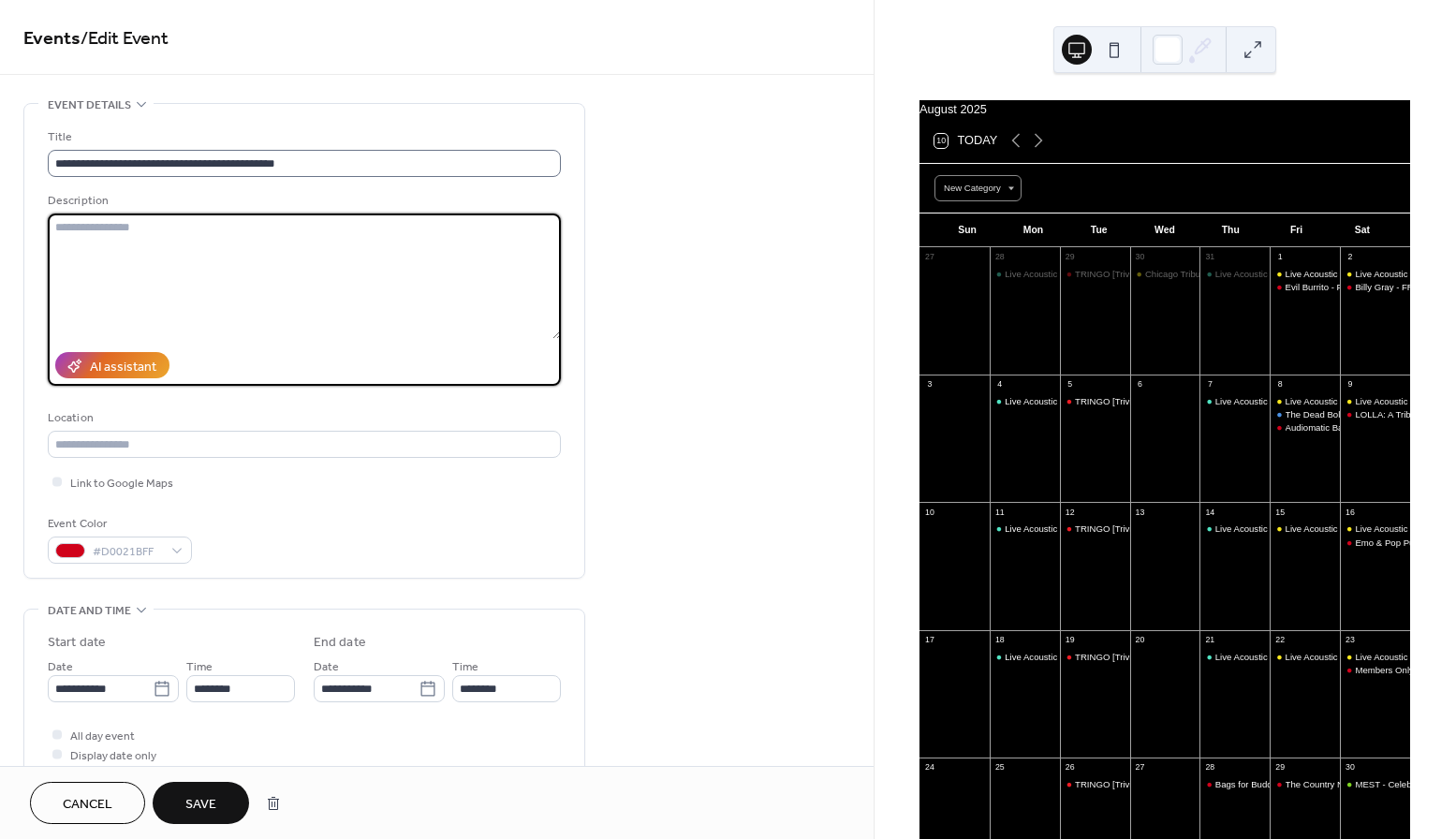 type 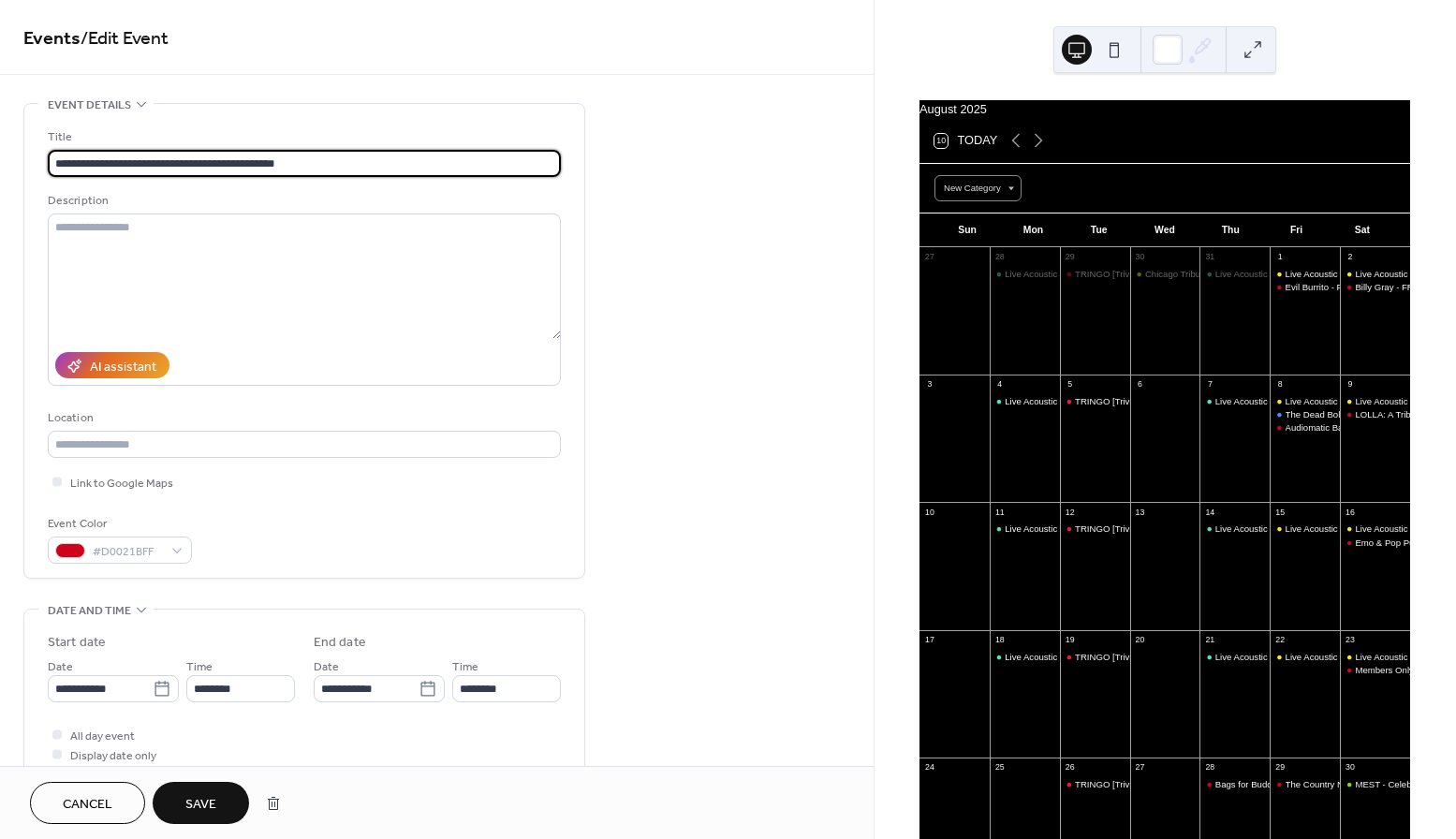drag, startPoint x: 256, startPoint y: 165, endPoint x: 60, endPoint y: 125, distance: 200.04 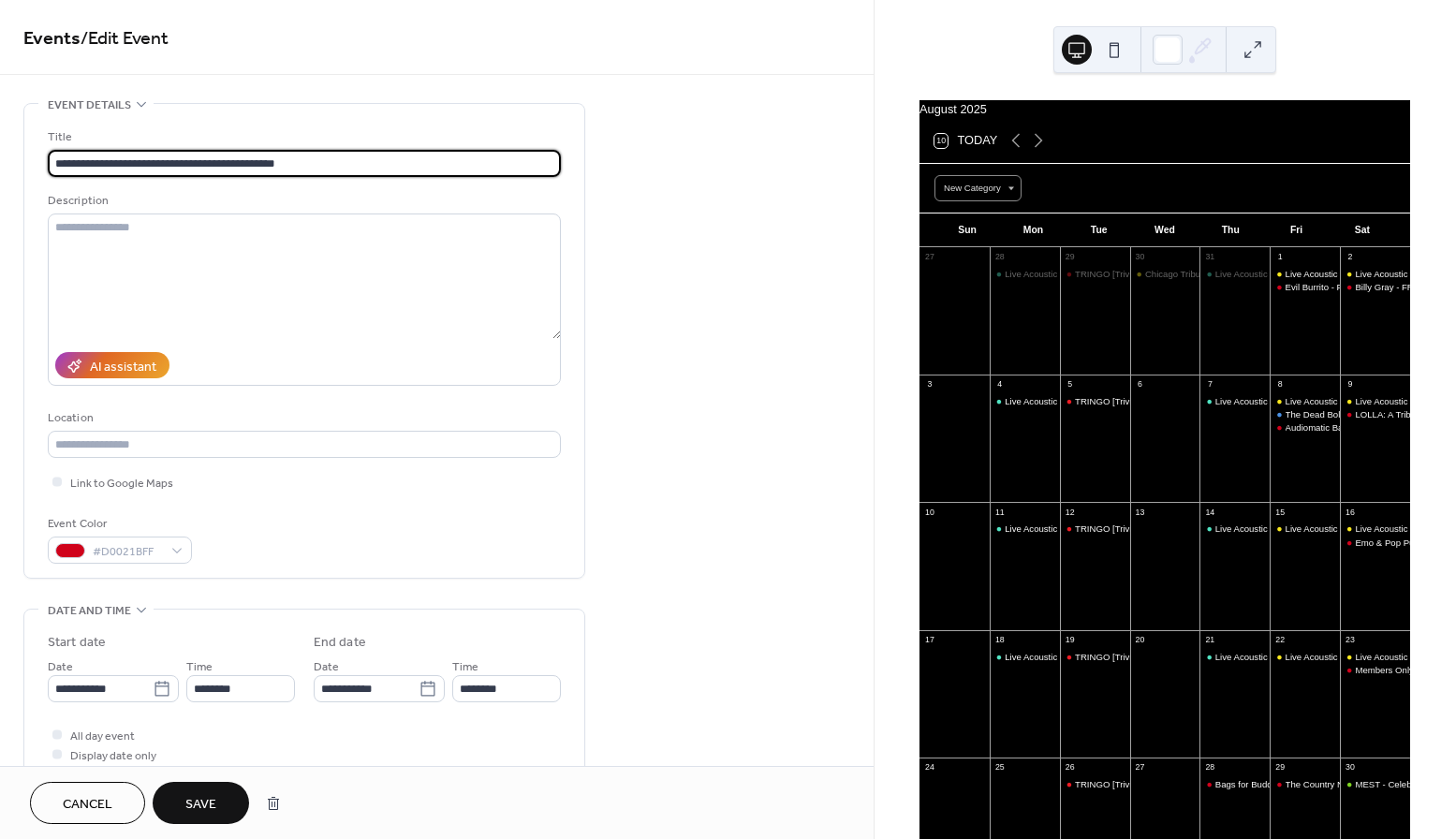 click on "**********" at bounding box center [304, 341] 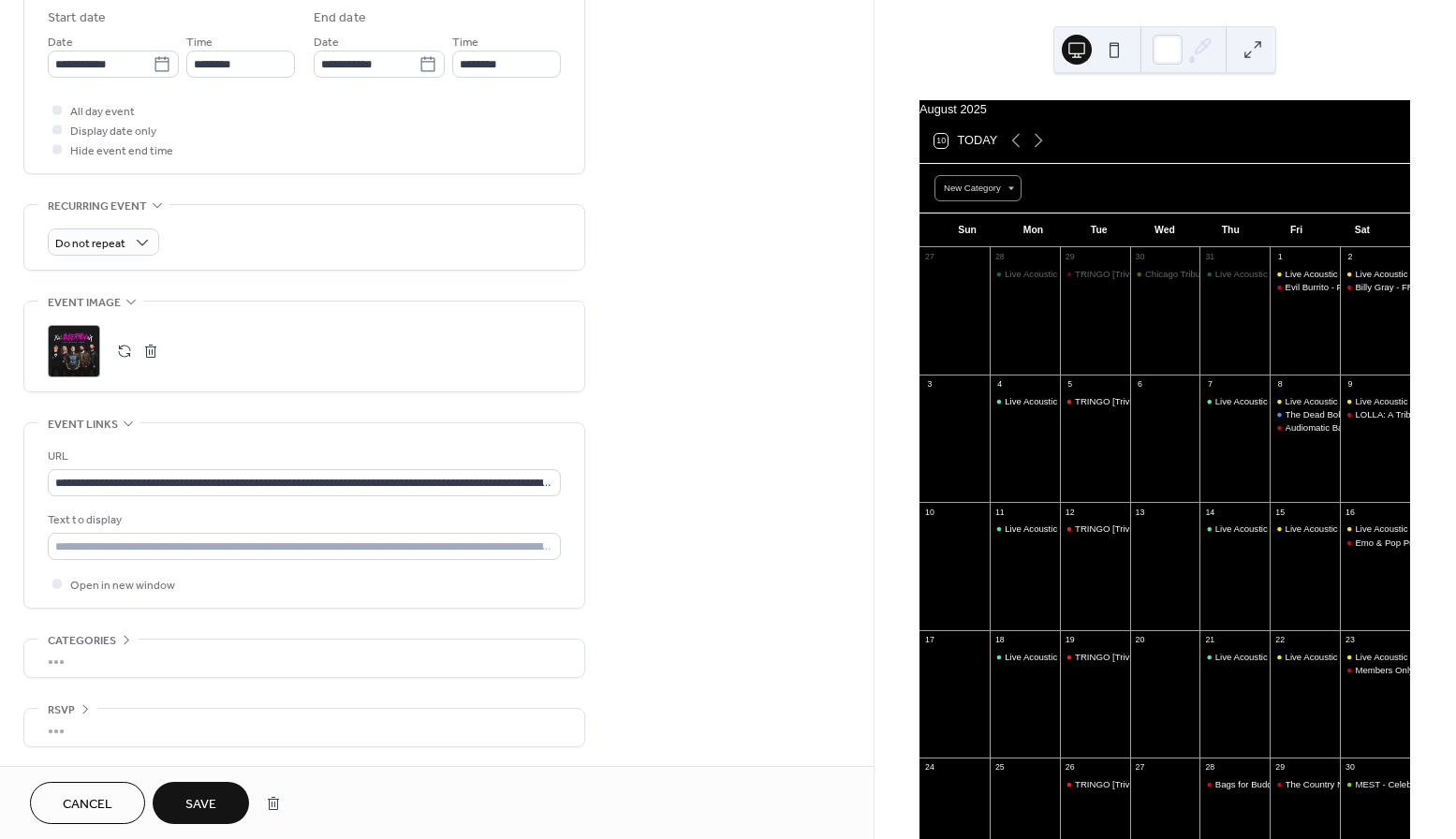type on "**********" 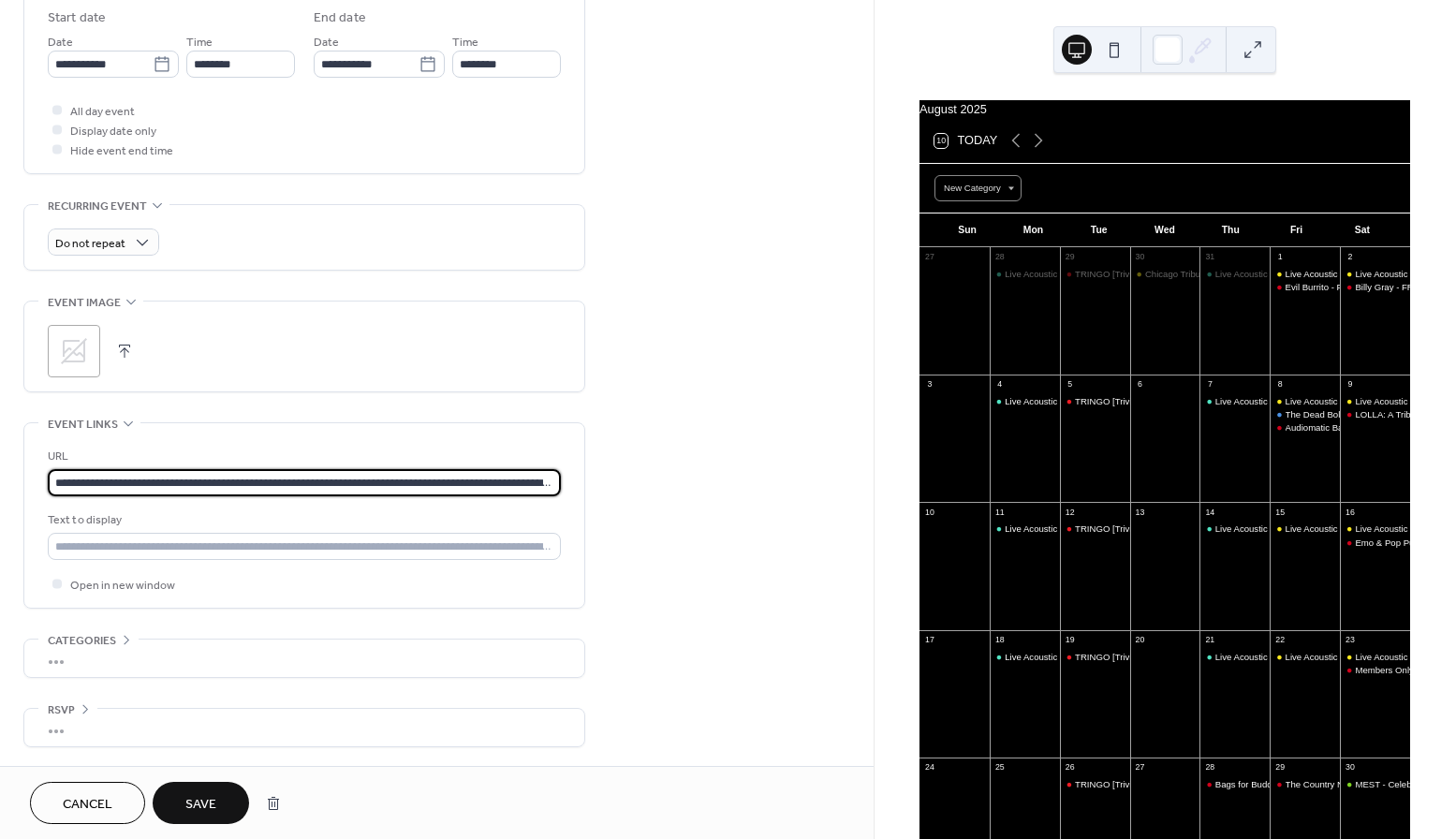 click on "**********" at bounding box center [304, 482] 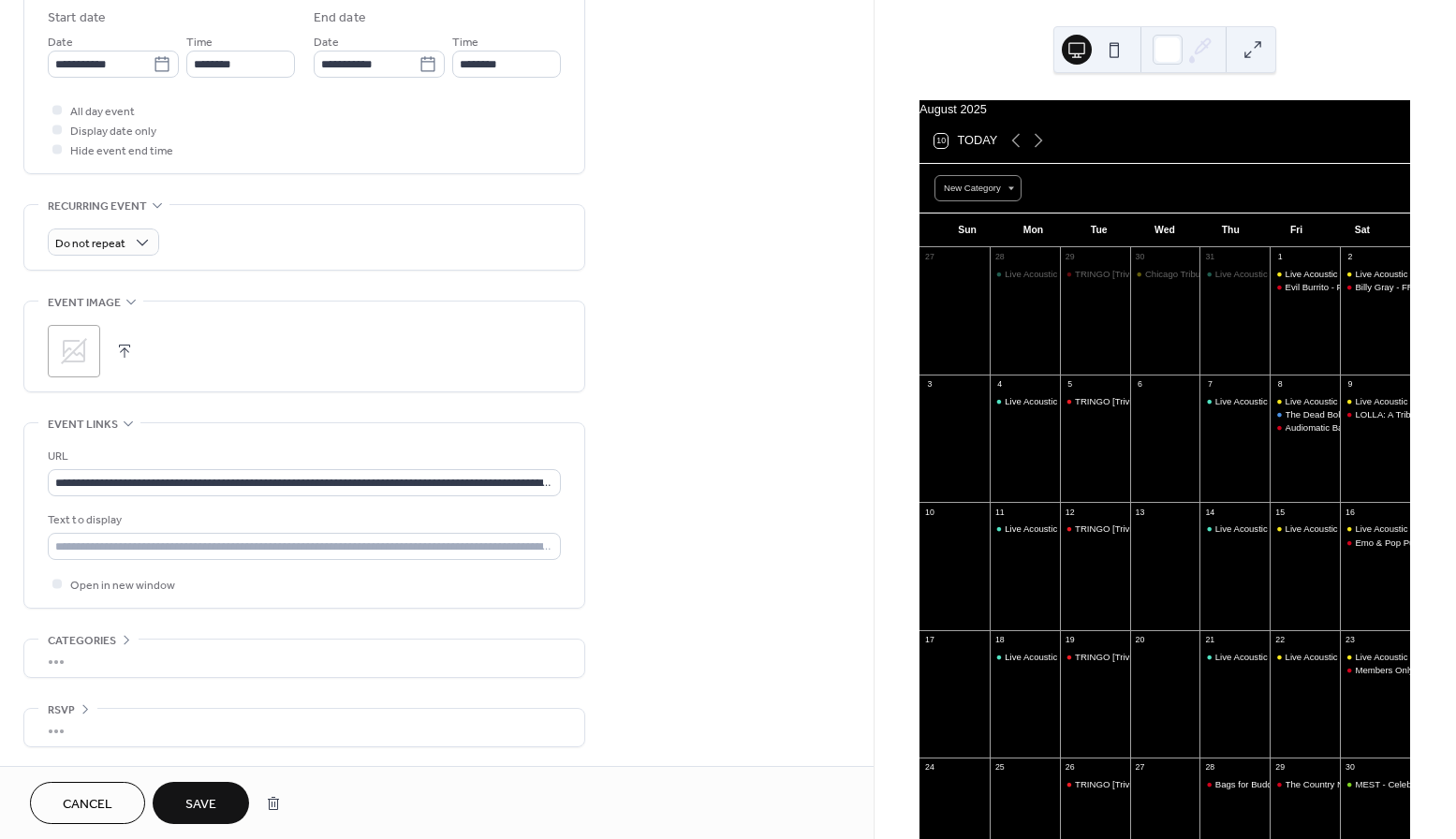 click on "Save" at bounding box center (200, 802) 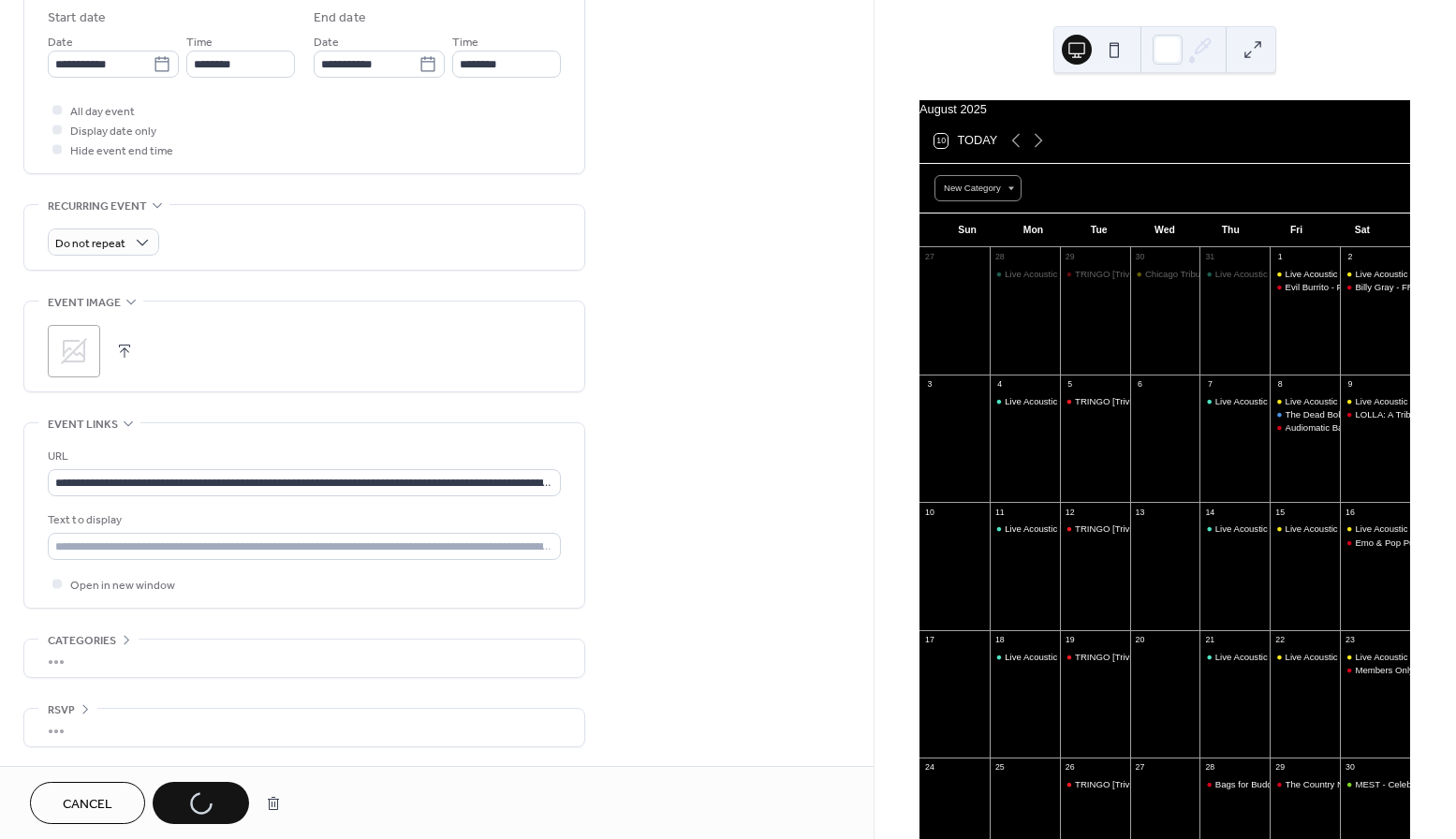 type 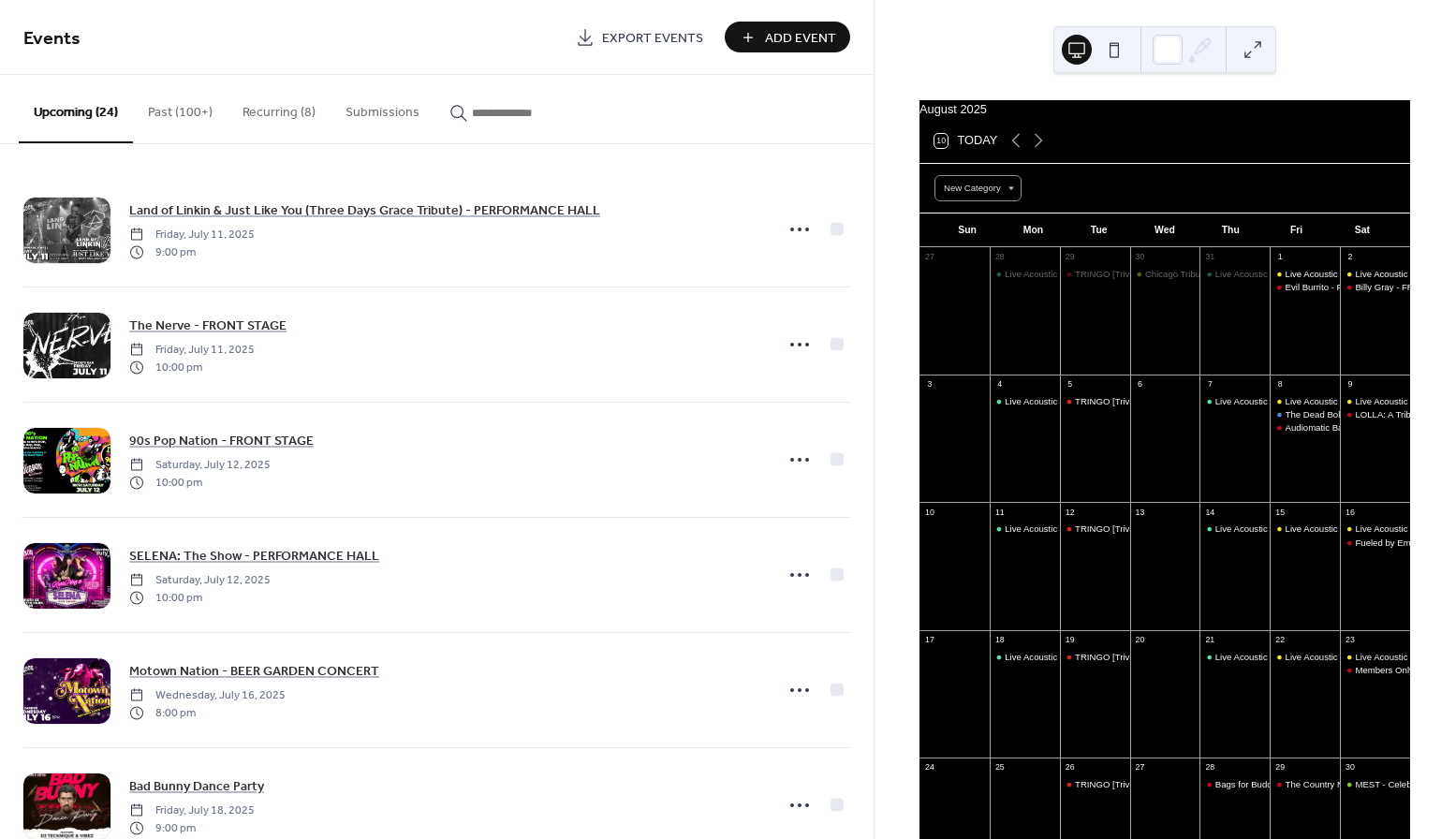 click on "Add Event" at bounding box center [801, 38] 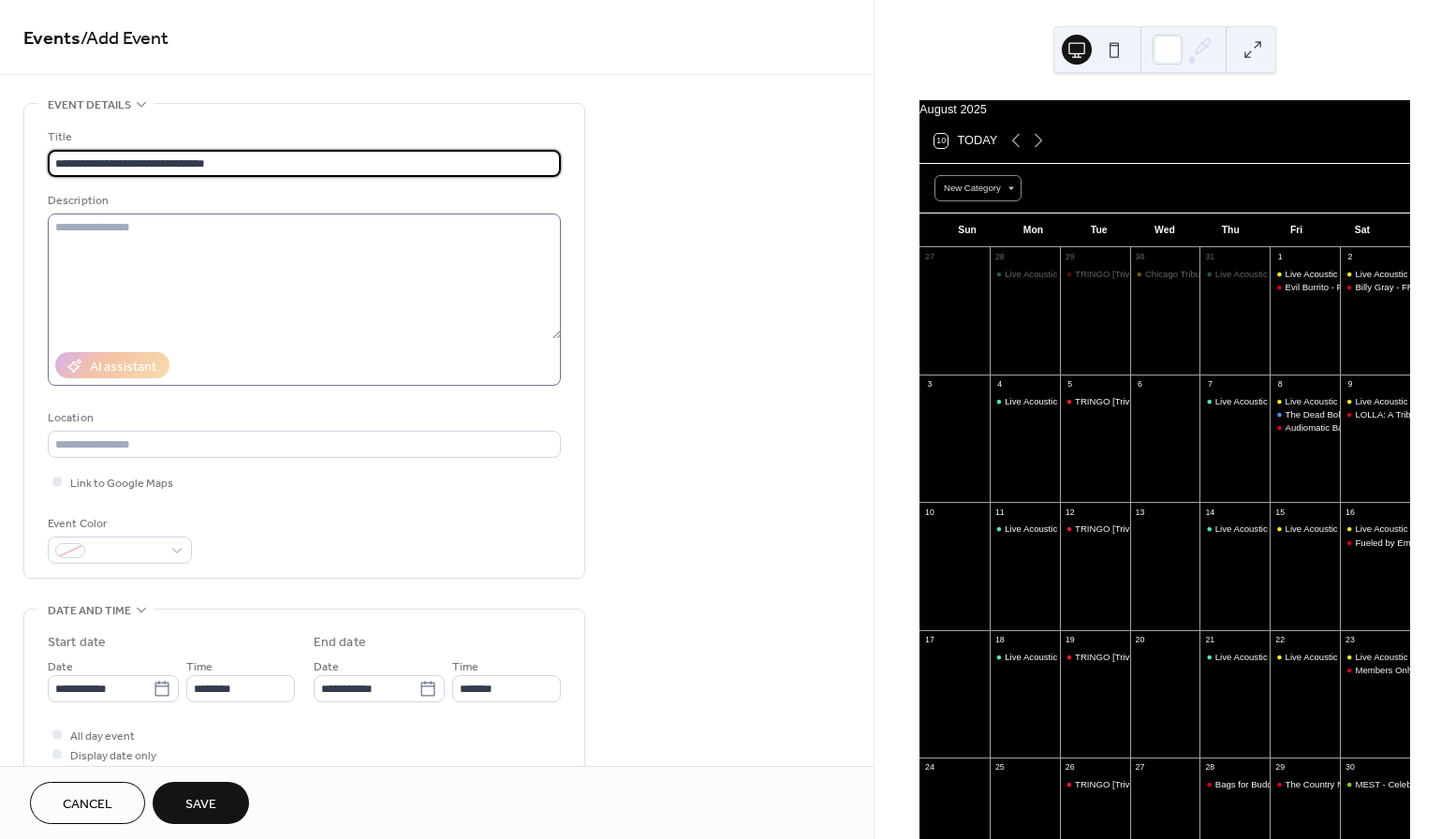 type on "**********" 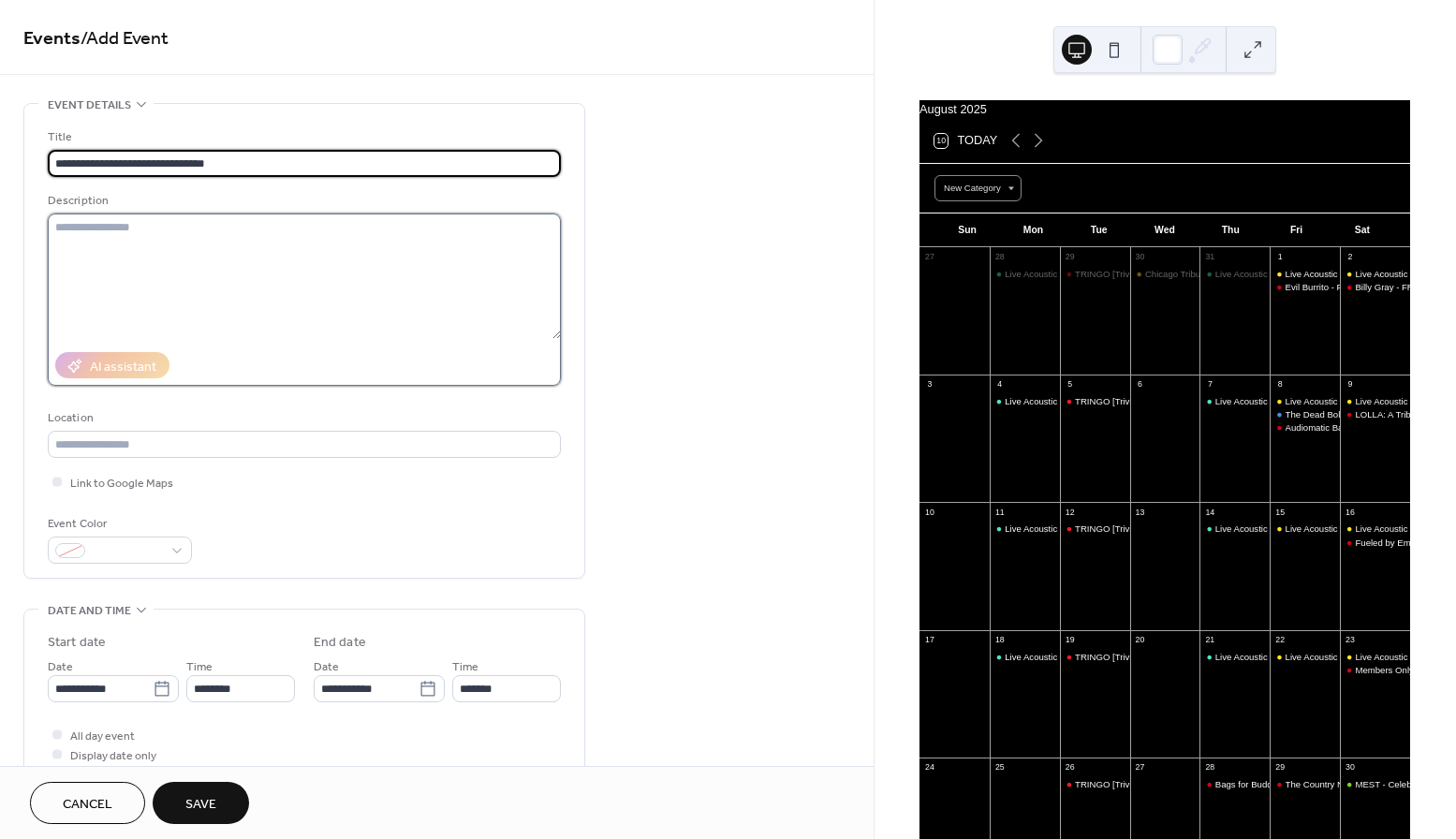 click at bounding box center (304, 276) 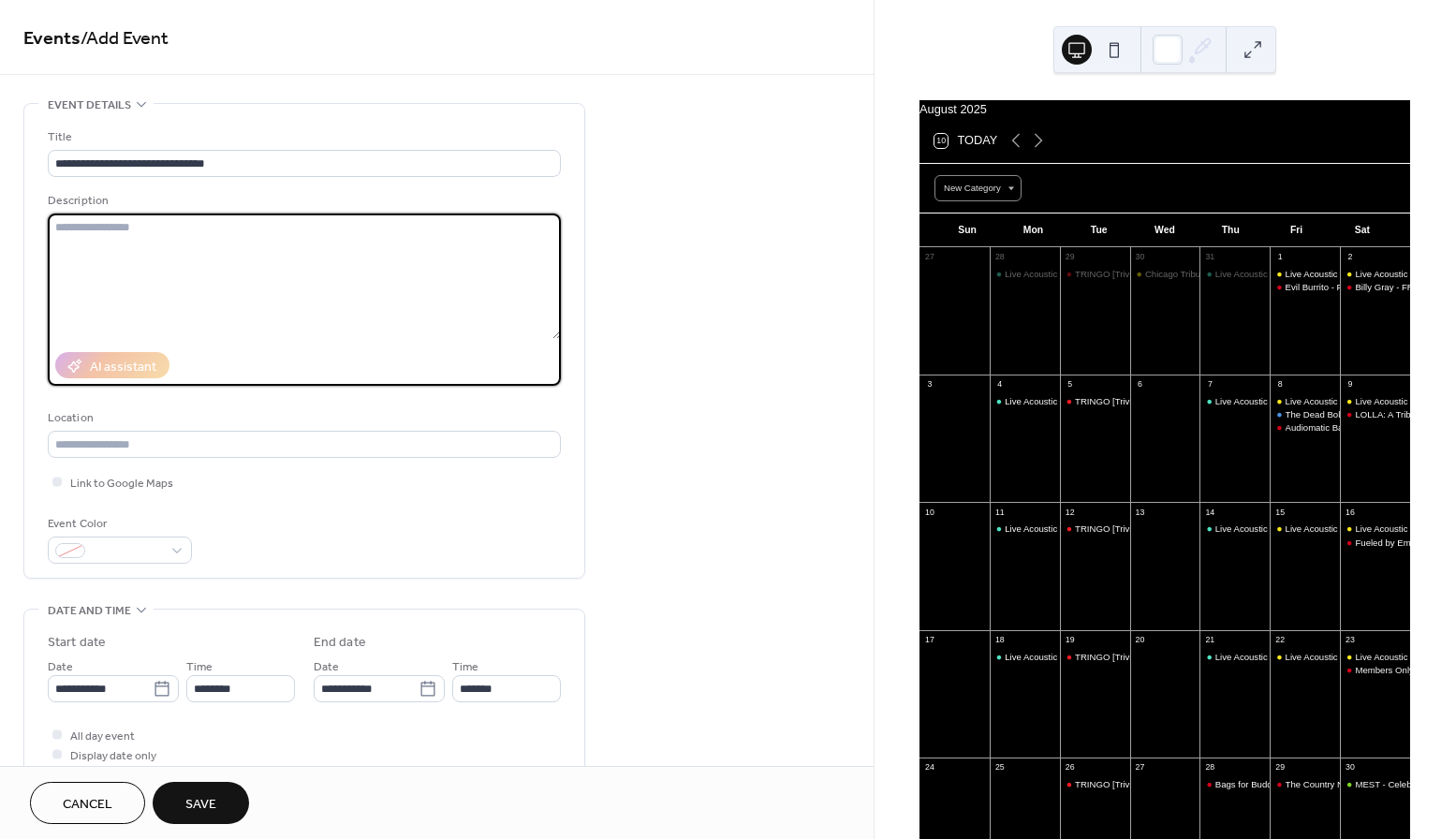 paste on "**********" 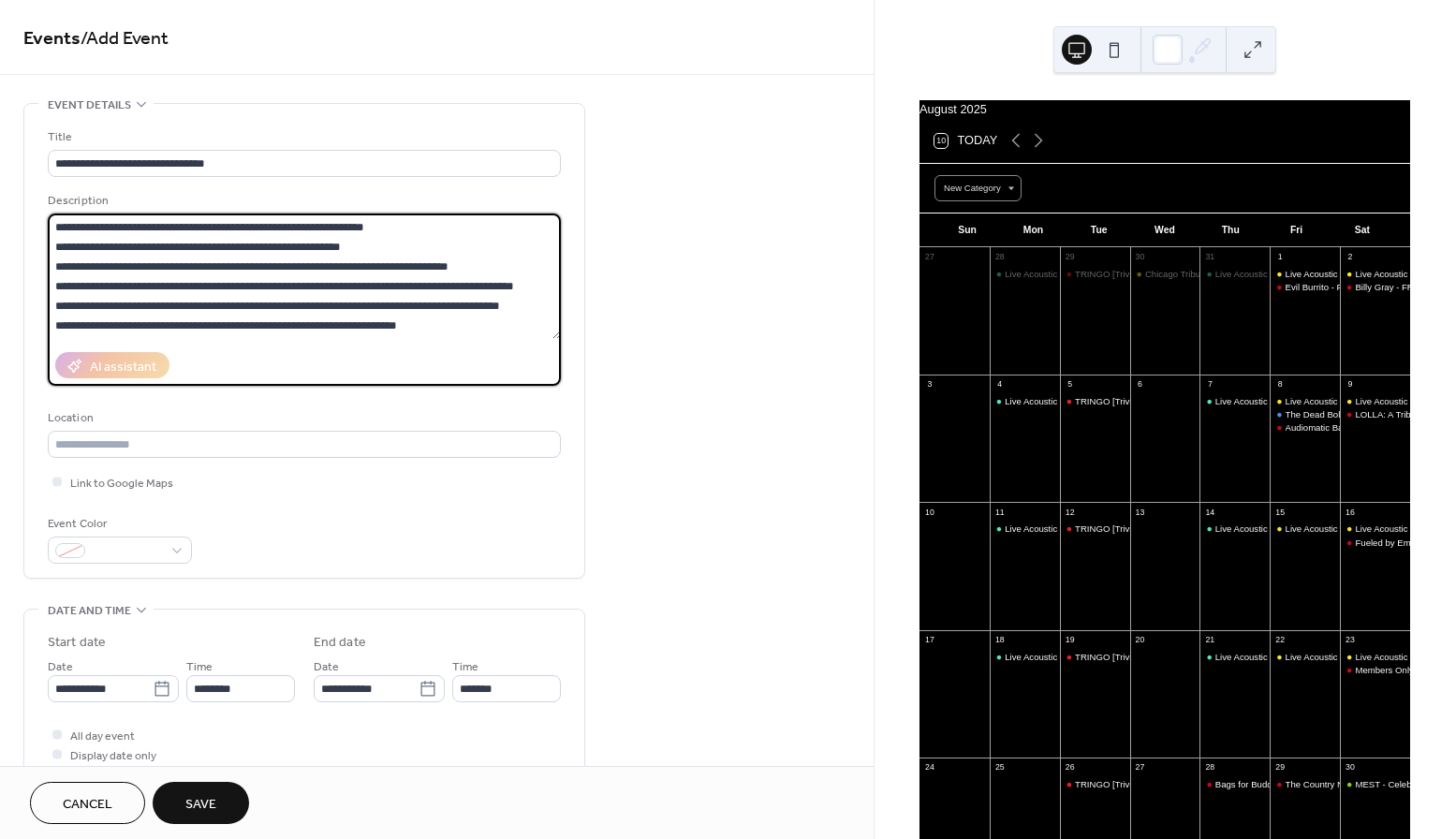 scroll, scrollTop: 59, scrollLeft: 0, axis: vertical 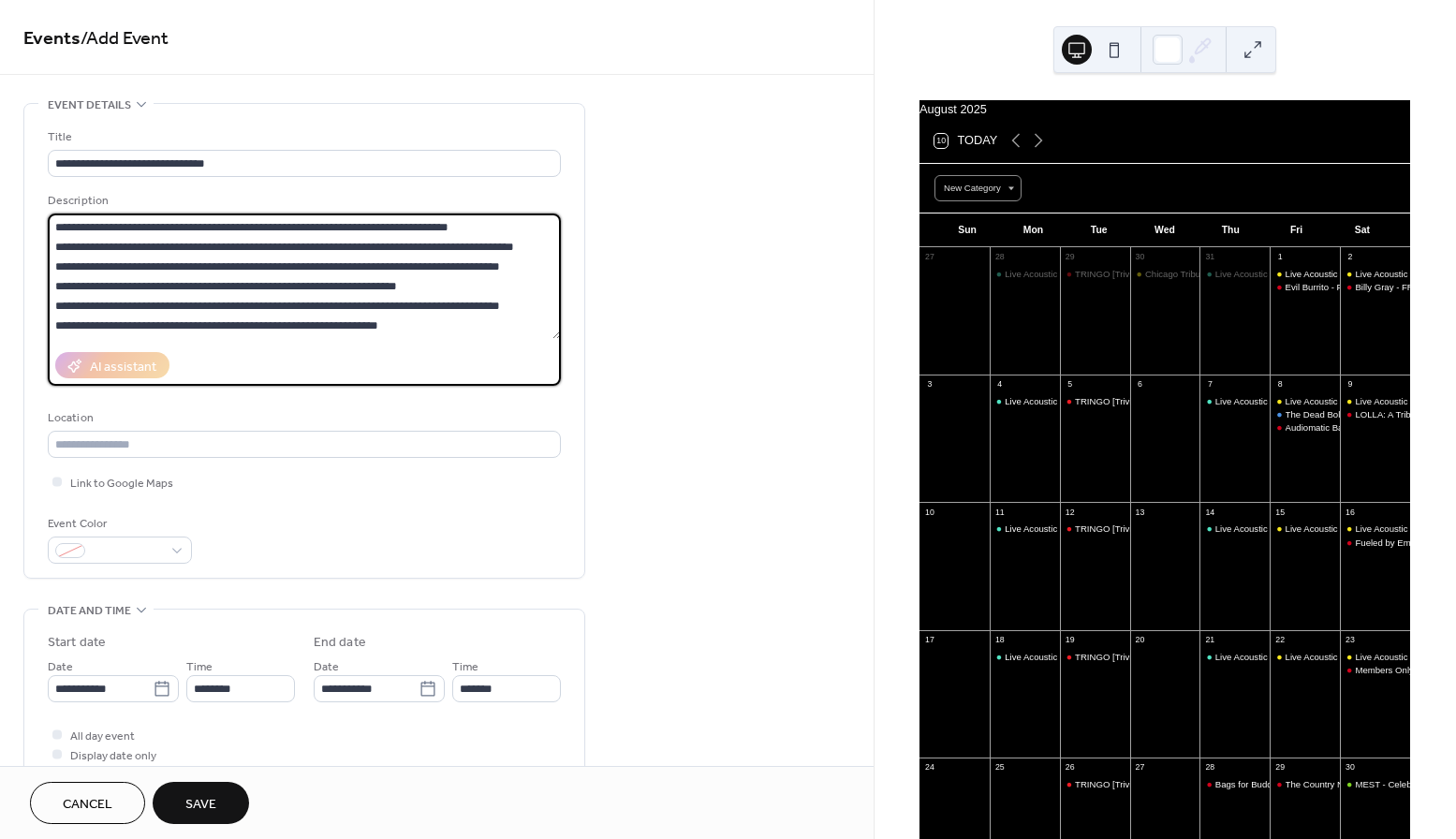 click on "**********" at bounding box center [304, 276] 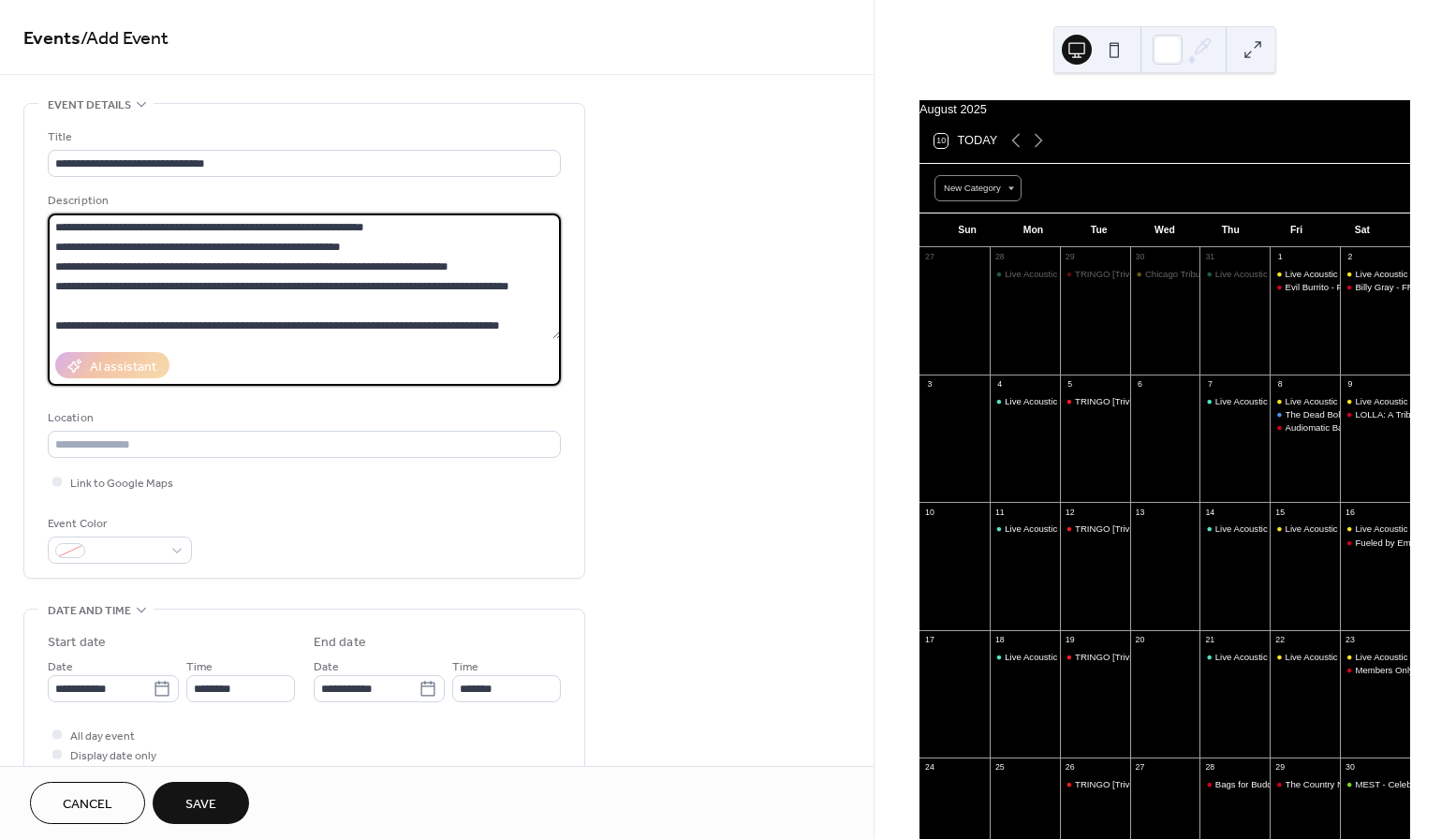 scroll, scrollTop: 0, scrollLeft: 0, axis: both 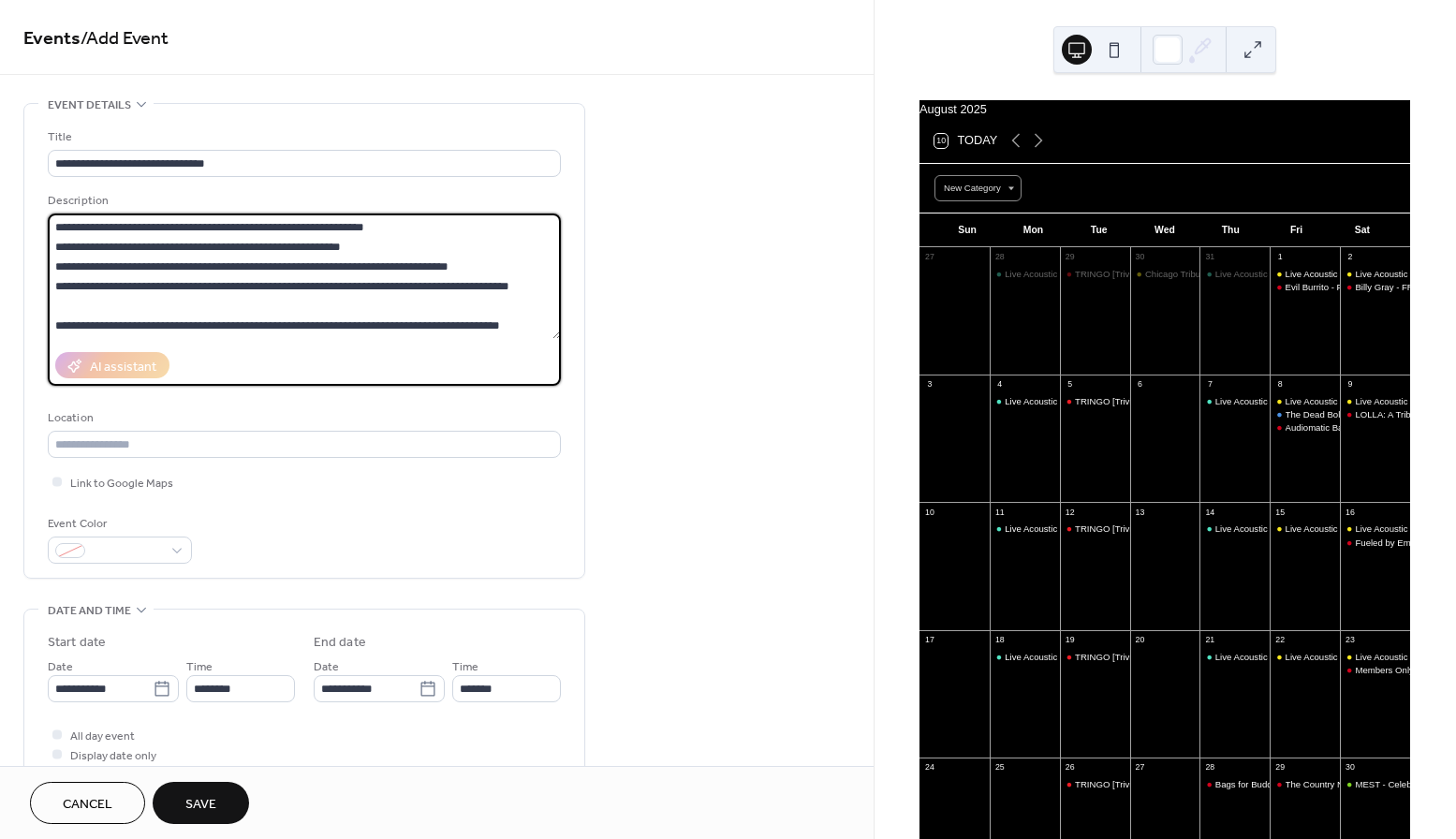 click on "**********" at bounding box center (304, 276) 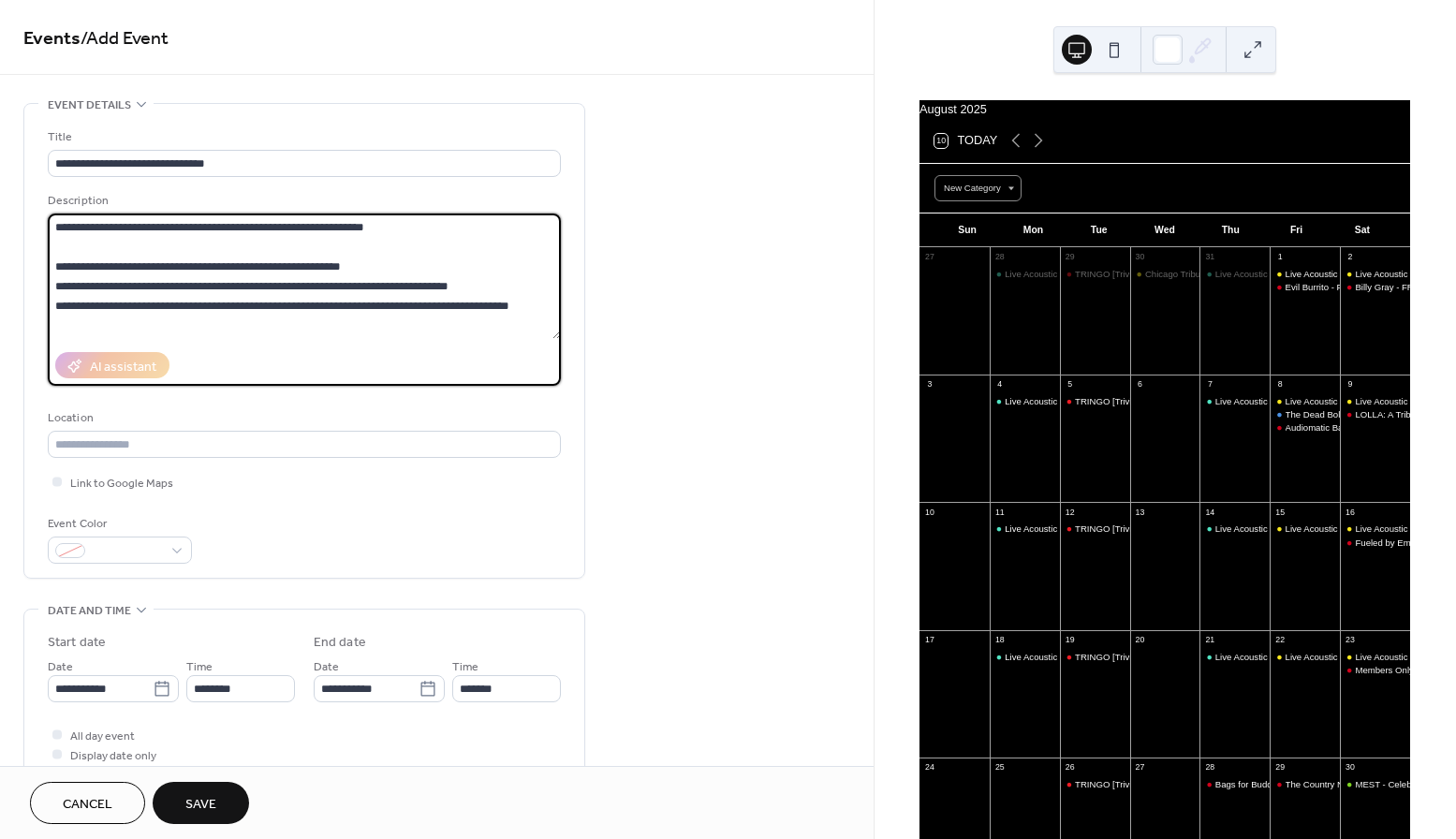 click on "**********" at bounding box center (304, 276) 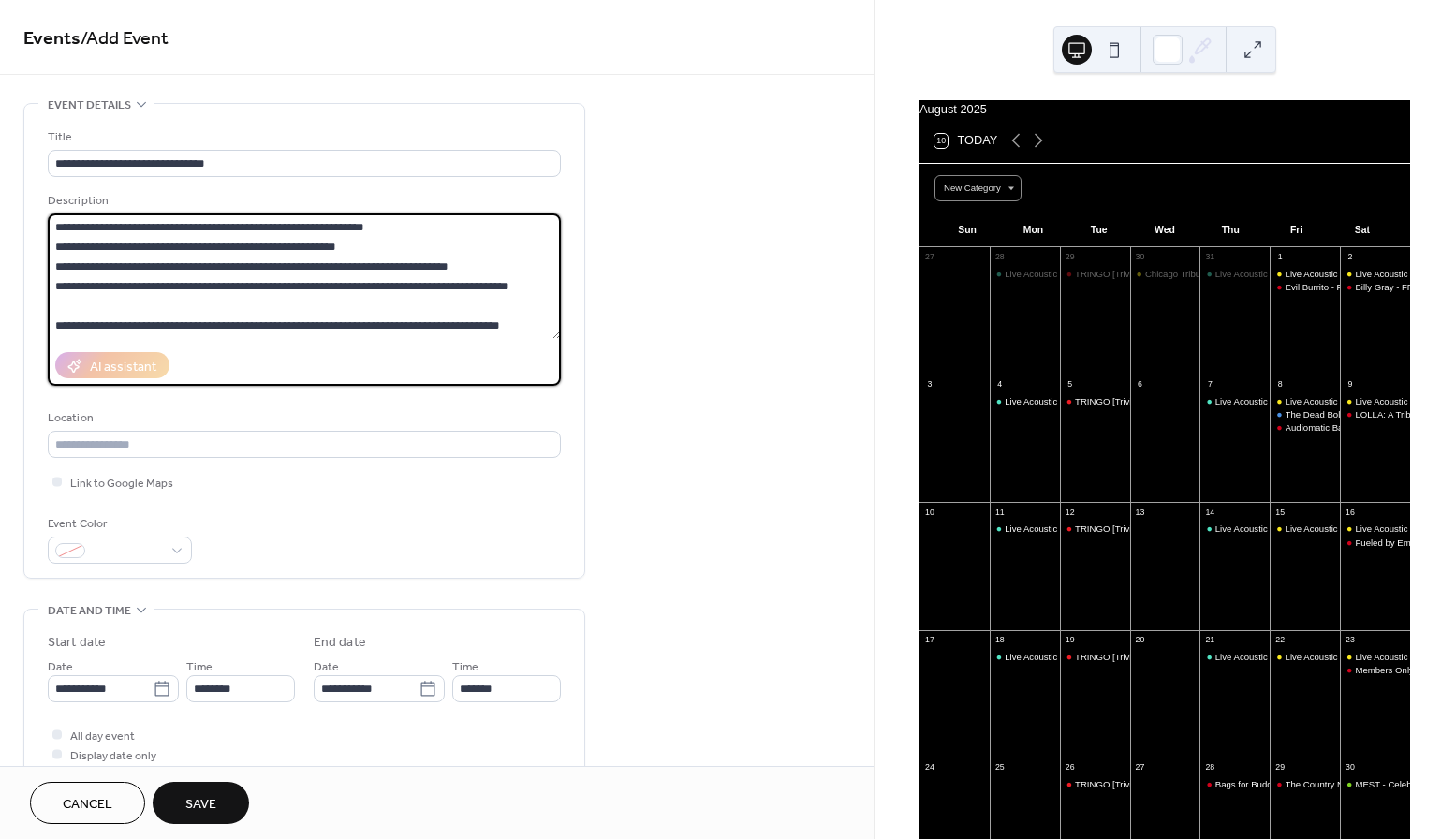 click on "**********" at bounding box center (304, 276) 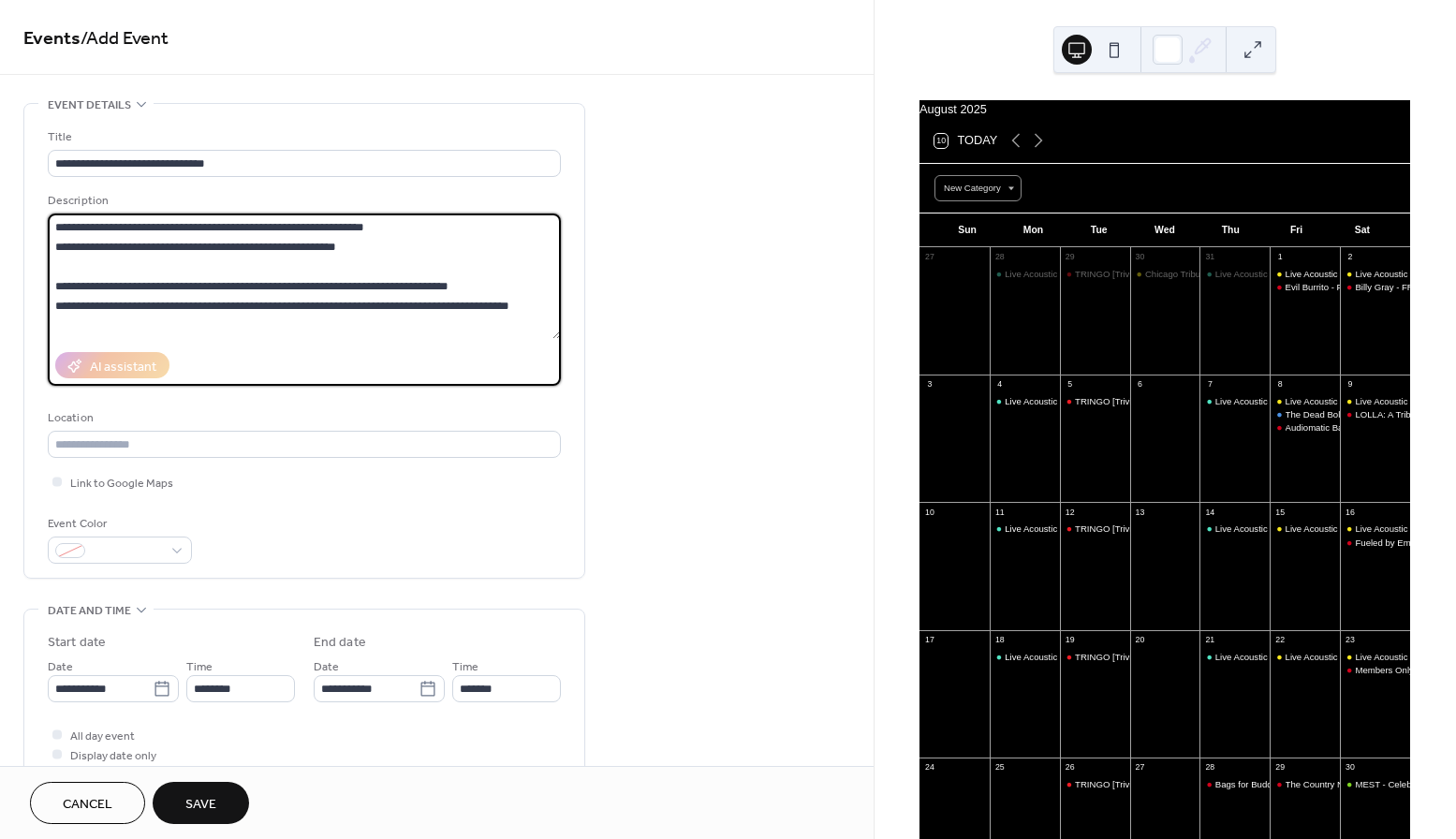 scroll, scrollTop: 49, scrollLeft: 0, axis: vertical 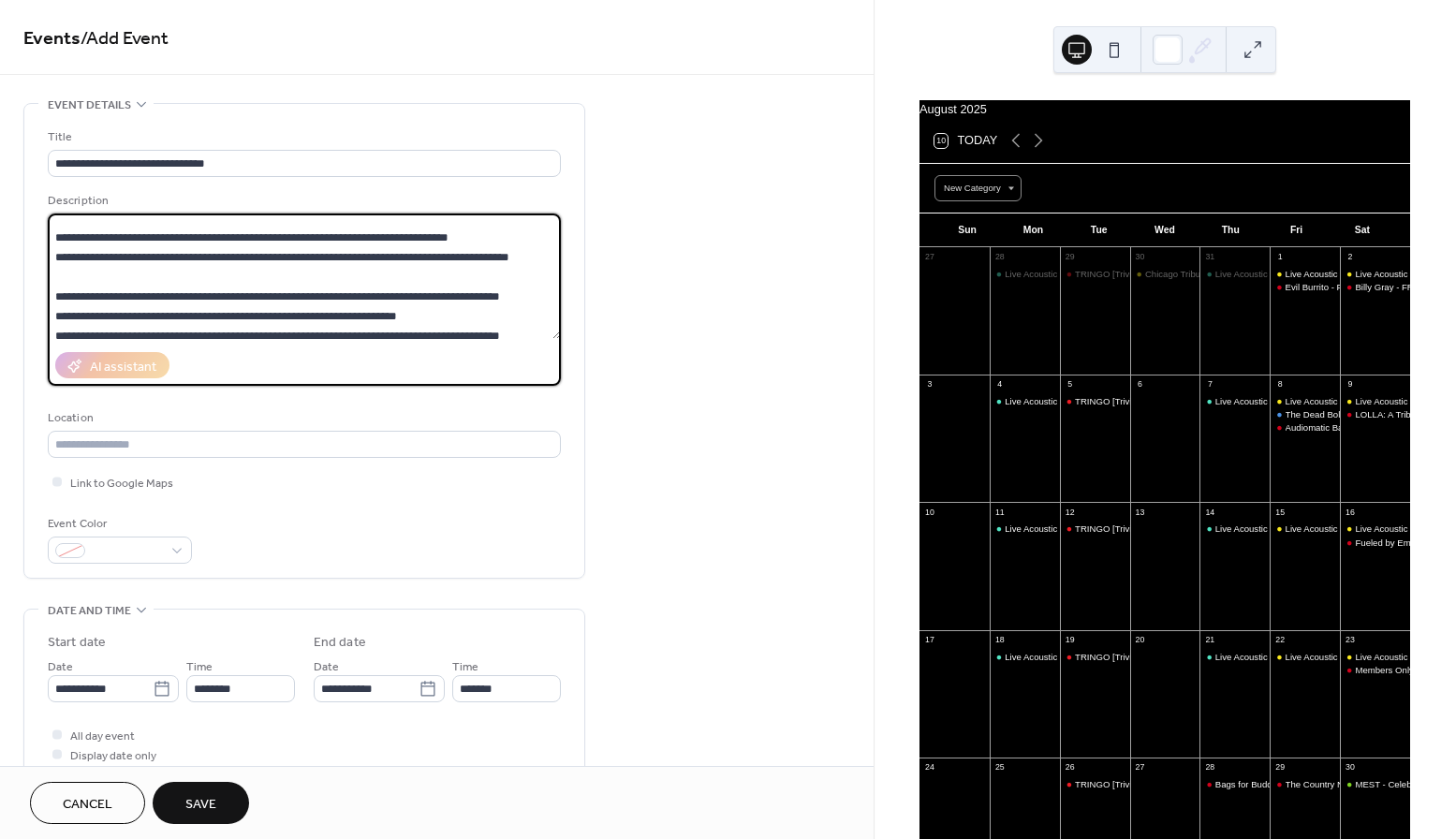 click on "**********" at bounding box center [304, 276] 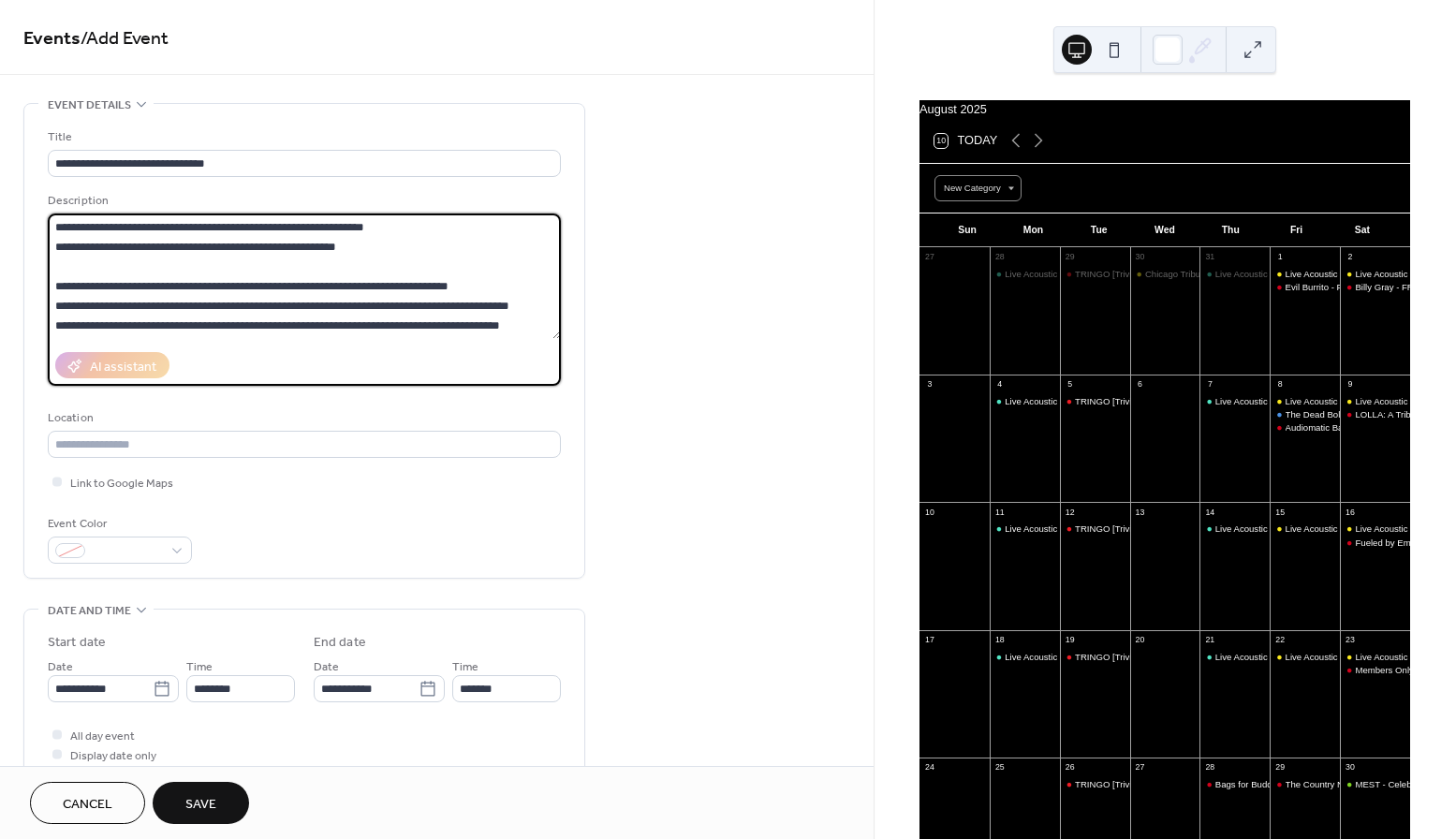 scroll, scrollTop: 0, scrollLeft: 0, axis: both 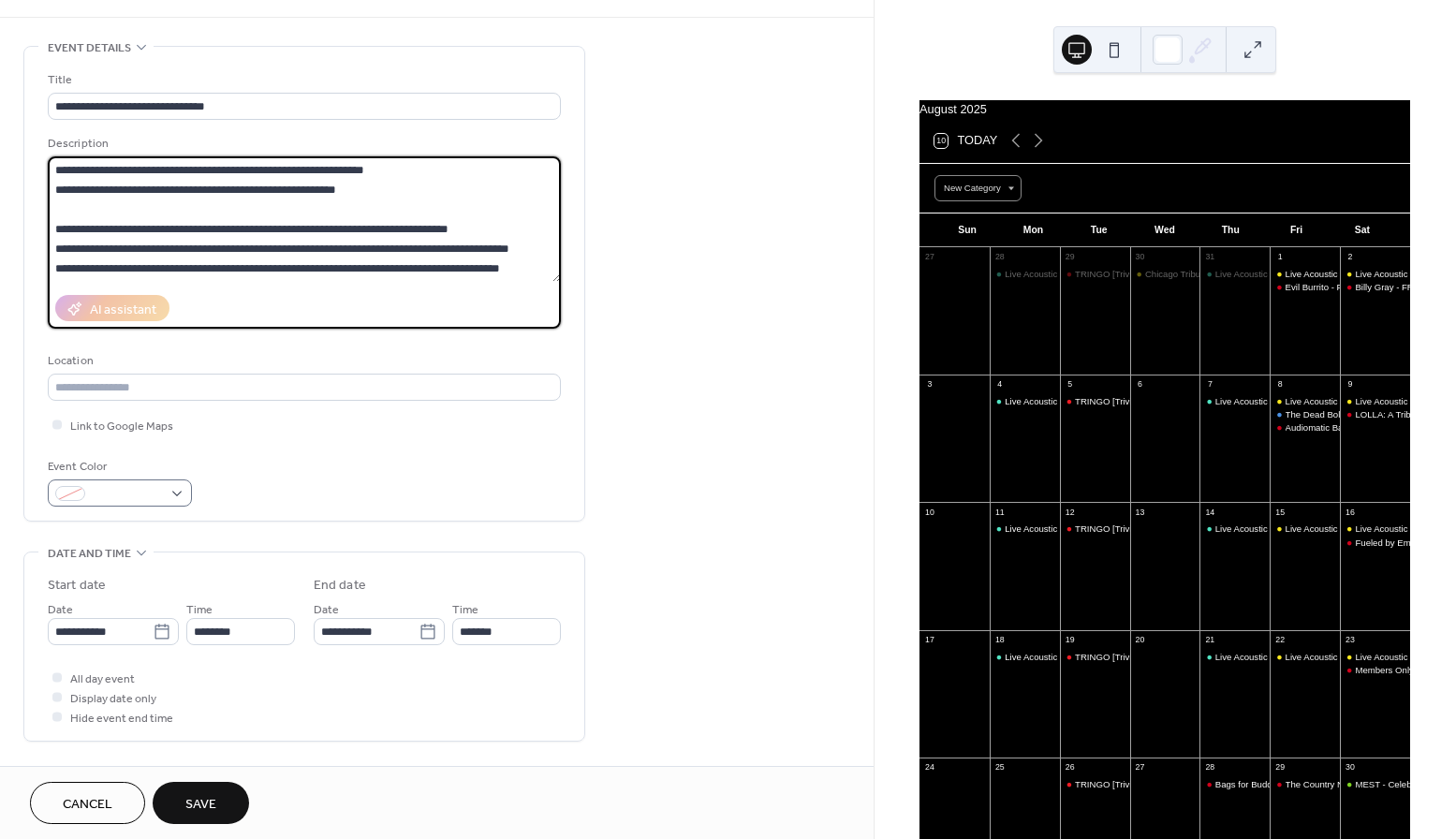type on "**********" 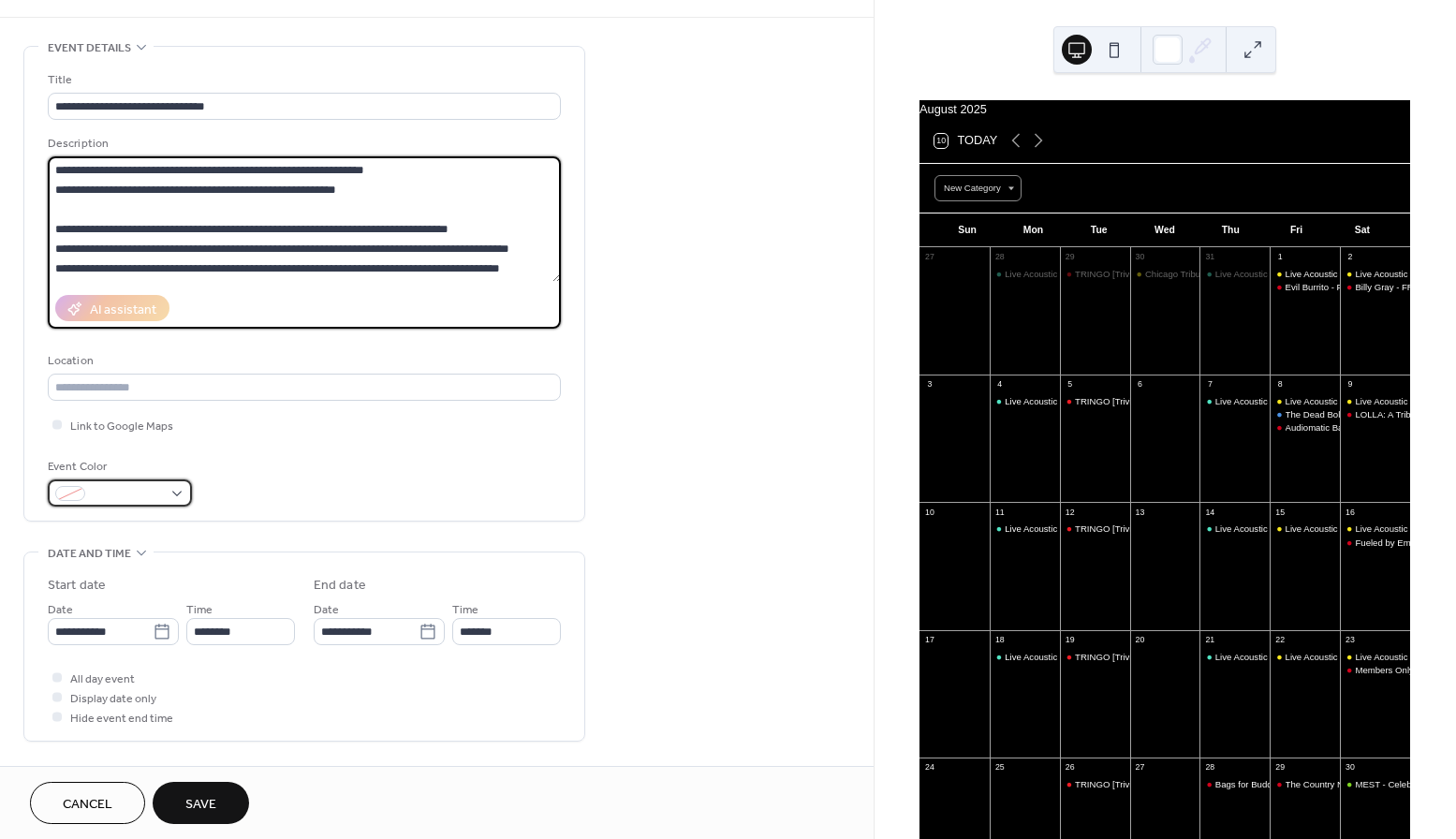 click at bounding box center [127, 494] 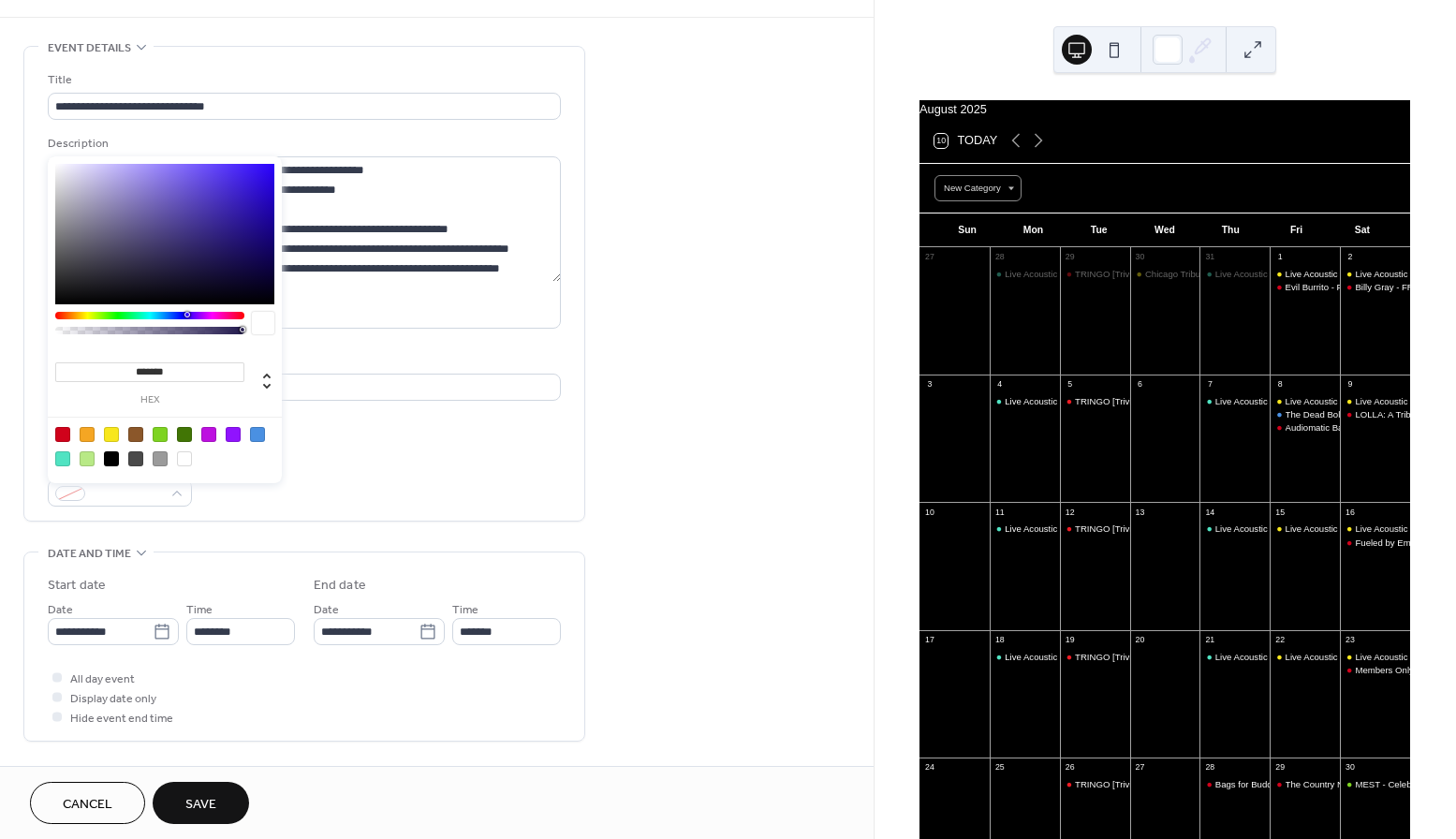 click at bounding box center (111, 434) 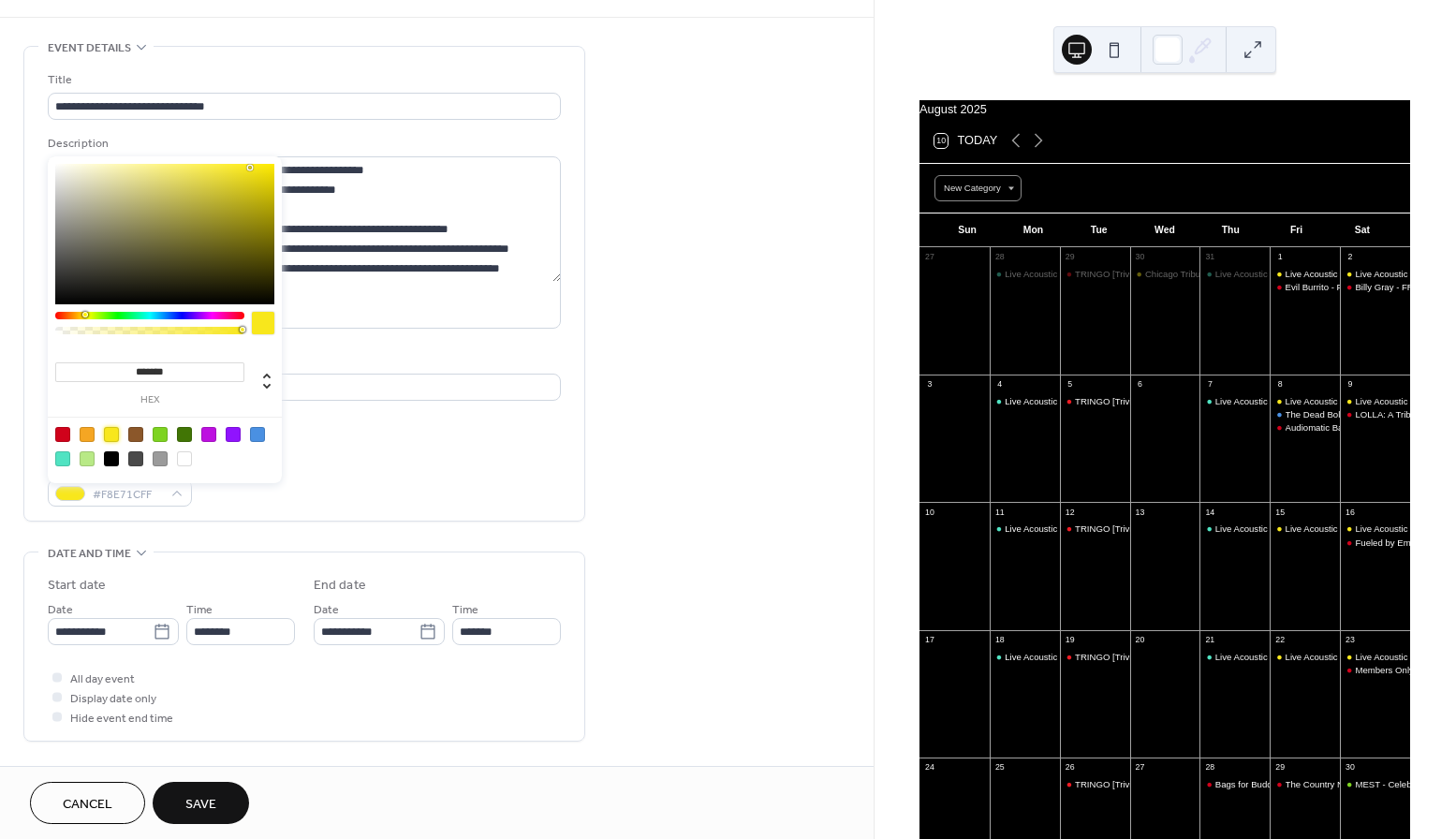 click at bounding box center (209, 434) 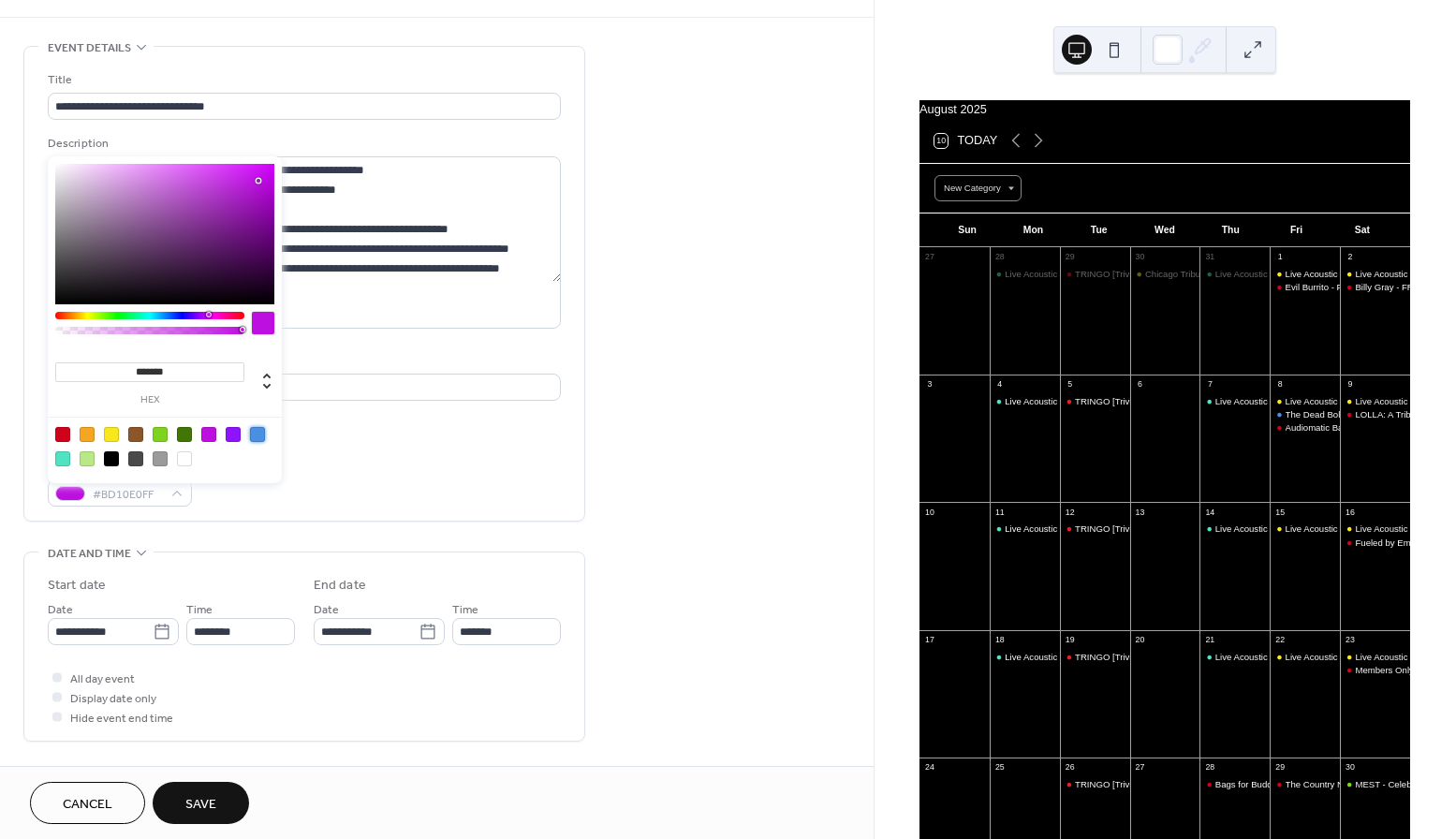 click at bounding box center [257, 434] 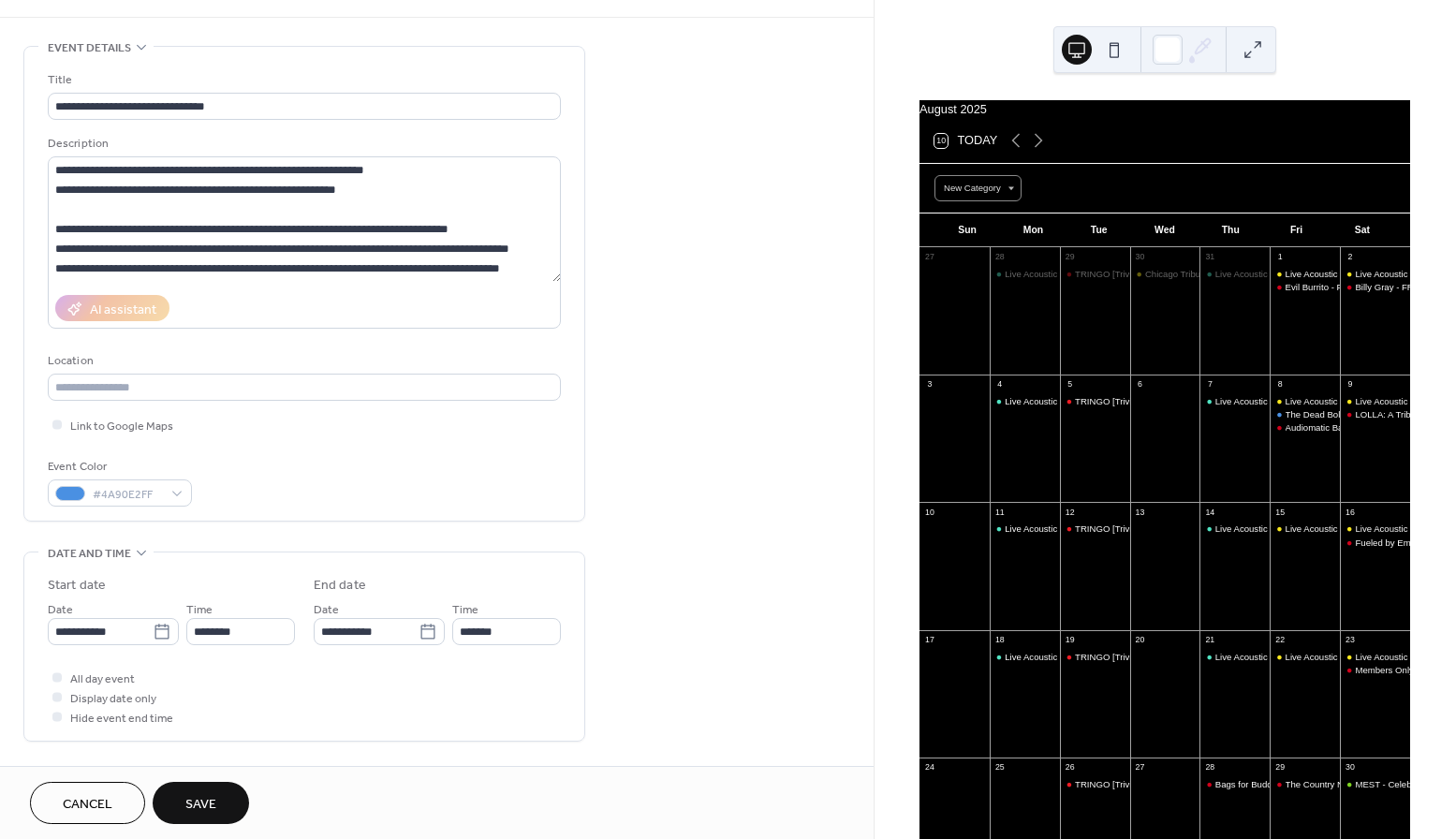 click on "Link to Google Maps" at bounding box center [304, 424] 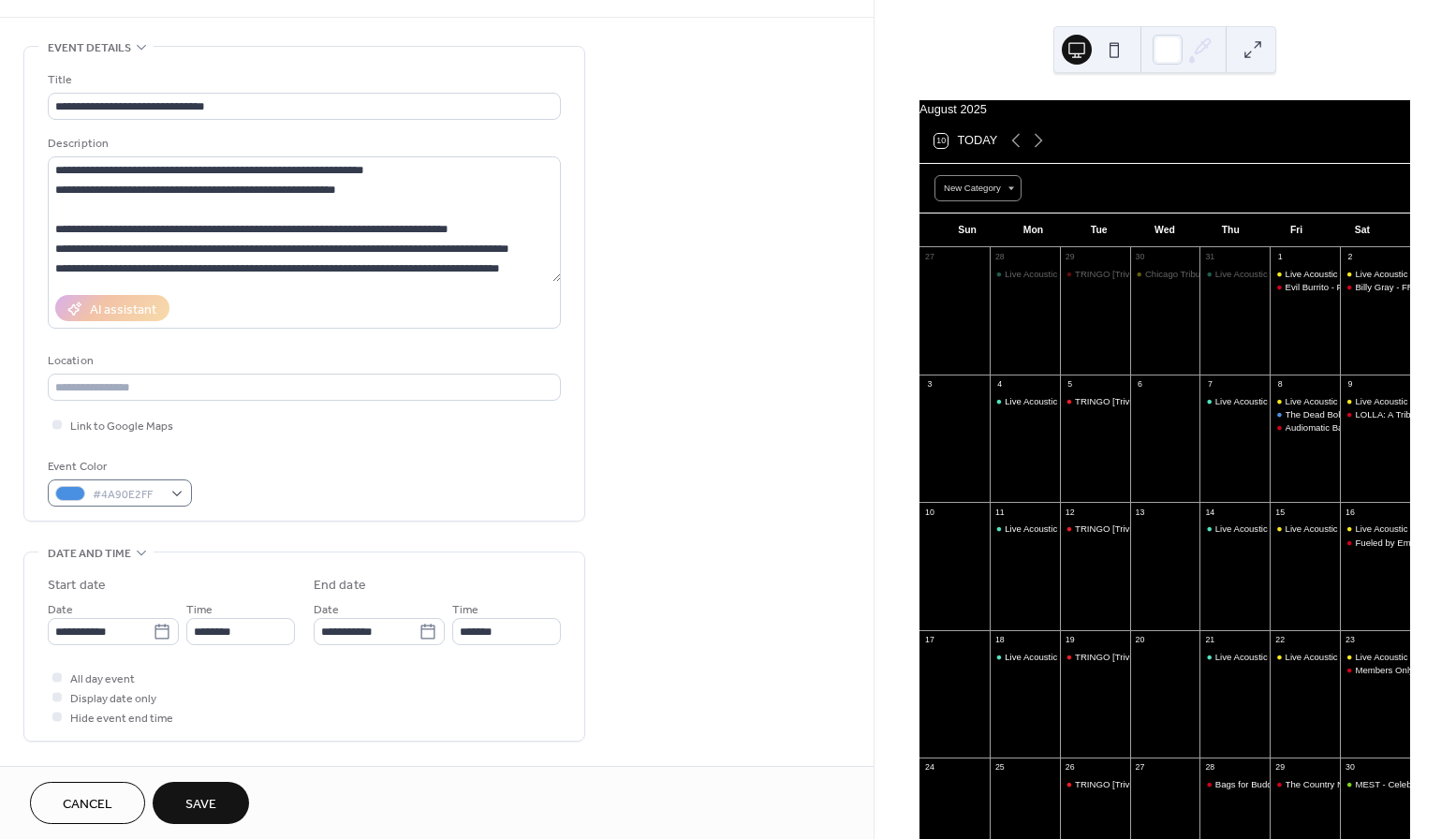 scroll, scrollTop: 413, scrollLeft: 0, axis: vertical 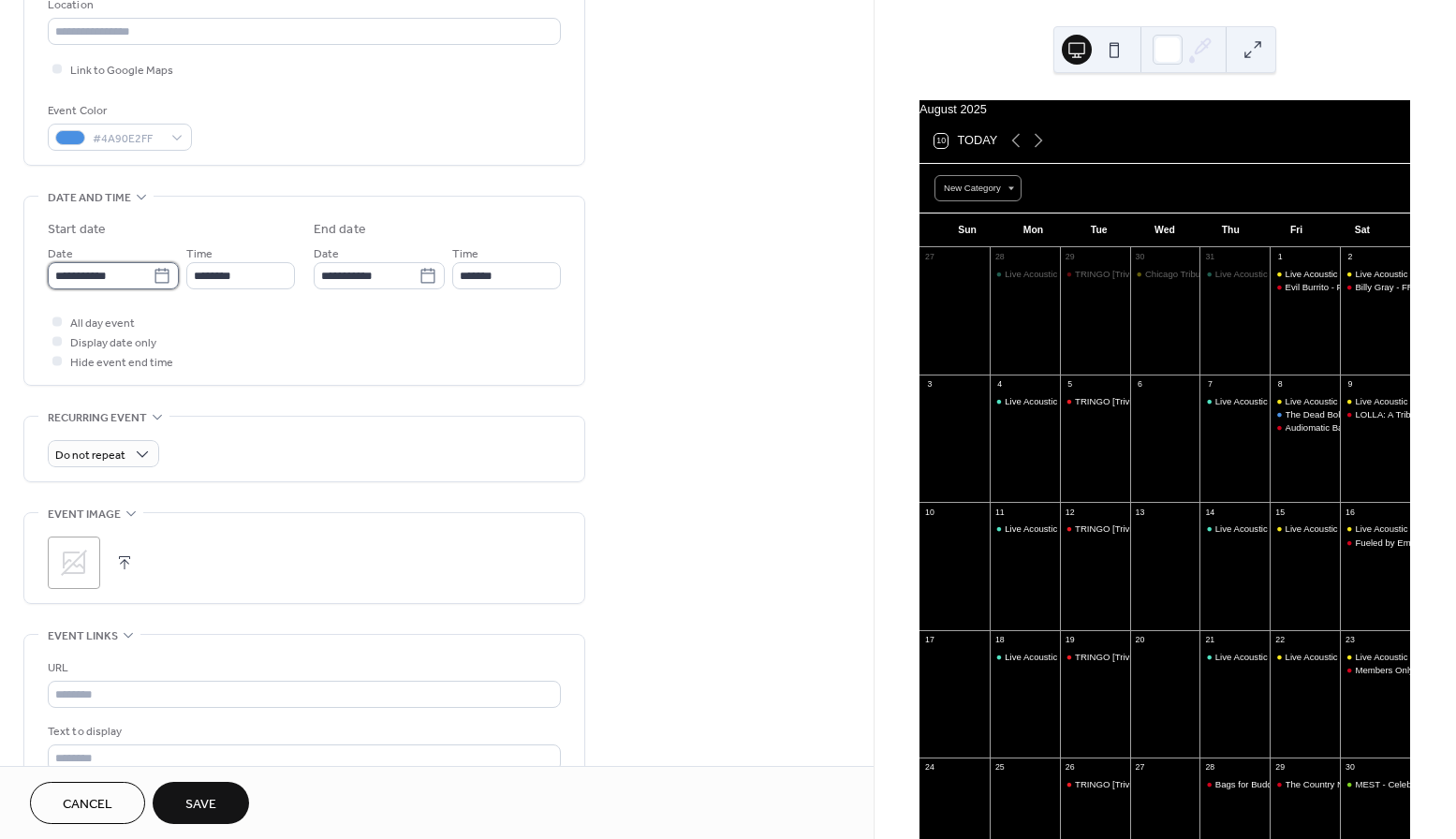 click on "**********" at bounding box center [100, 275] 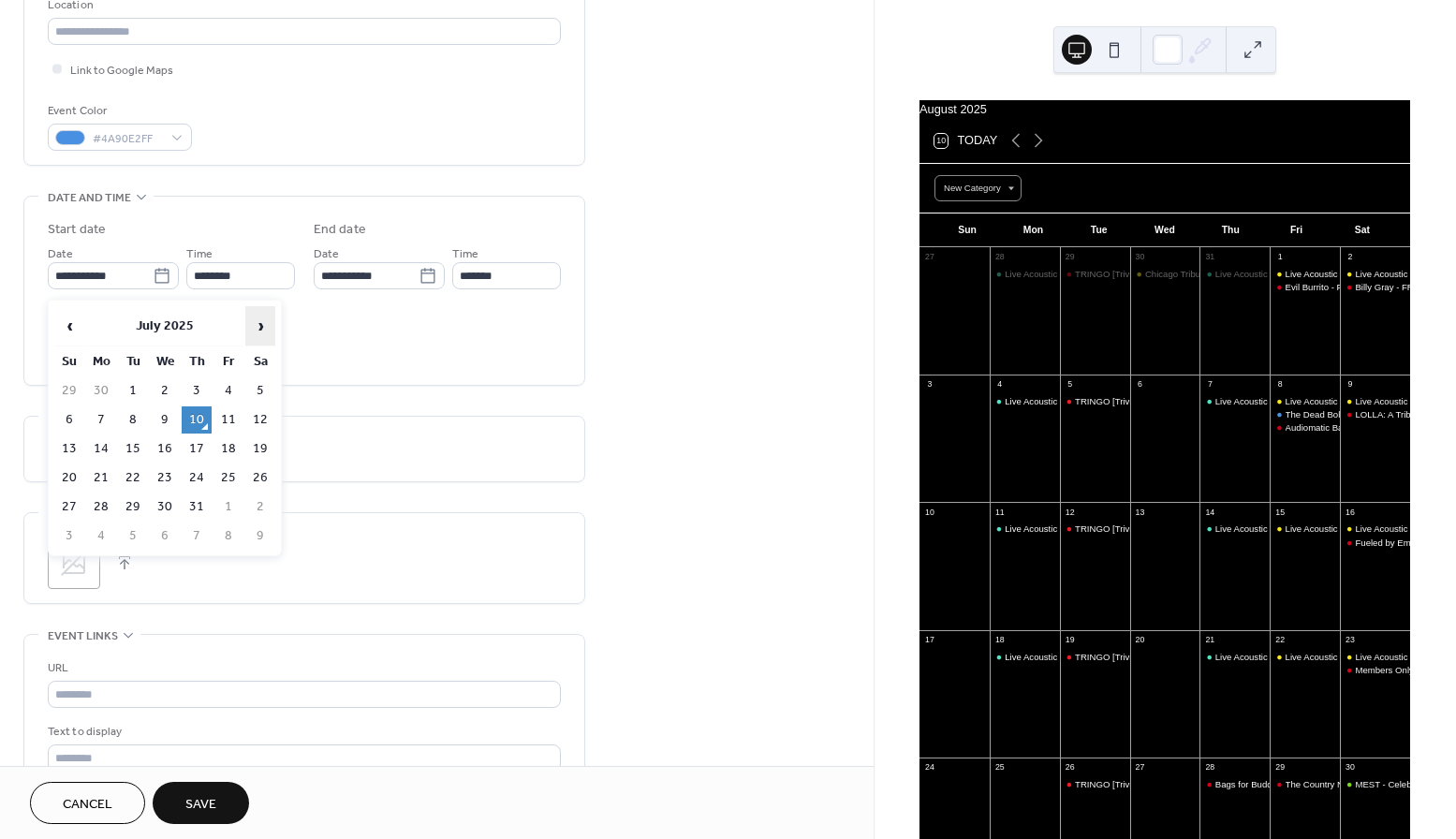 click on "›" at bounding box center (260, 326) 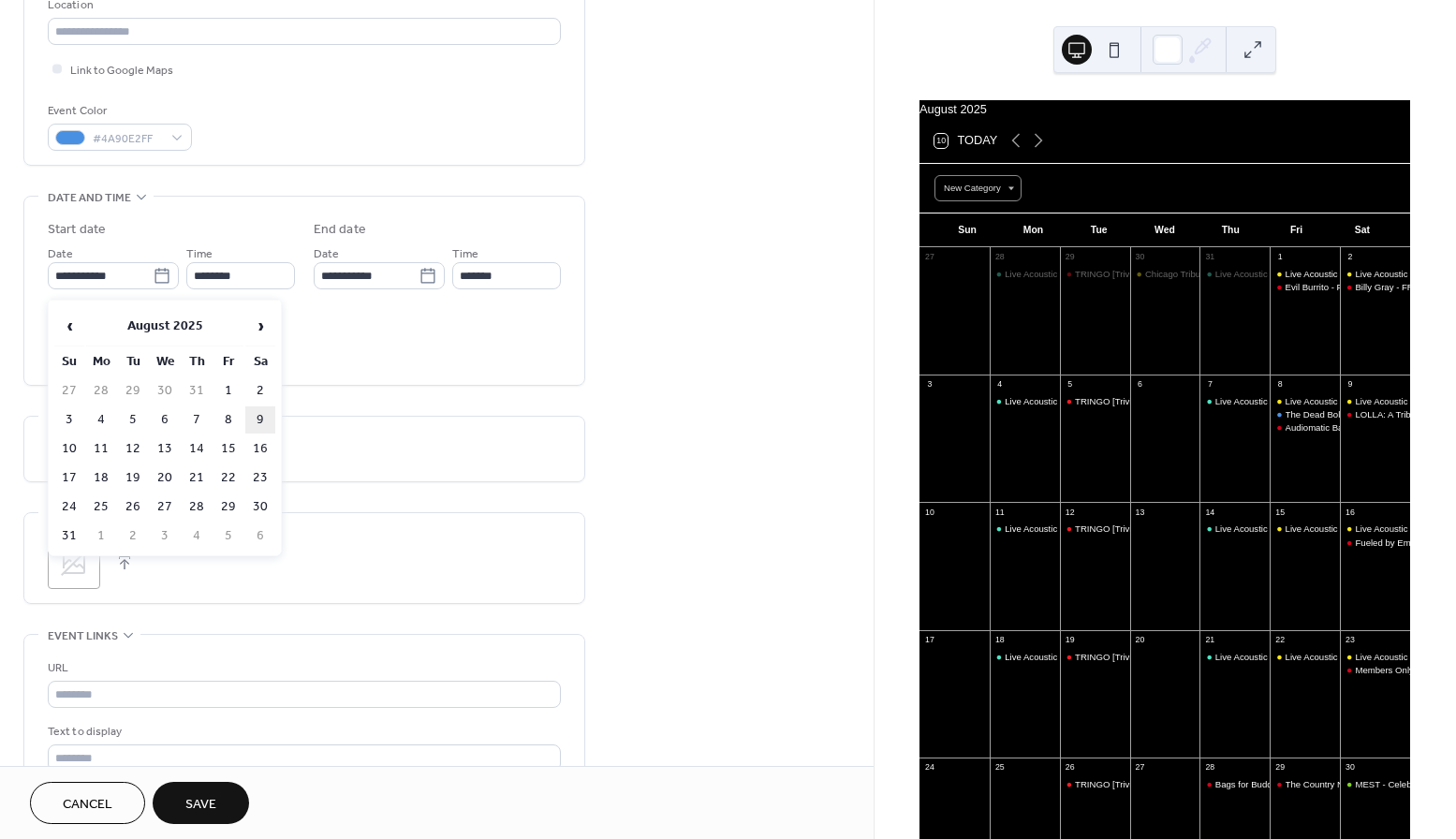 click on "9" at bounding box center [260, 420] 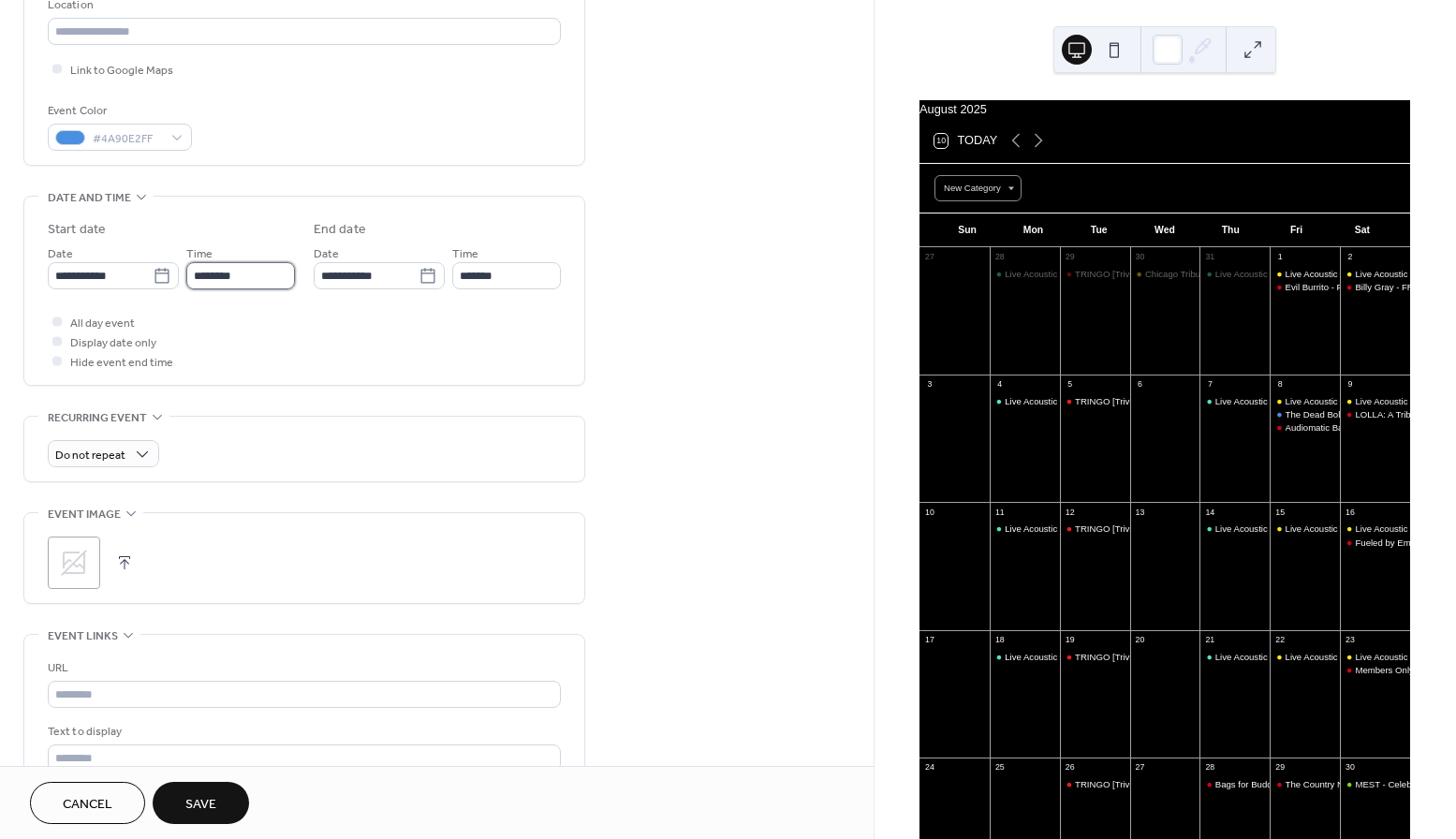click on "********" at bounding box center [241, 275] 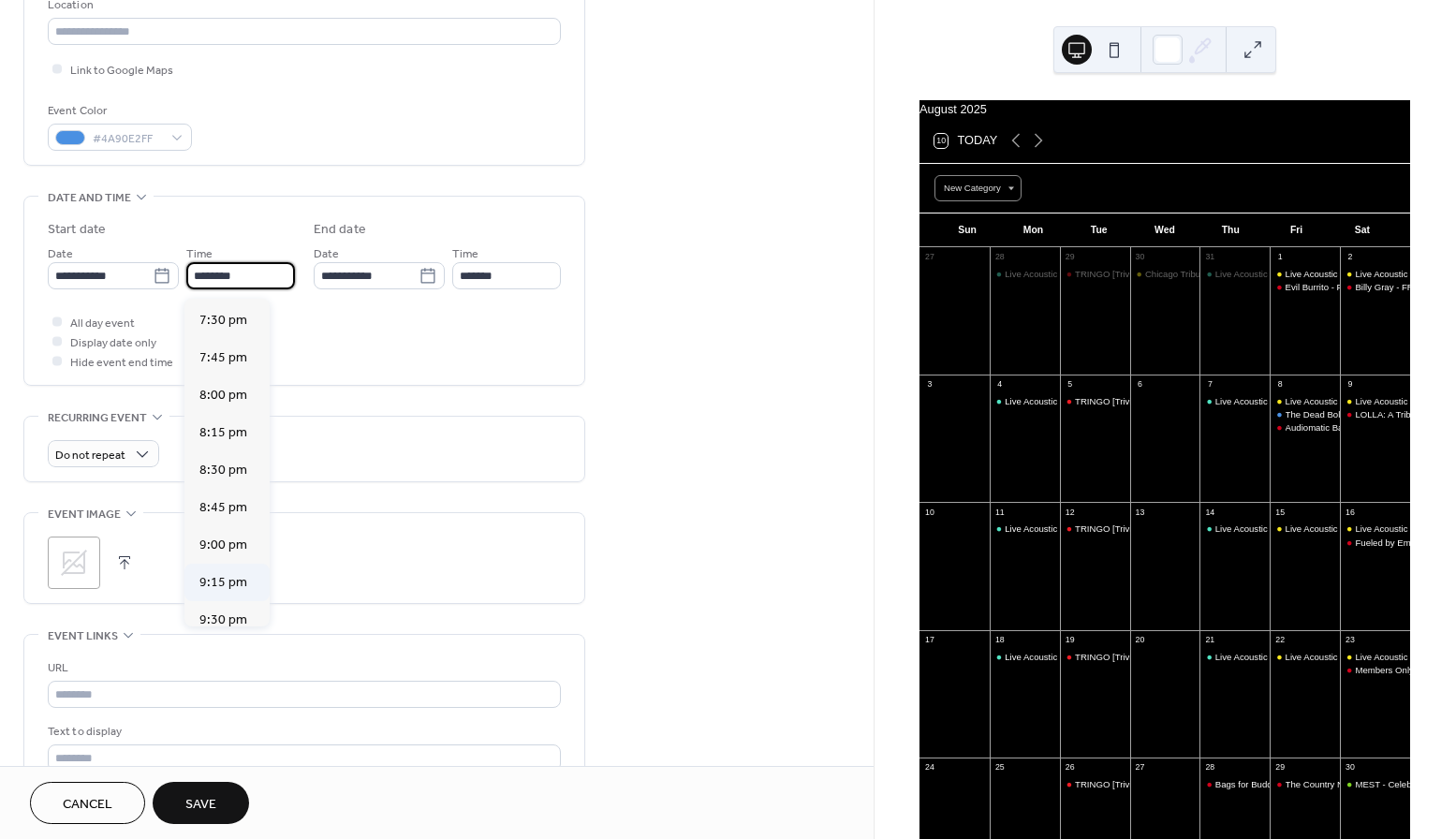 scroll, scrollTop: 2951, scrollLeft: 0, axis: vertical 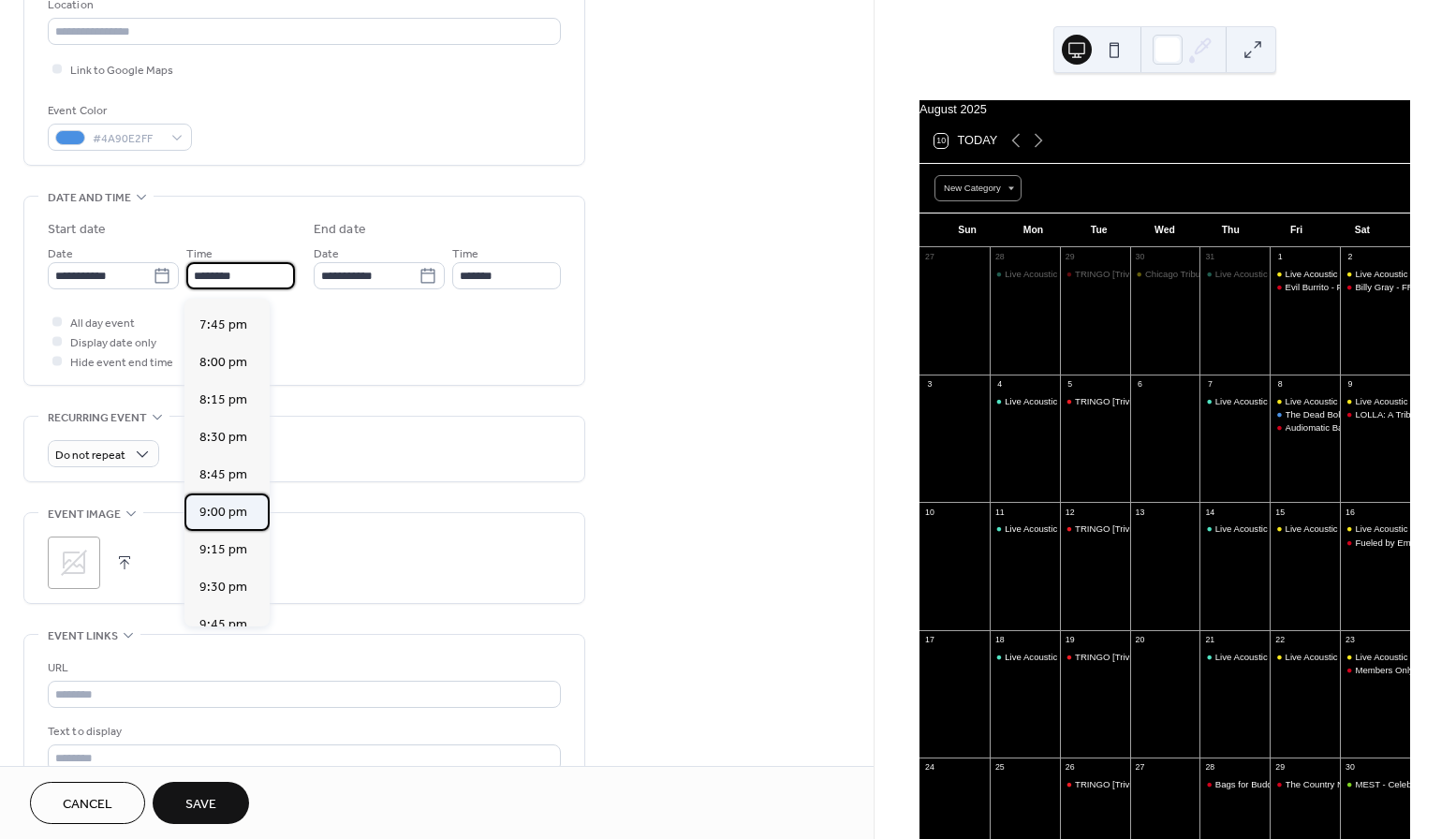 click on "9:00 pm" at bounding box center [223, 512] 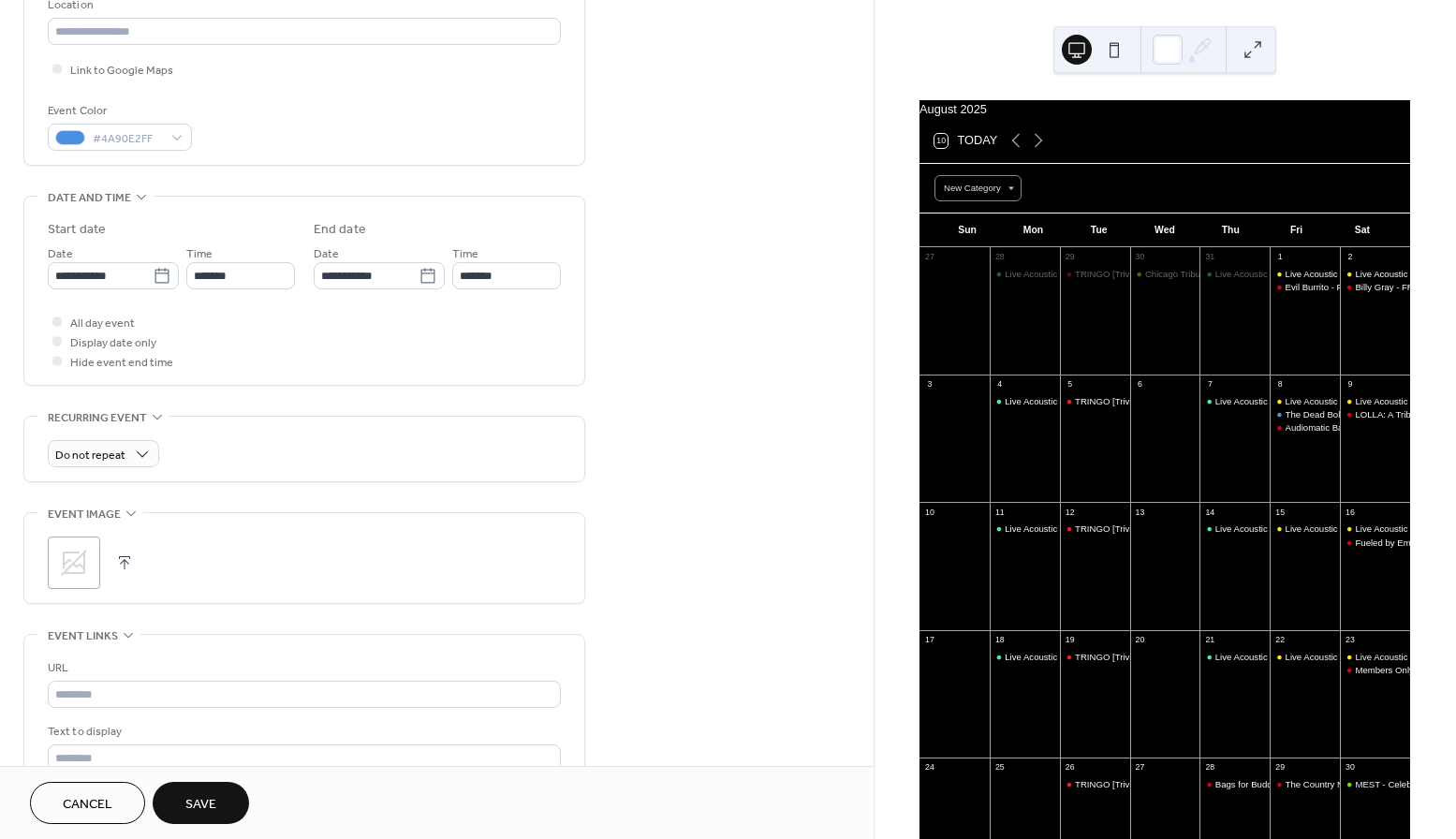 type on "*******" 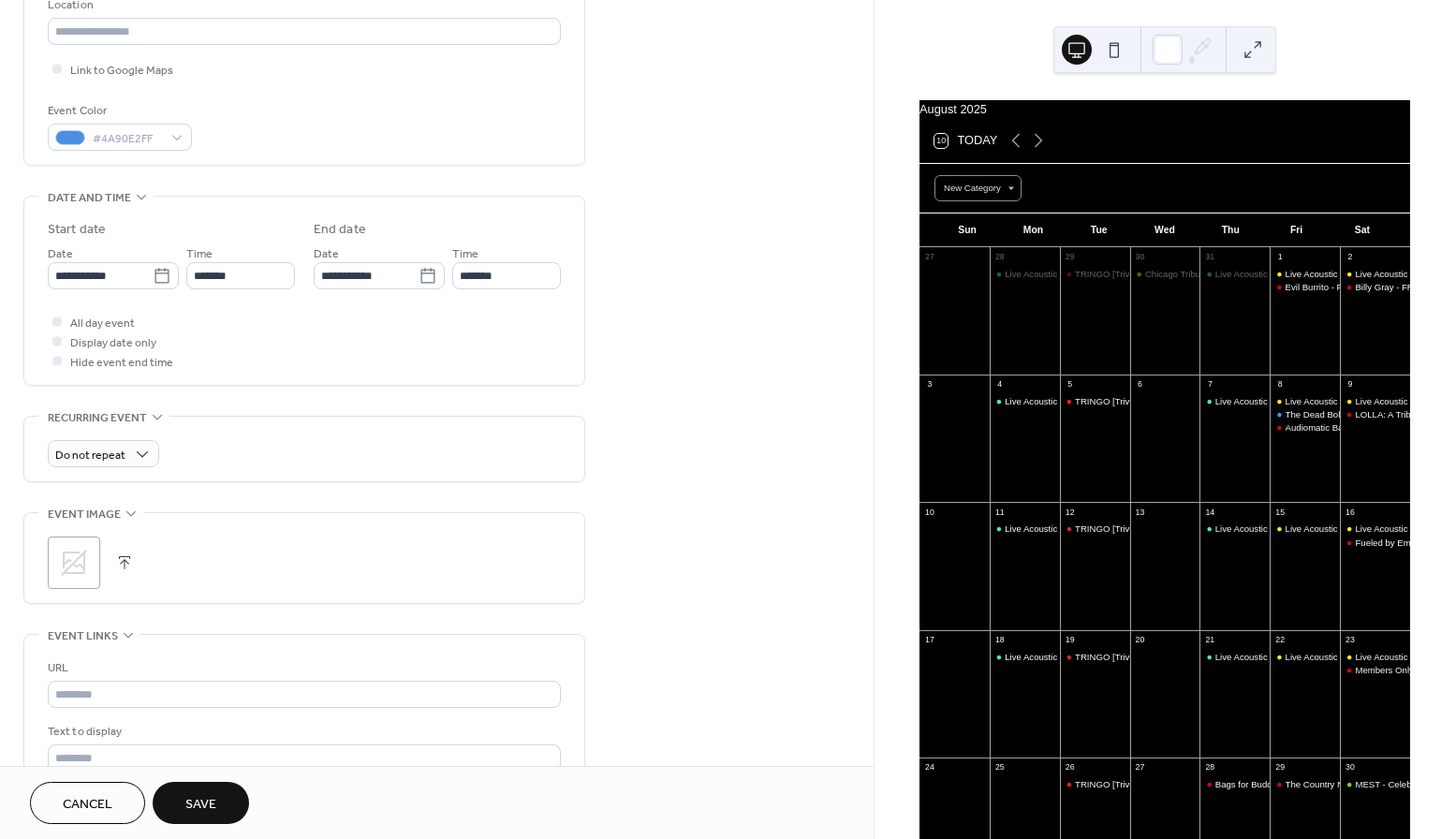 type on "********" 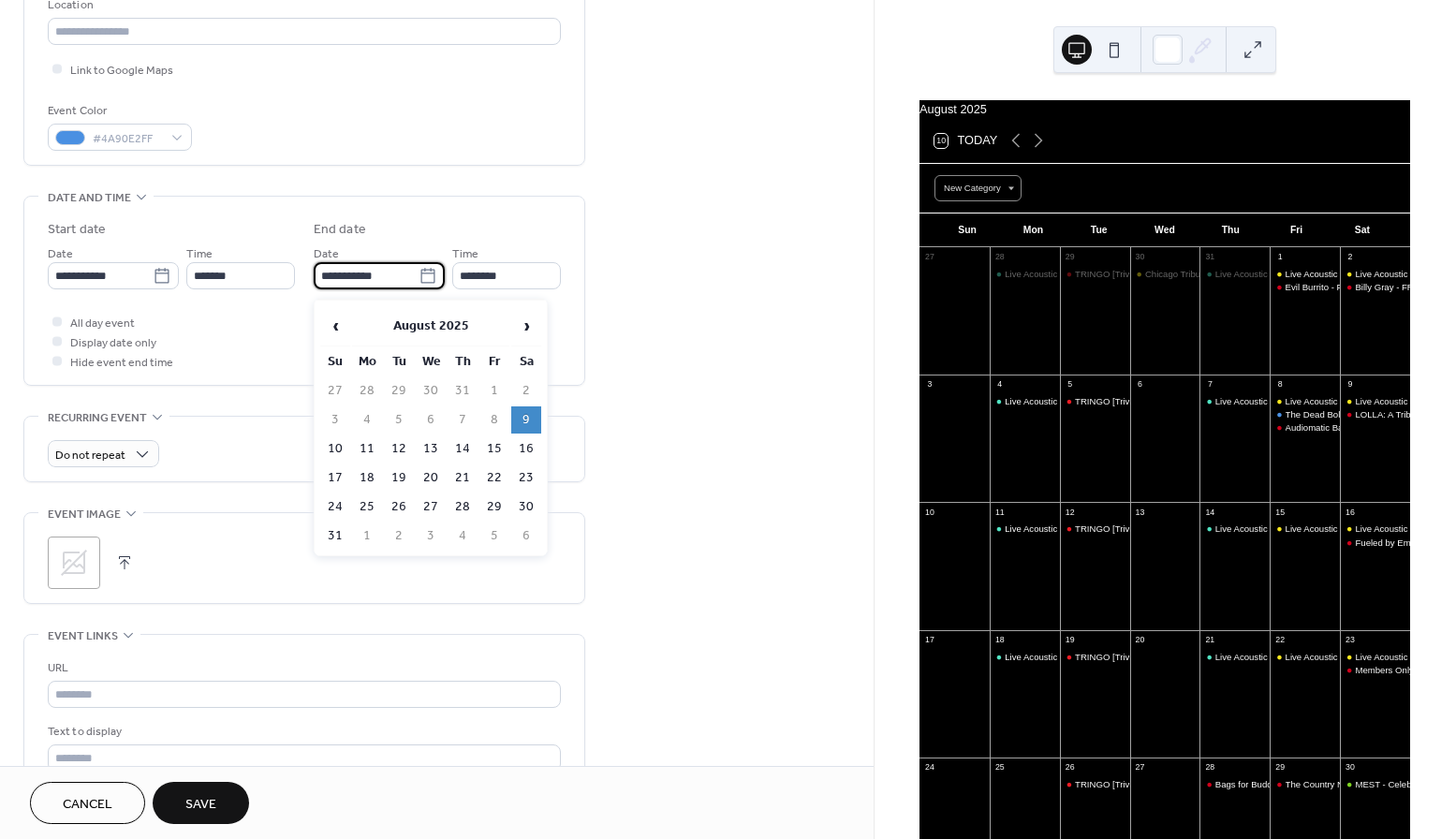 click on "**********" at bounding box center [366, 275] 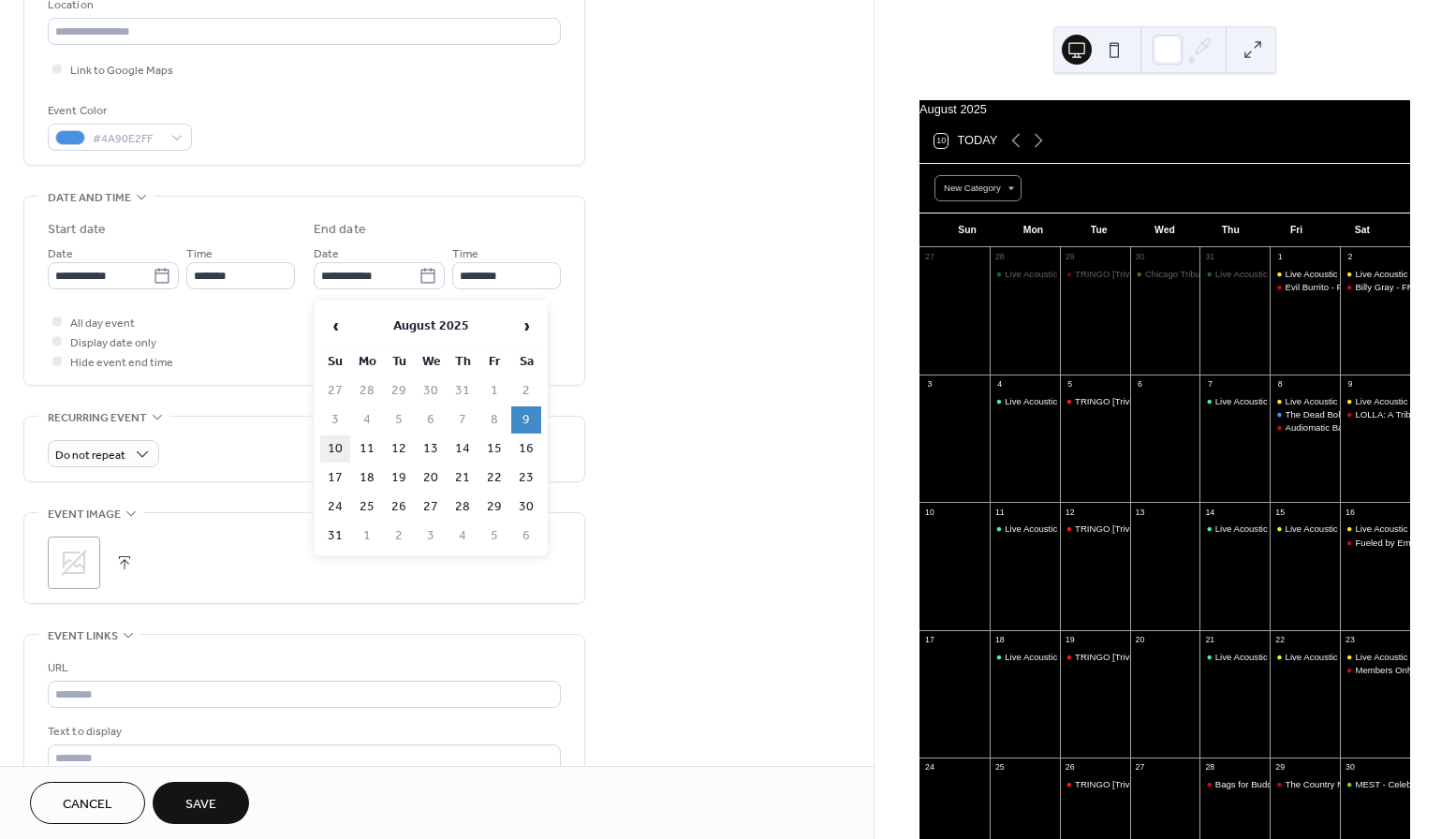 click on "10" at bounding box center (335, 449) 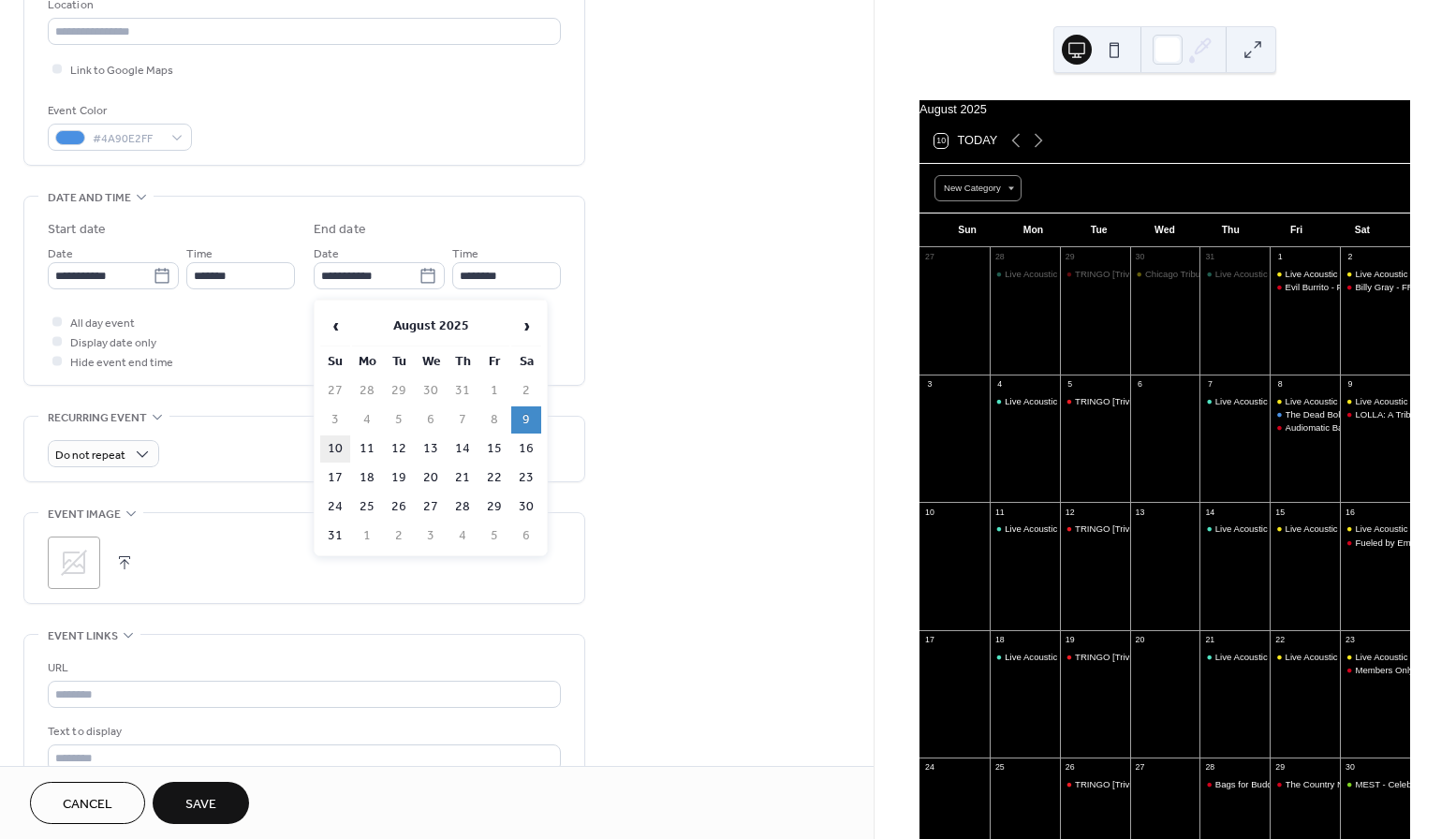 type on "**********" 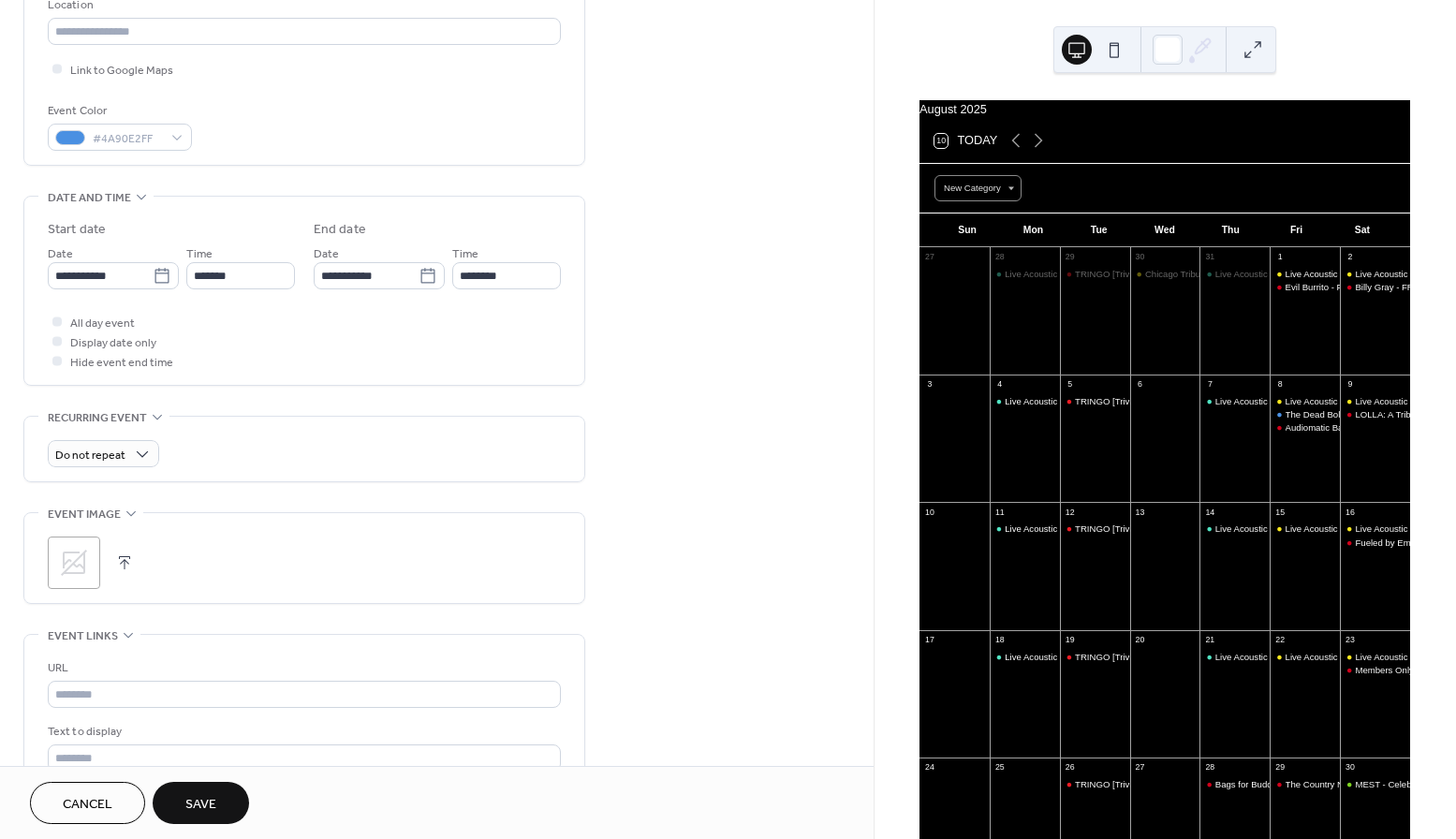 click on "**********" at bounding box center [304, 295] 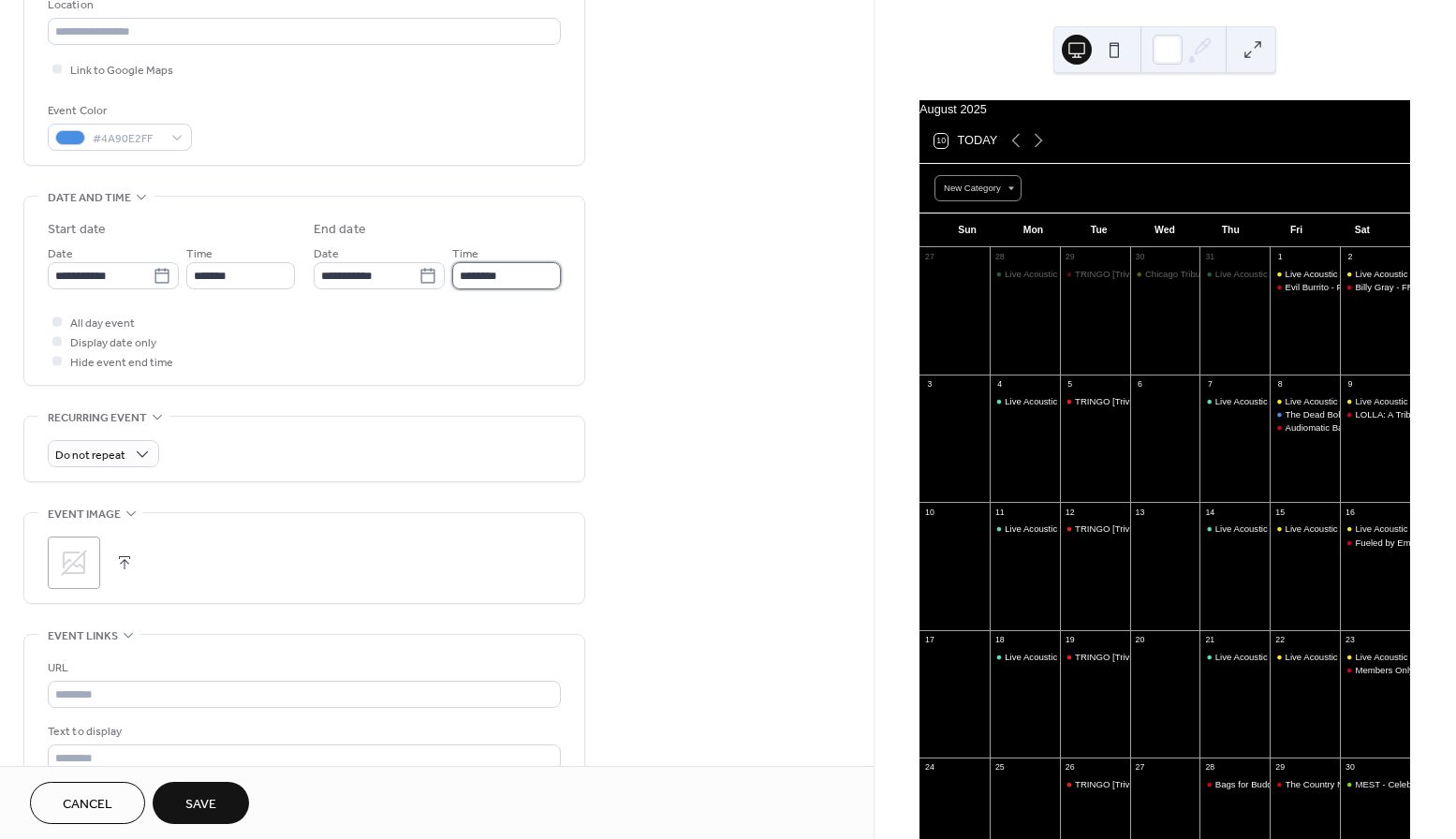 click on "********" at bounding box center [507, 275] 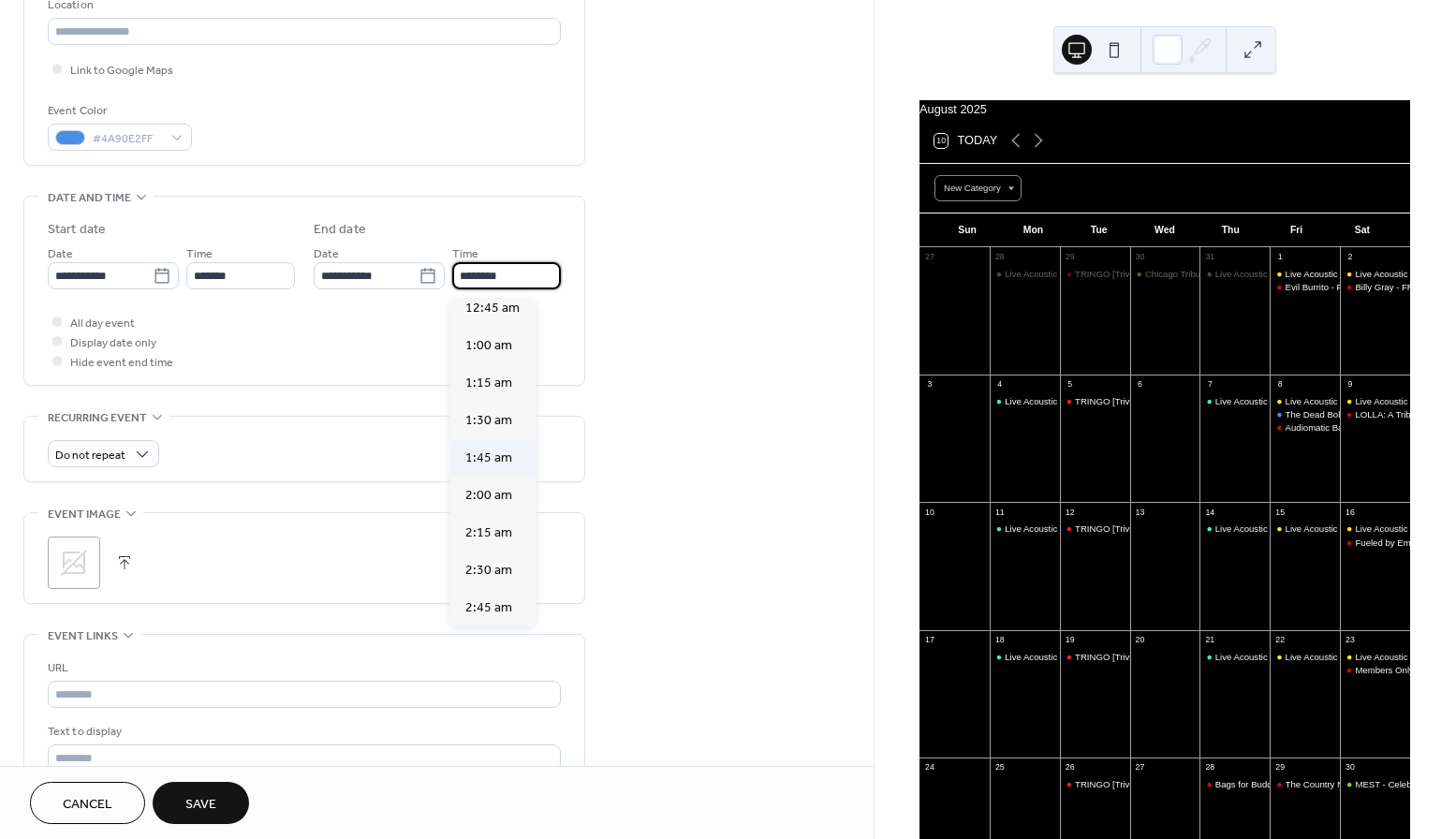 scroll, scrollTop: 142, scrollLeft: 0, axis: vertical 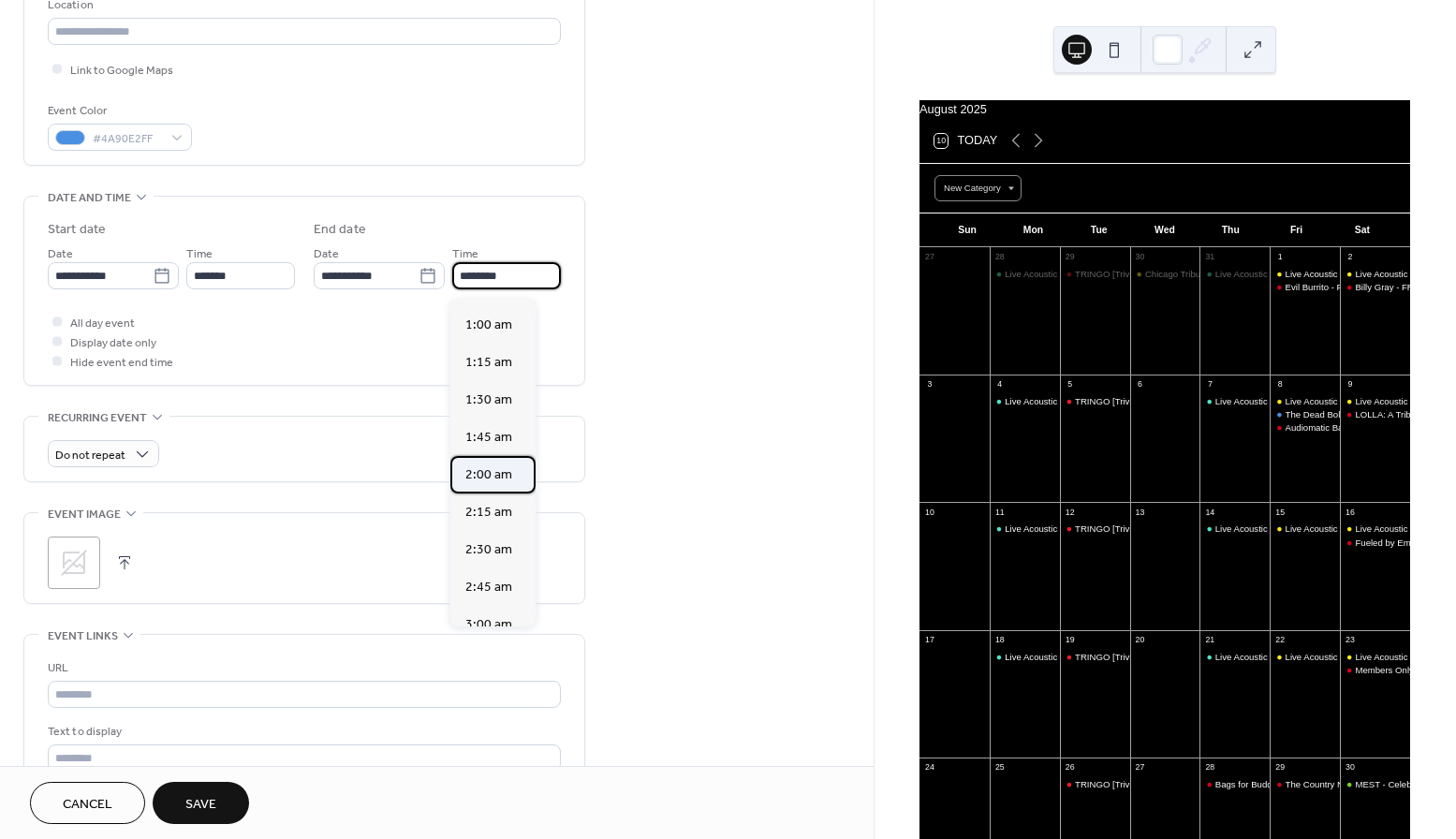 click on "2:00 am" at bounding box center (489, 475) 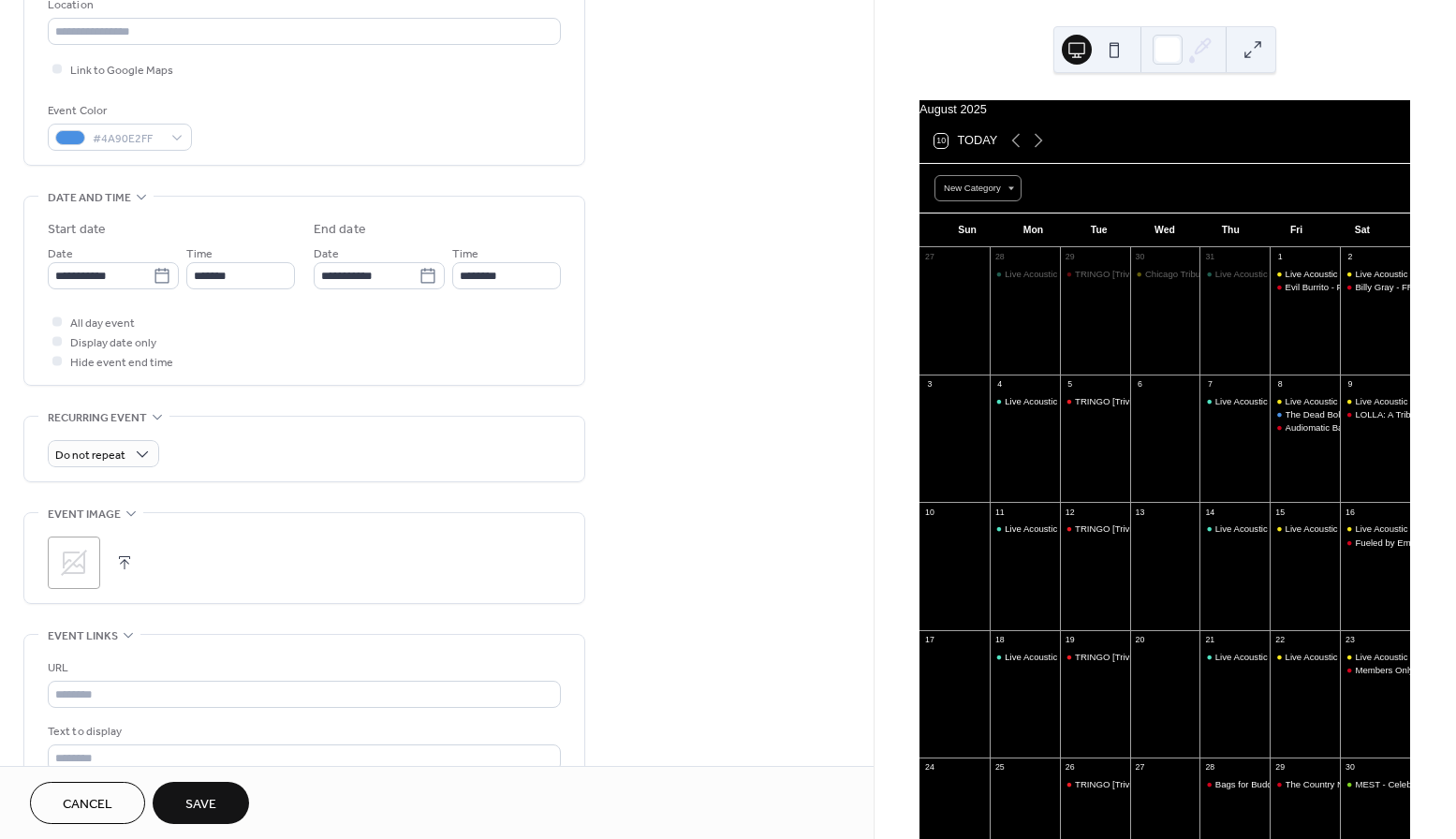 type on "*******" 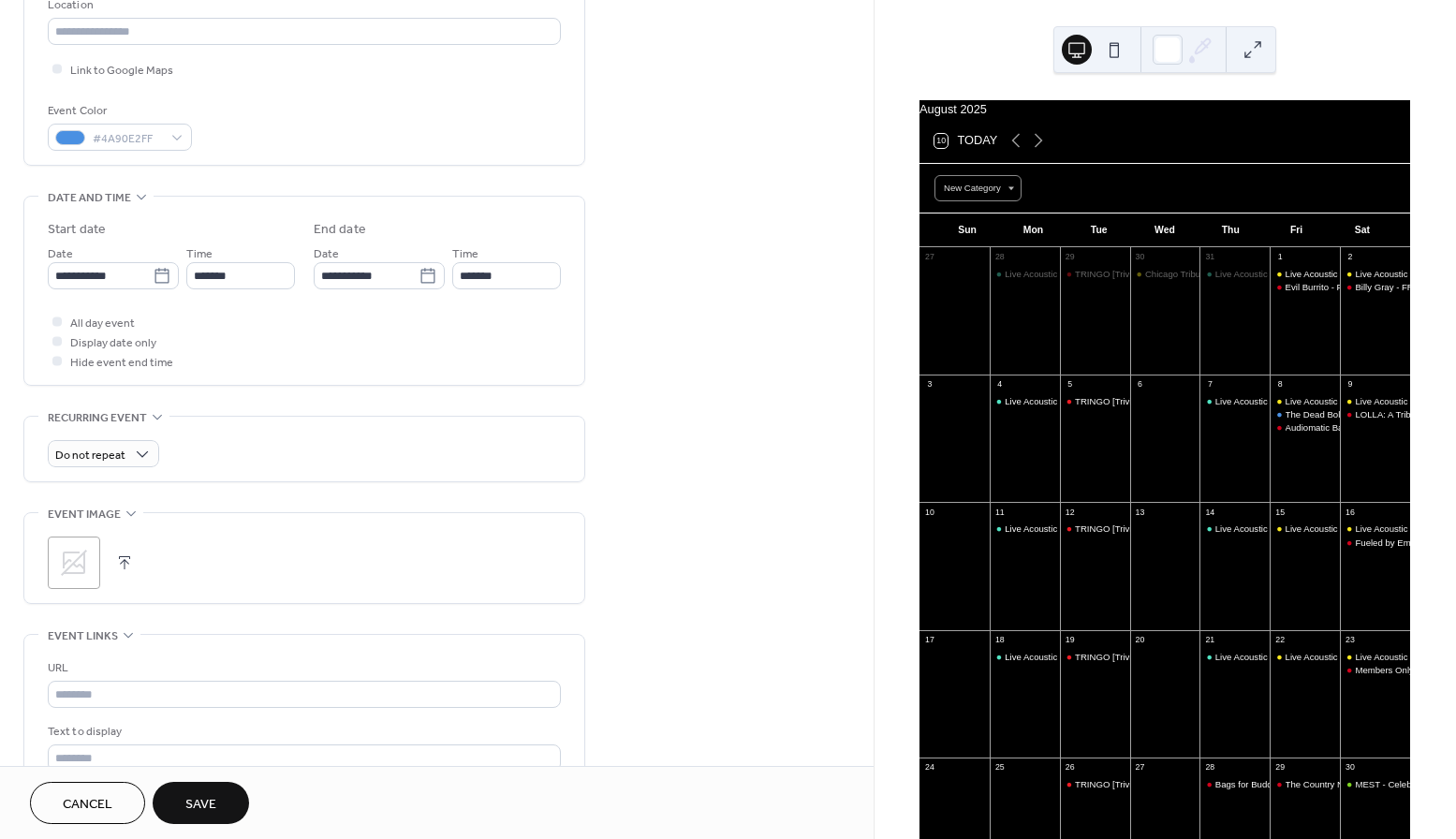 click at bounding box center (125, 563) 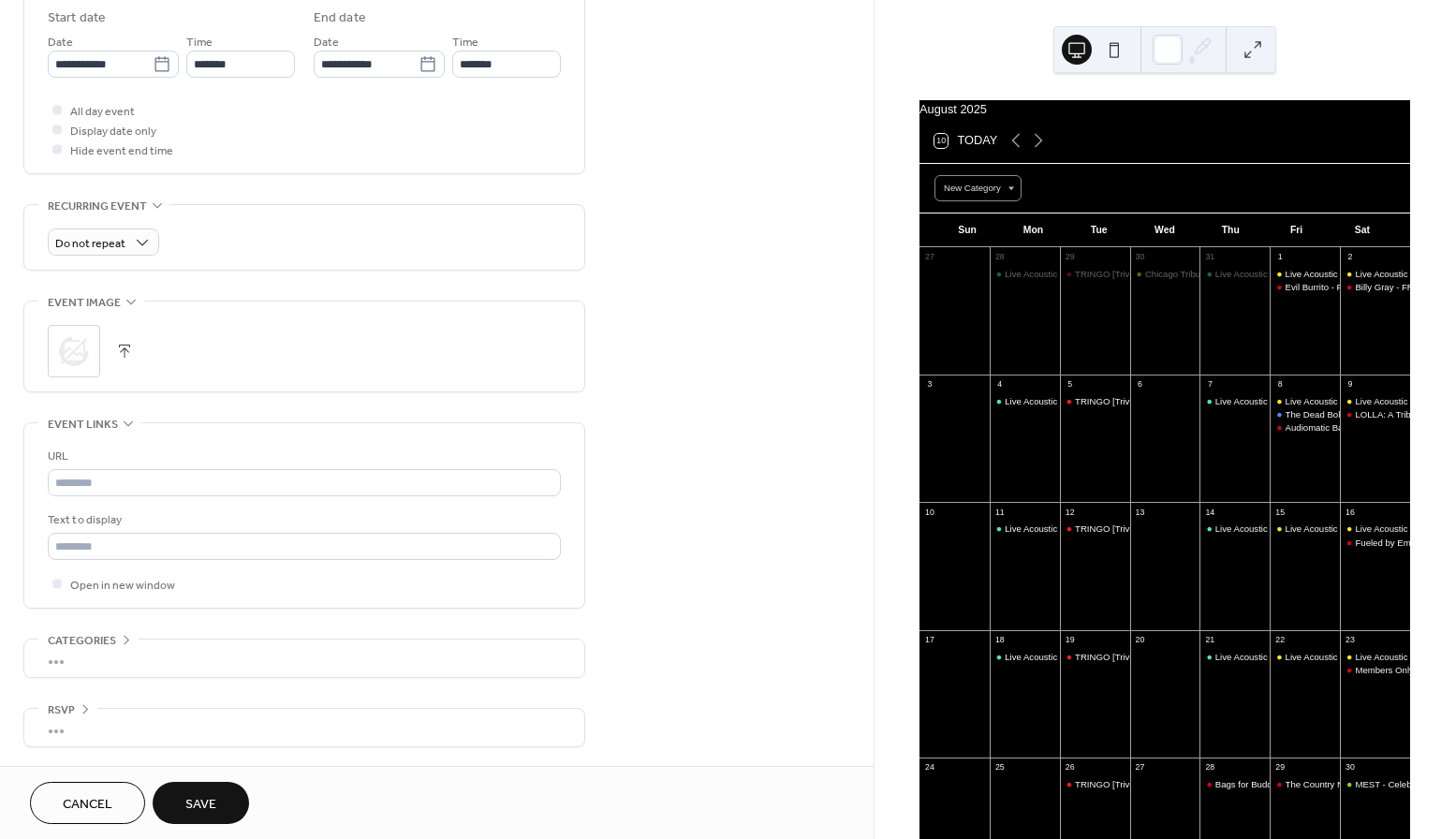 scroll, scrollTop: 634, scrollLeft: 0, axis: vertical 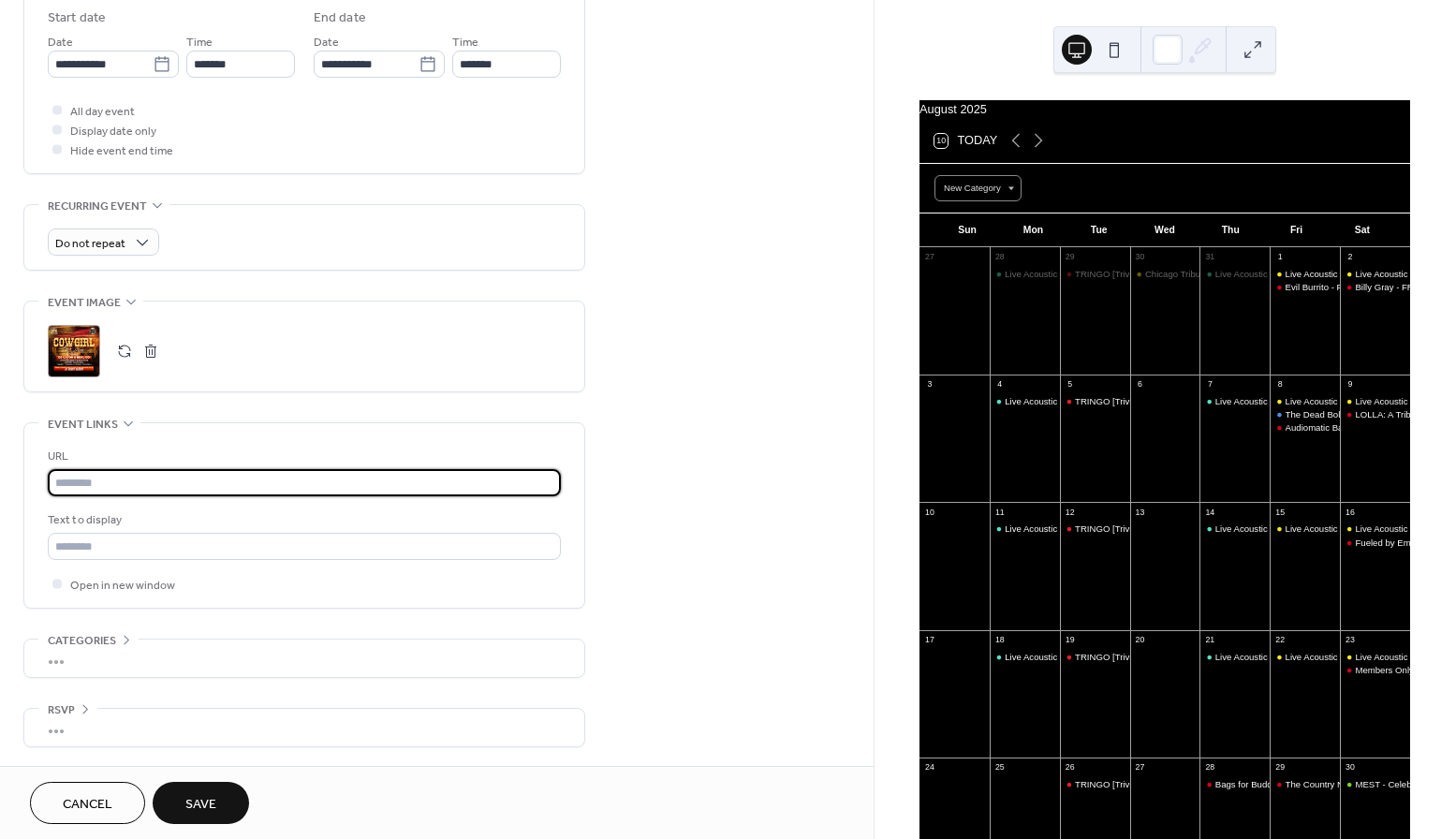 click at bounding box center (304, 482) 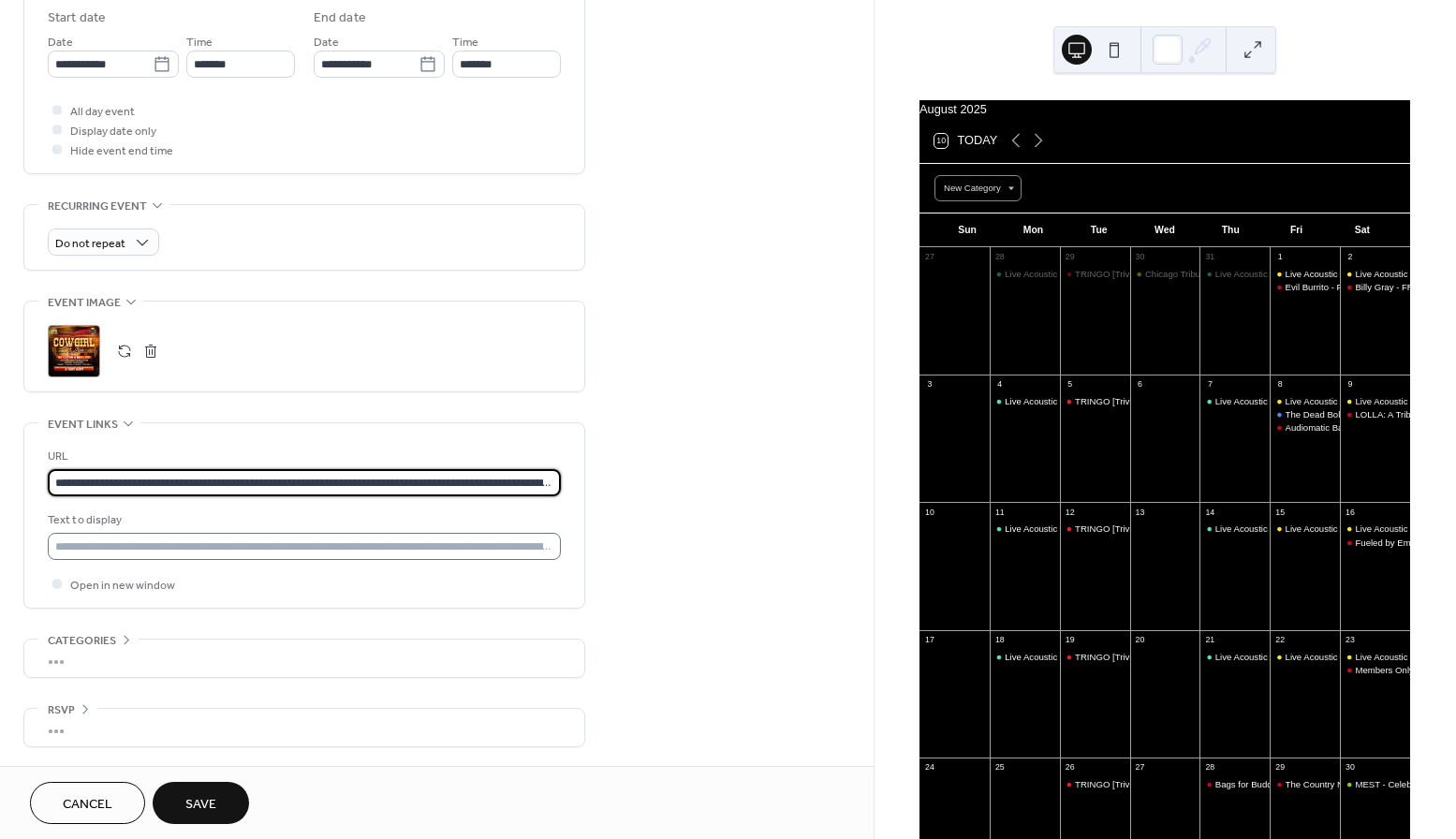 type on "**********" 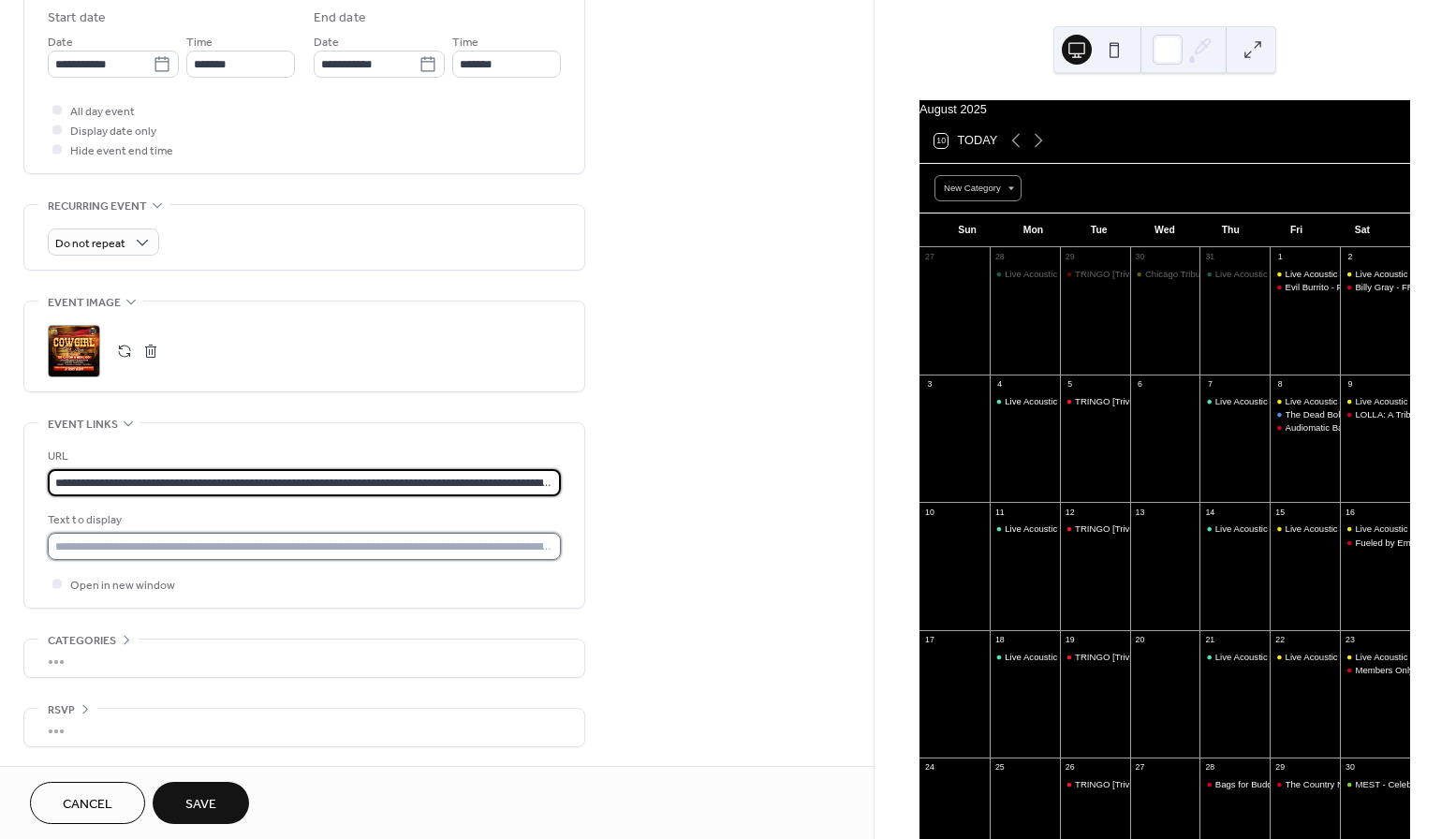 click at bounding box center (304, 546) 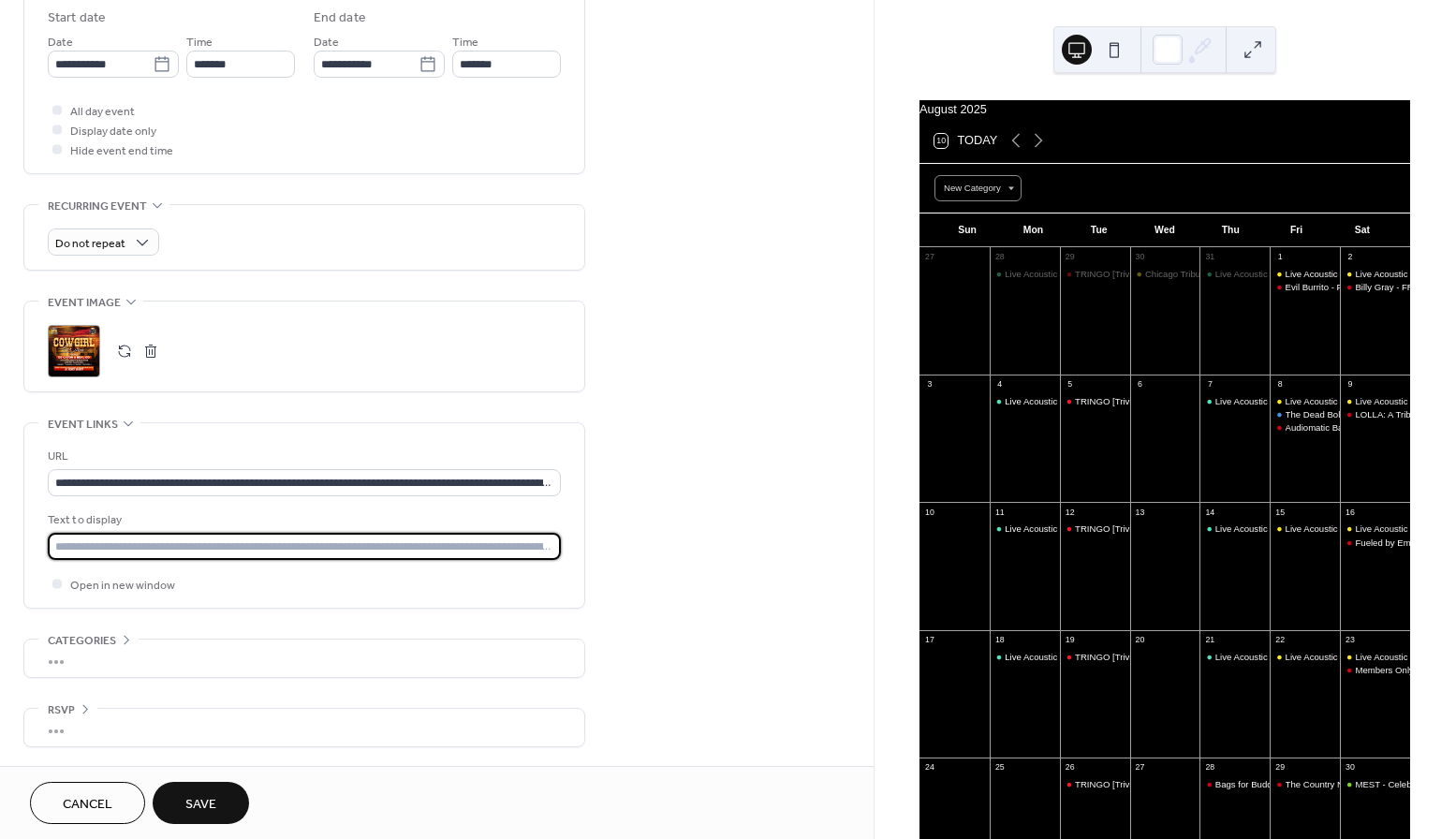 drag, startPoint x: 268, startPoint y: 549, endPoint x: 120, endPoint y: 544, distance: 148.0844 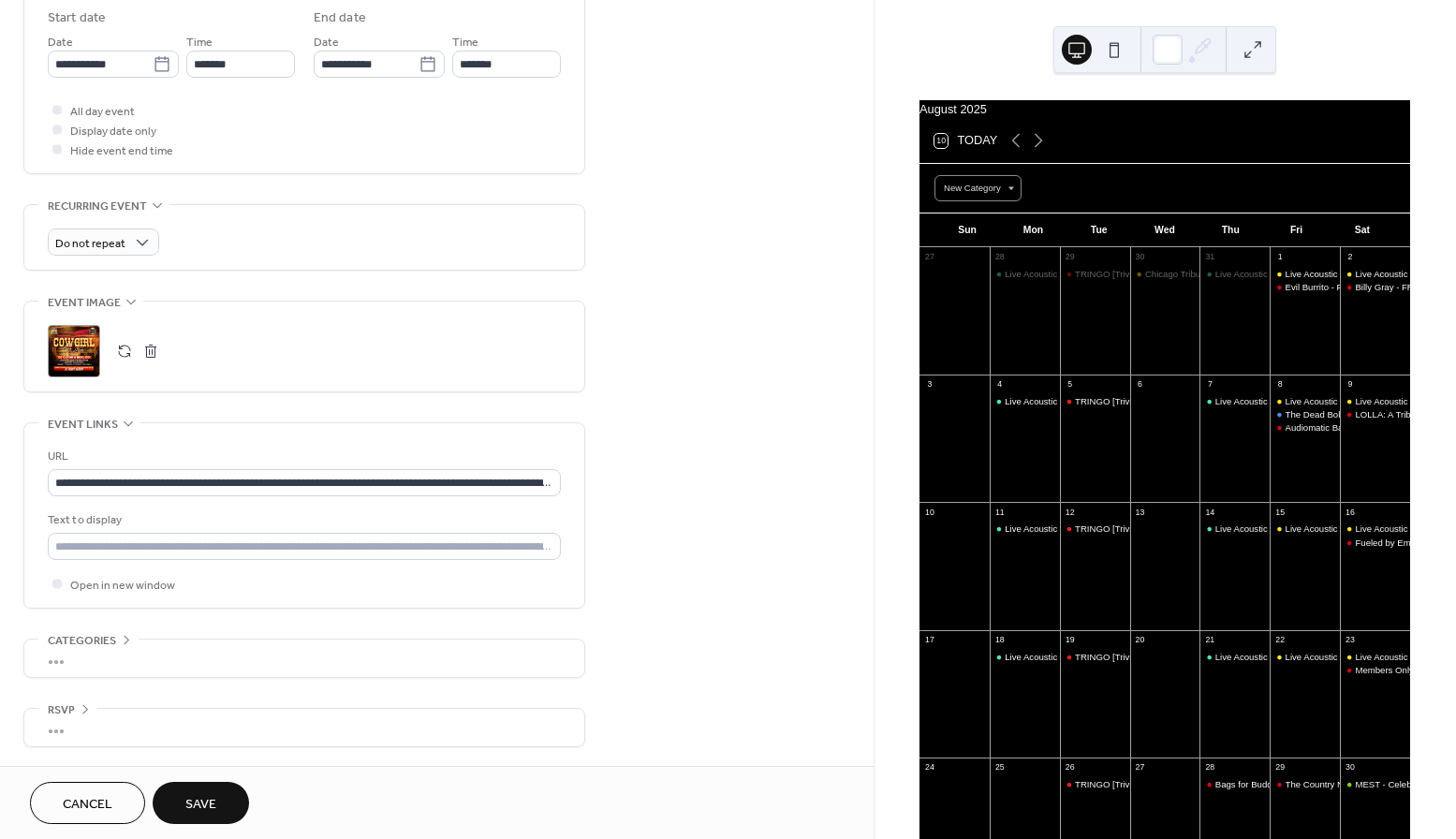 click on "Save" at bounding box center [200, 804] 